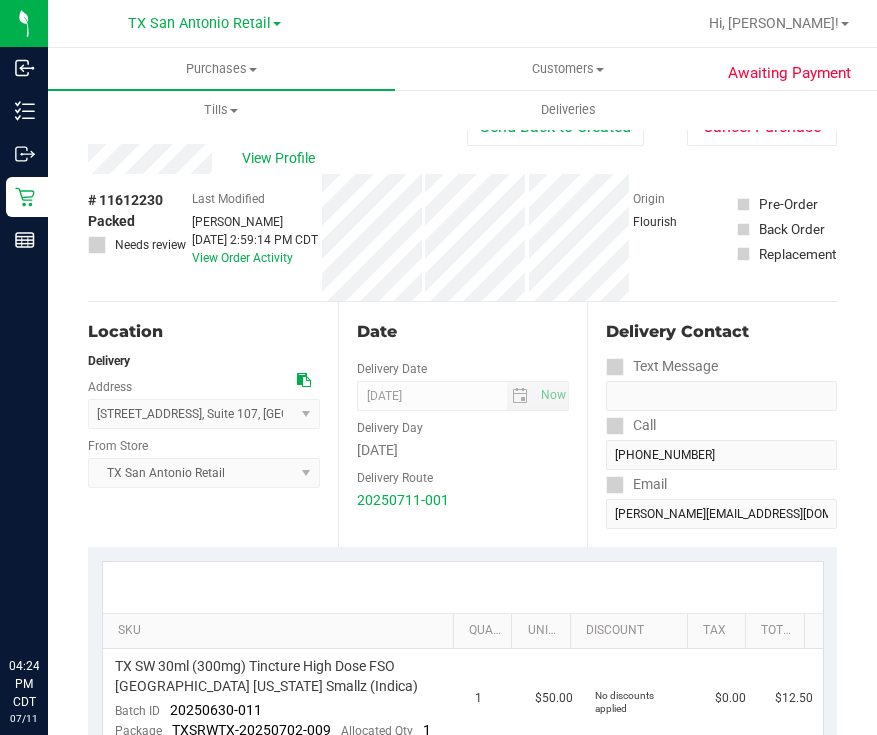 scroll, scrollTop: 0, scrollLeft: 0, axis: both 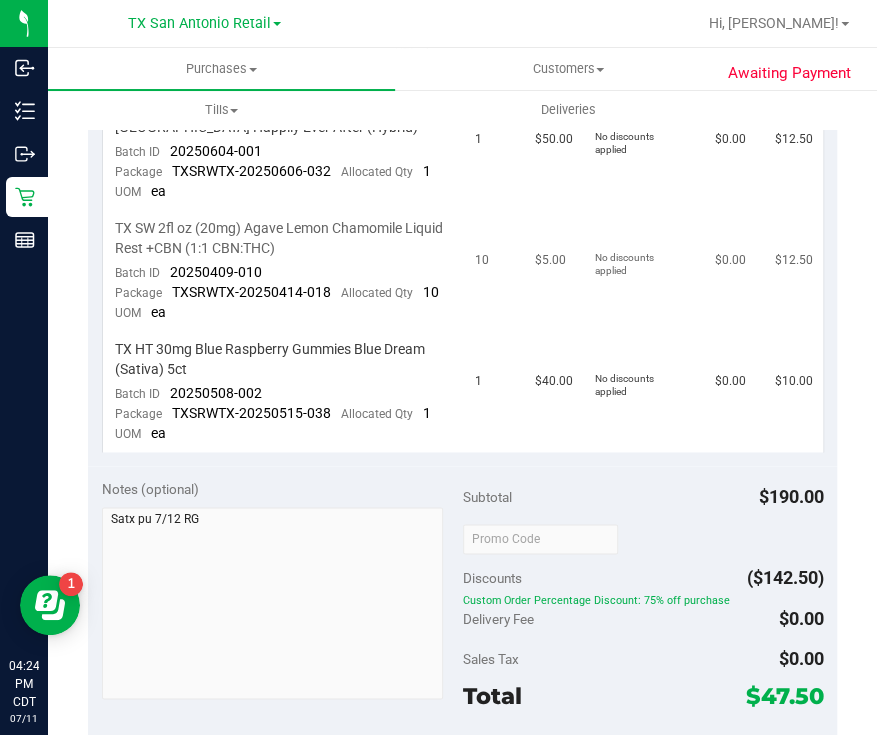 click on "ea" at bounding box center [158, 312] 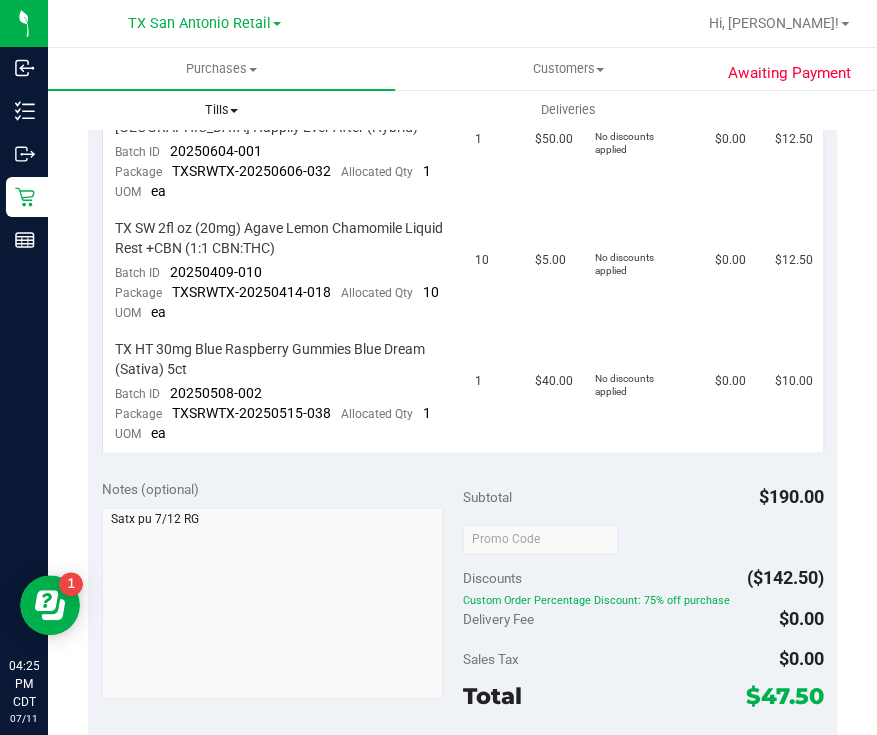 click on "Tills" at bounding box center [221, 110] 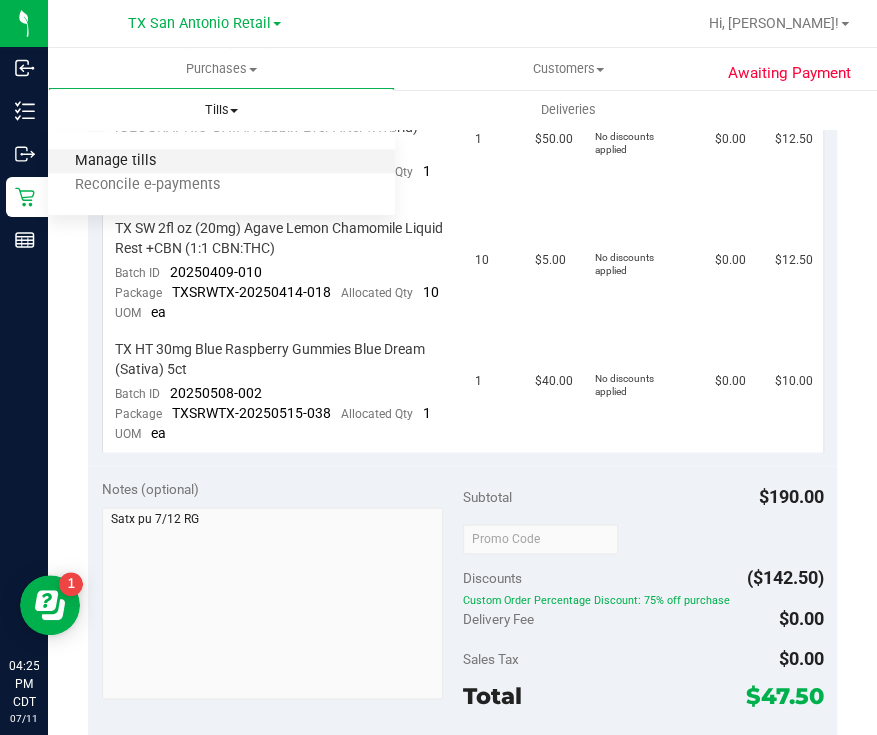 click on "Manage tills" at bounding box center (115, 161) 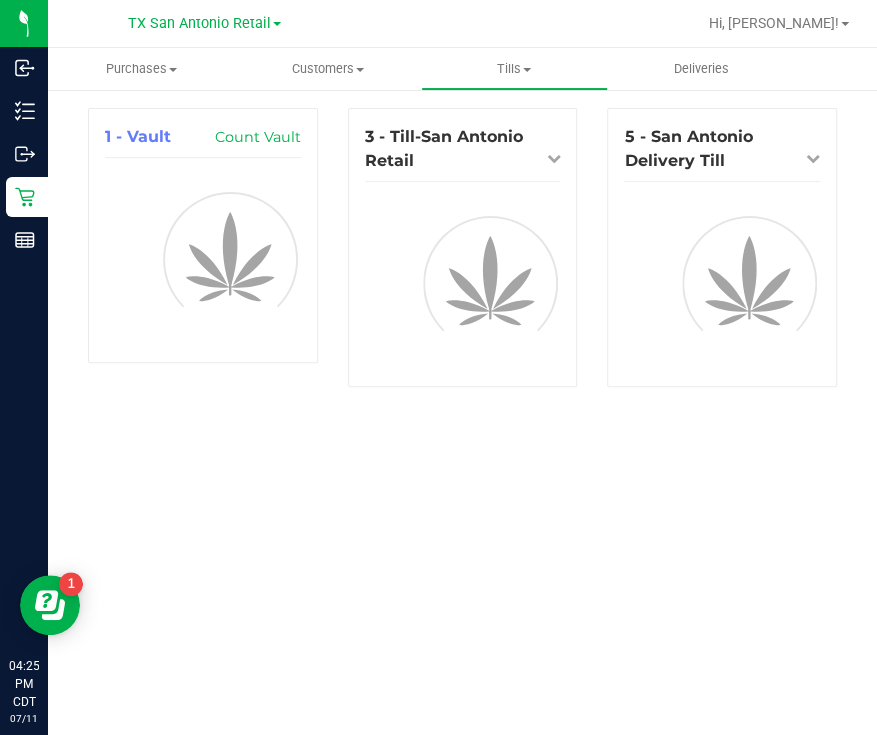 scroll, scrollTop: 0, scrollLeft: 0, axis: both 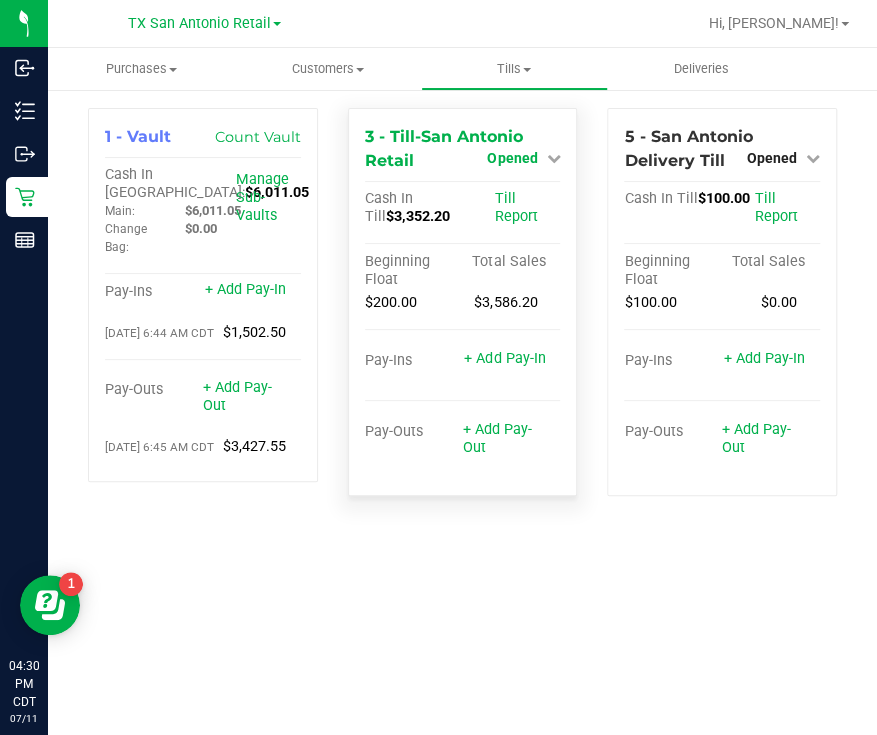 click on "Opened" at bounding box center (512, 158) 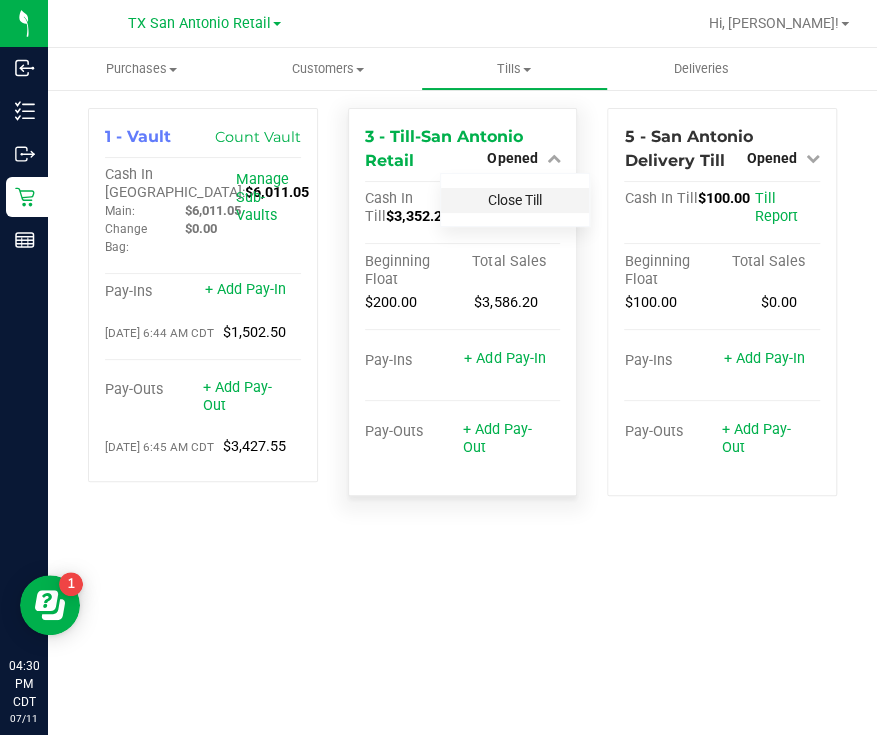 click on "Close Till" at bounding box center [515, 200] 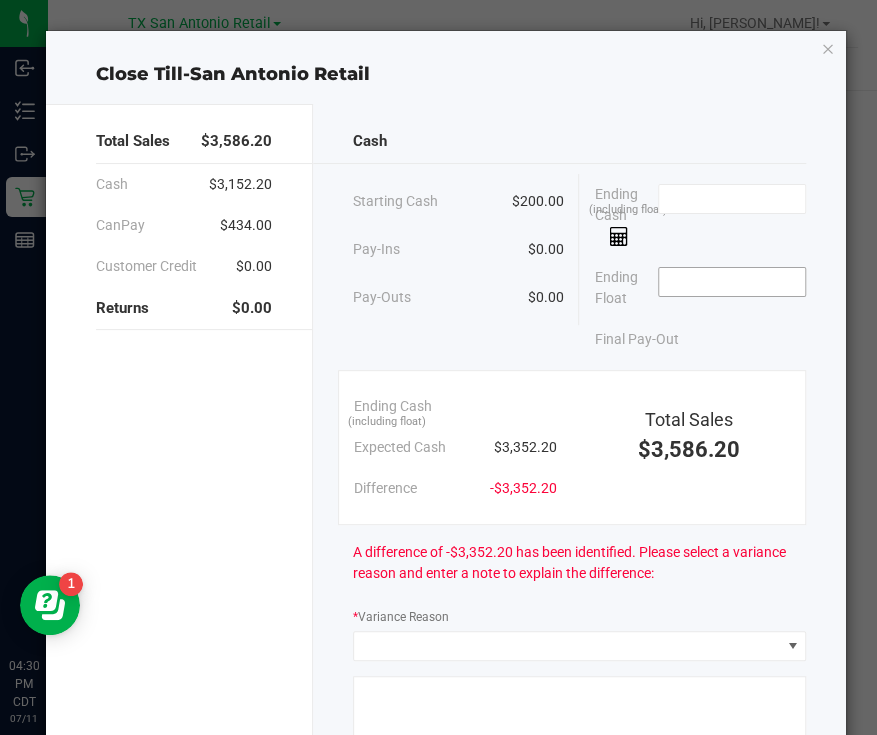 click at bounding box center [732, 282] 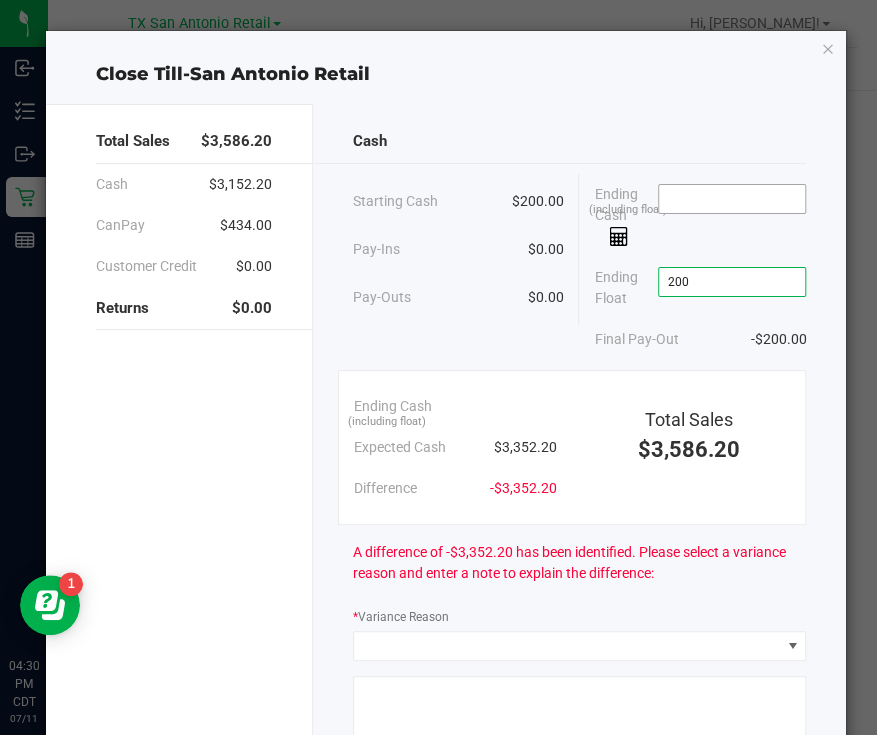 type on "$200.00" 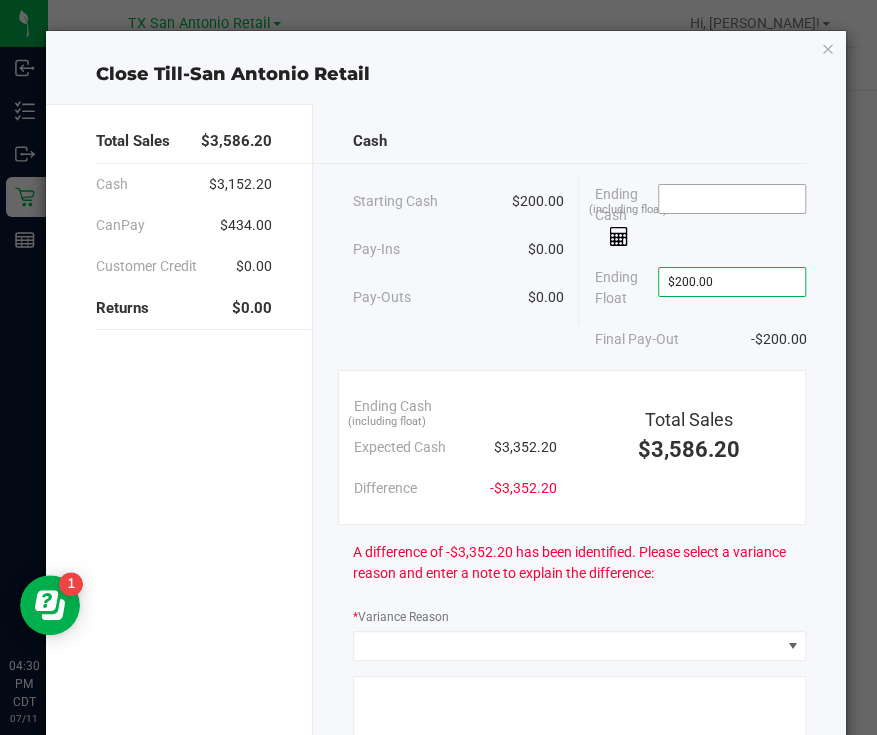 click at bounding box center [732, 199] 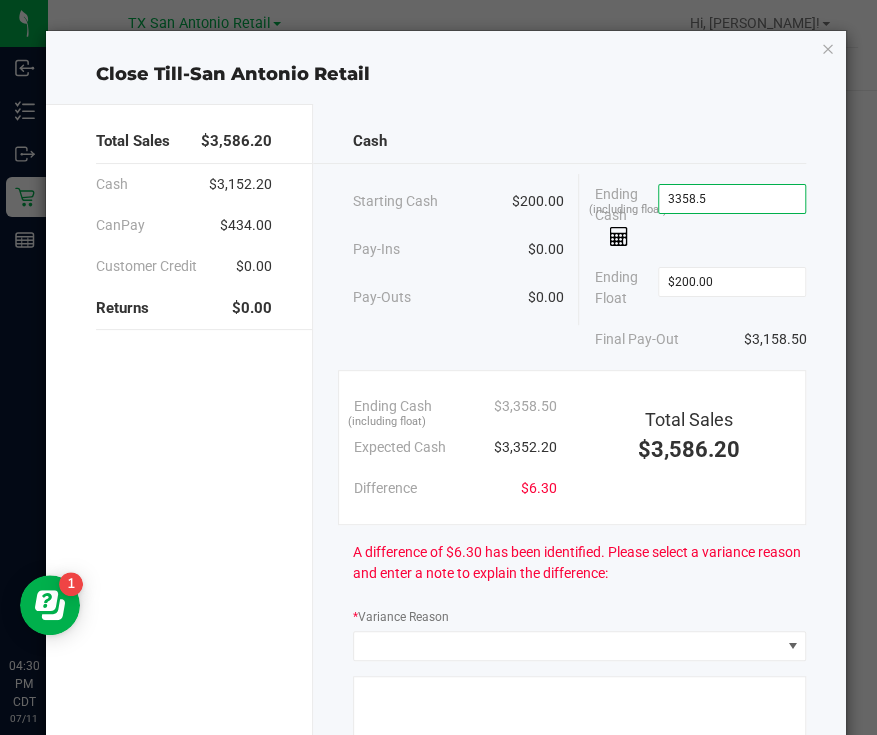 click on "3358.5" at bounding box center [732, 199] 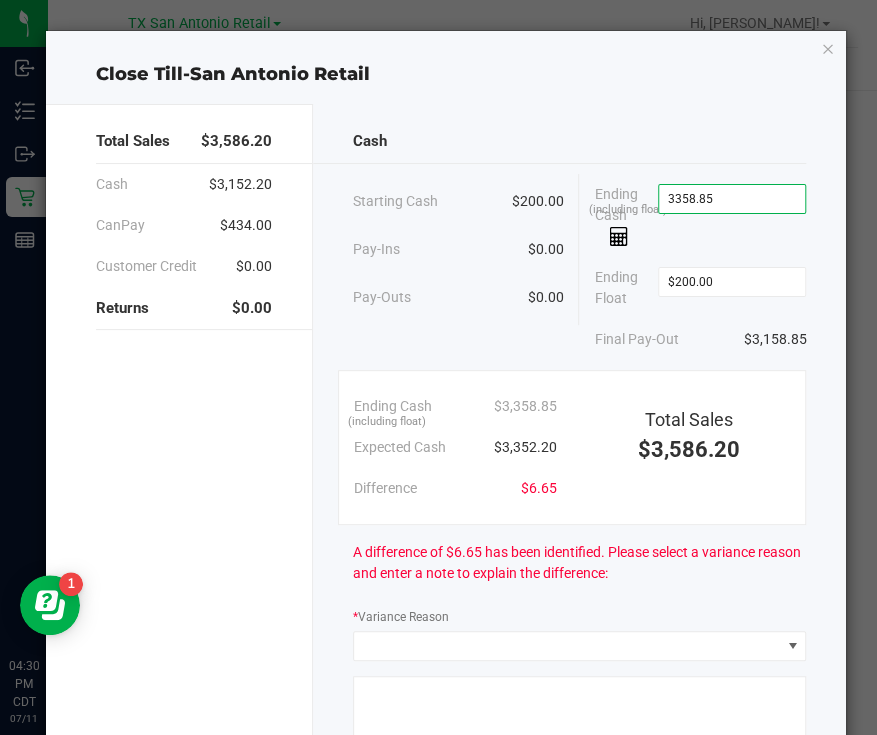 type on "$3,358.85" 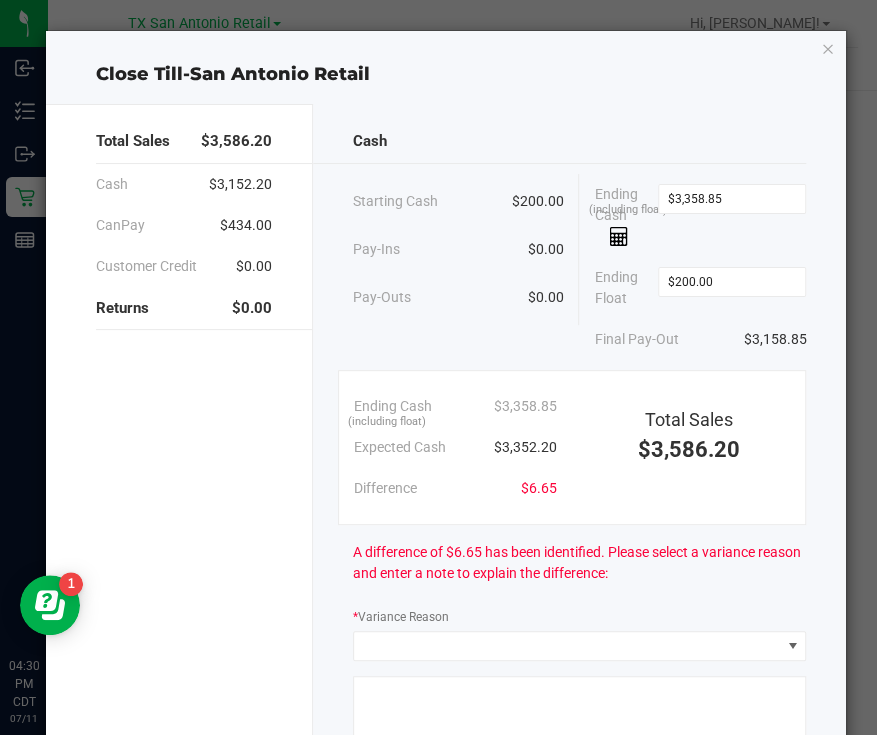 type on "200" 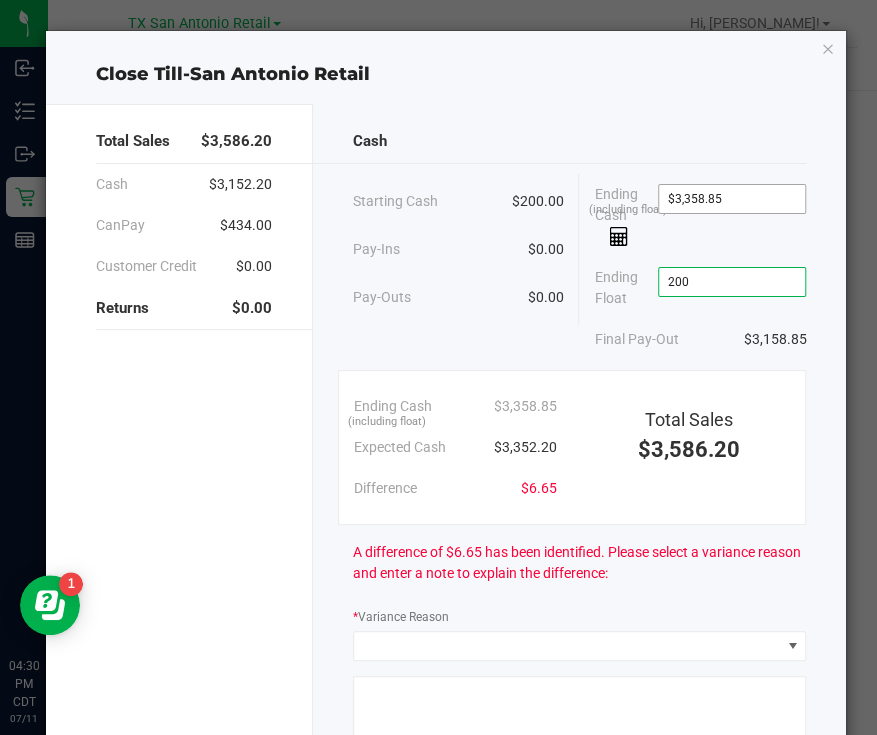 type on "3358.85" 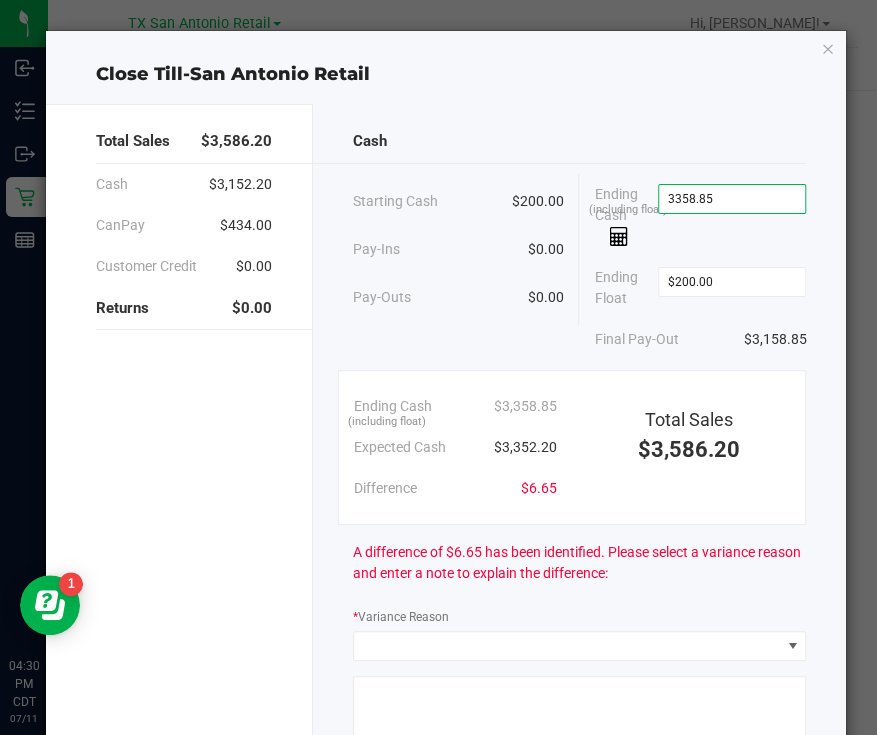 click on "3358.85" at bounding box center (732, 199) 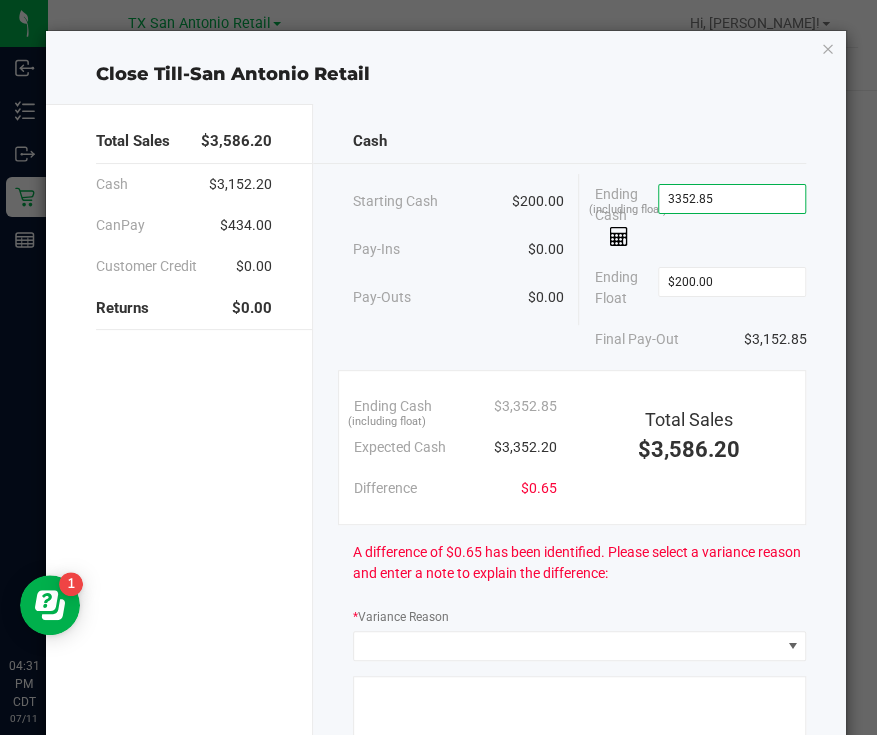 type on "$3,352.85" 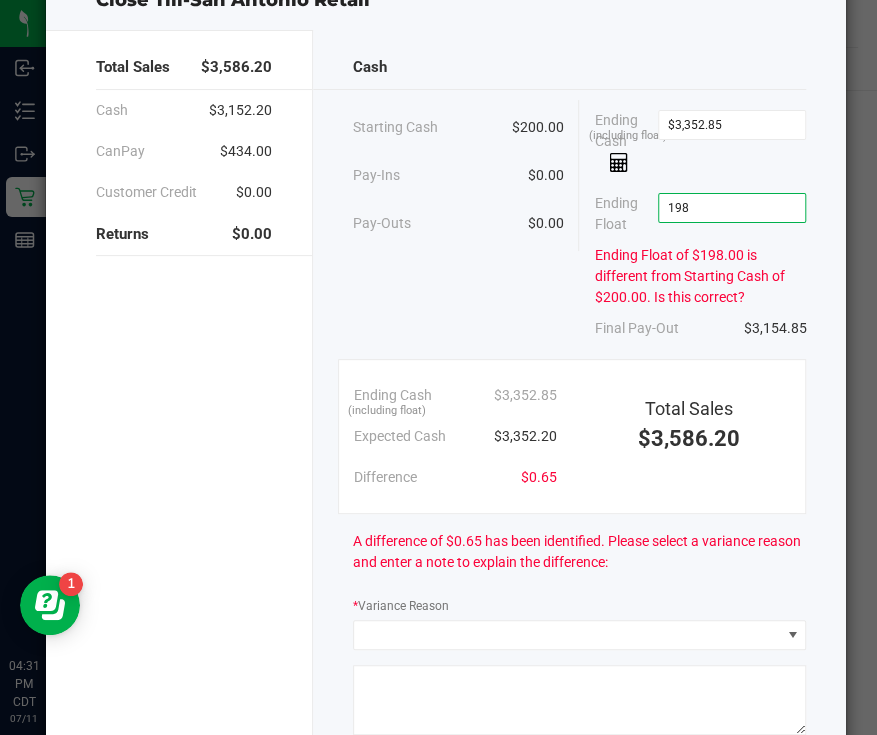 scroll, scrollTop: 124, scrollLeft: 0, axis: vertical 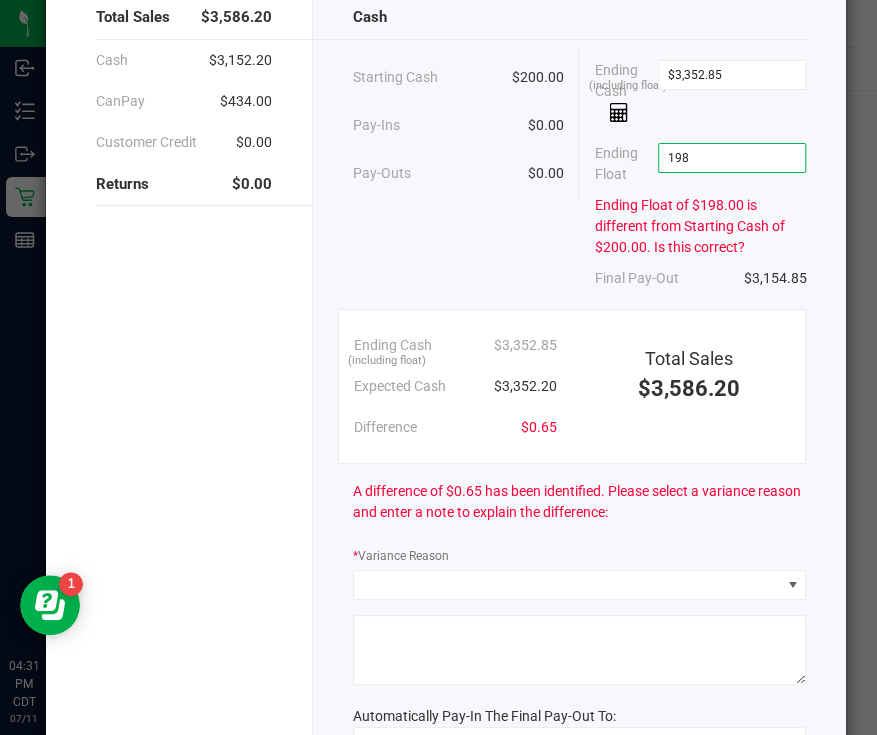 drag, startPoint x: 697, startPoint y: 142, endPoint x: 475, endPoint y: 145, distance: 222.02026 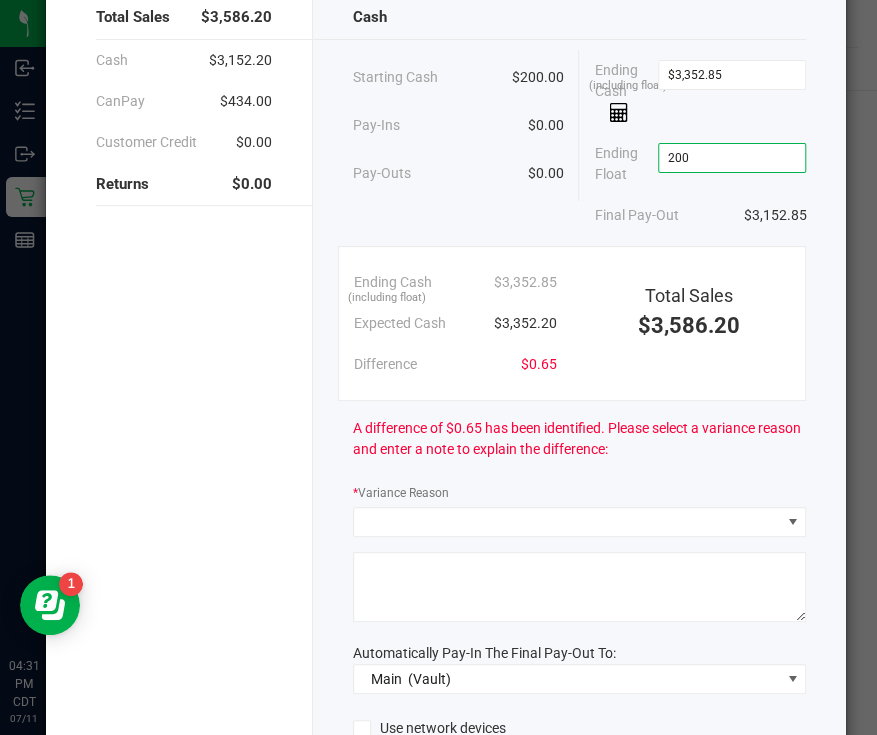 type on "$200.00" 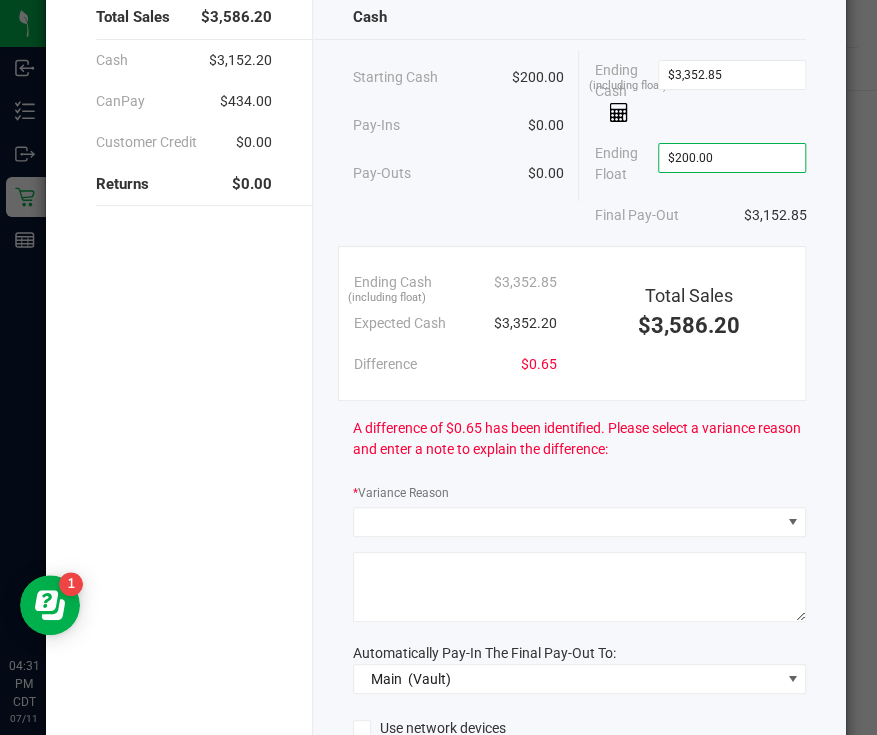 click on "Pay-Ins   $0.00" 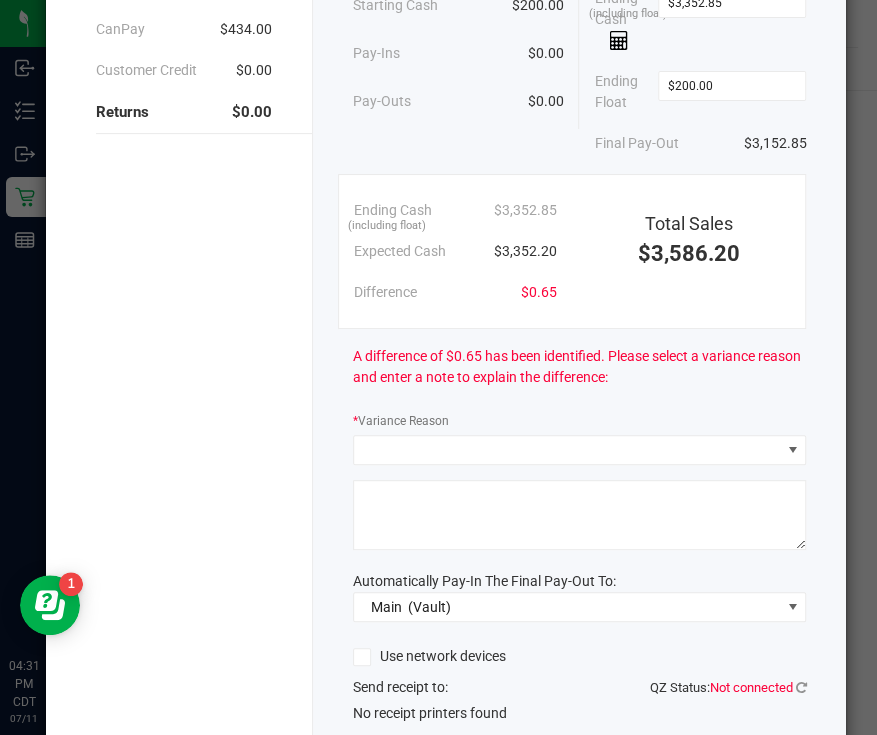scroll, scrollTop: 249, scrollLeft: 0, axis: vertical 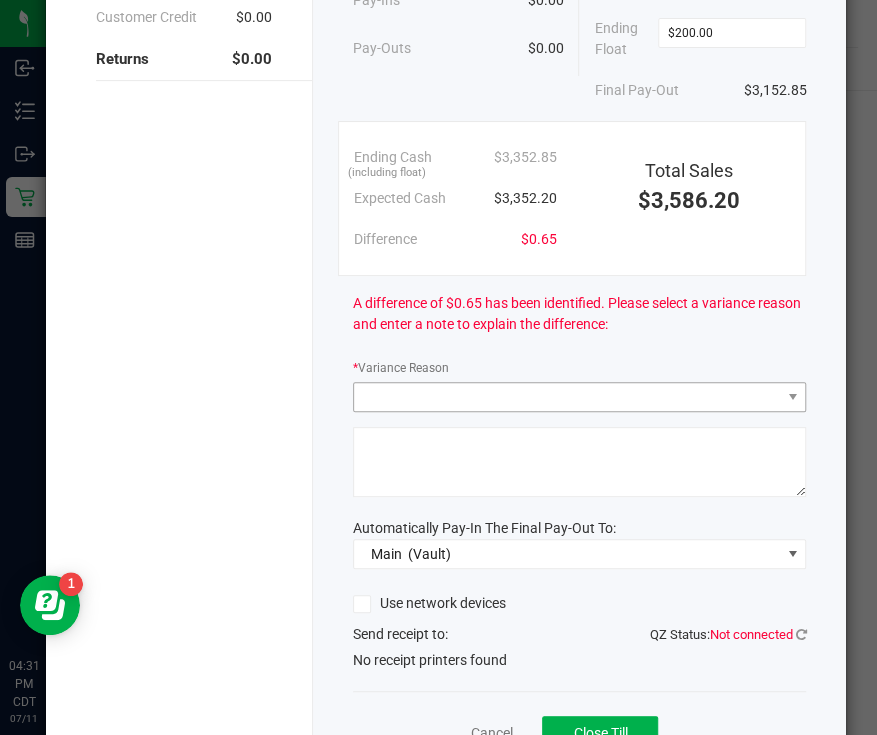 drag, startPoint x: 463, startPoint y: 367, endPoint x: 480, endPoint y: 390, distance: 28.600698 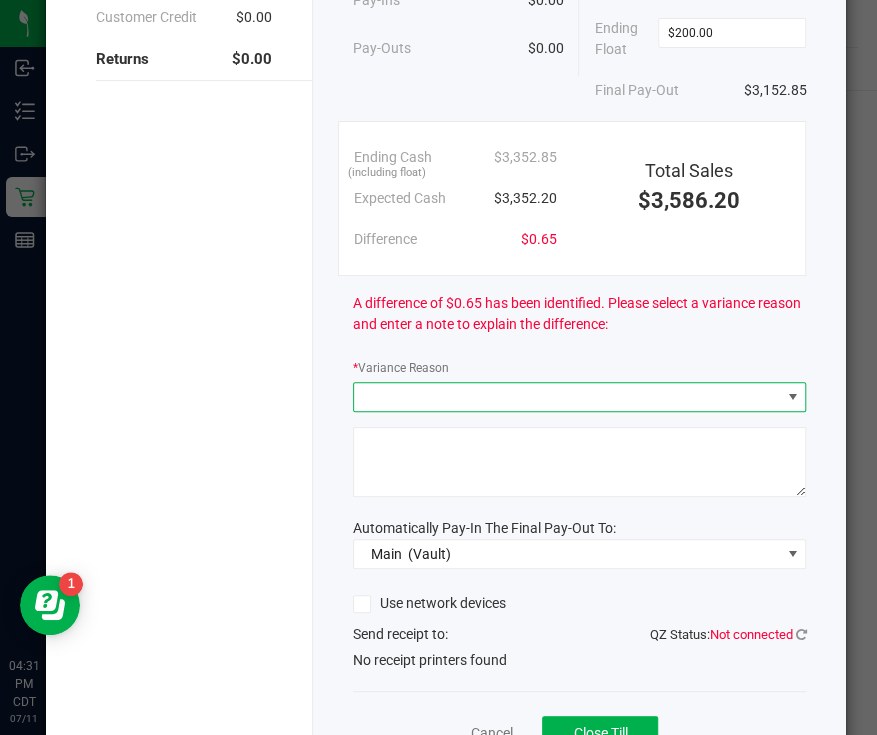 click at bounding box center (567, 397) 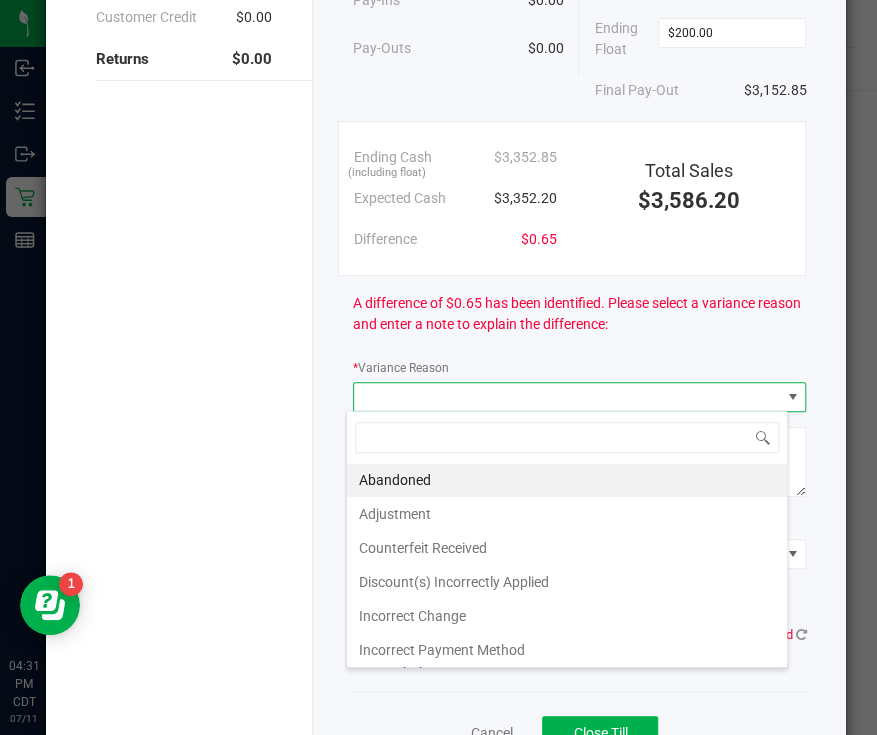 scroll, scrollTop: 99969, scrollLeft: 99557, axis: both 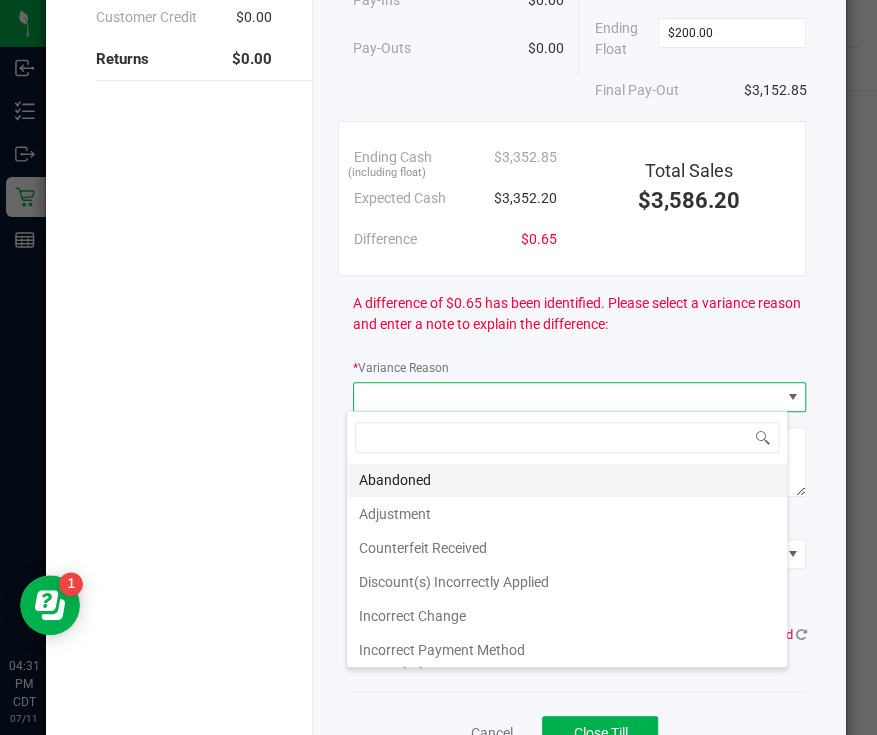 click on "Abandoned" at bounding box center [567, 480] 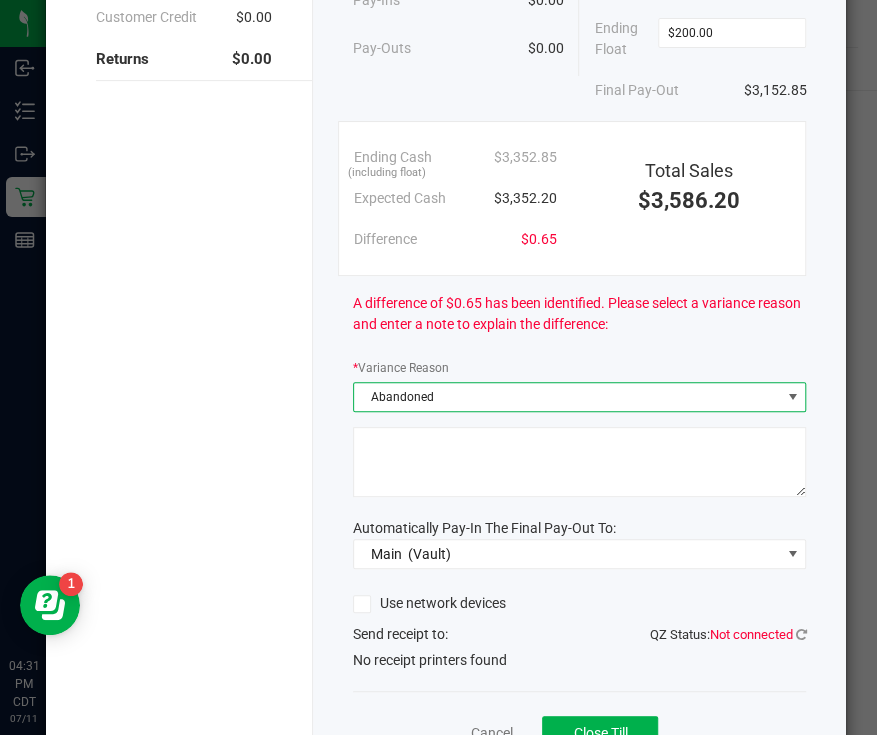 click 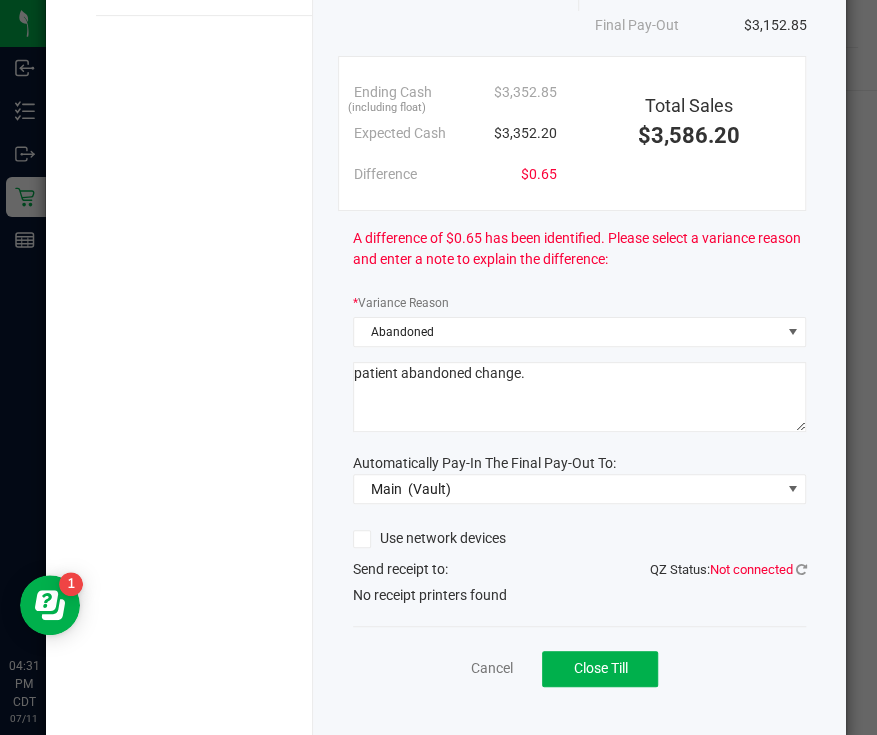scroll, scrollTop: 345, scrollLeft: 0, axis: vertical 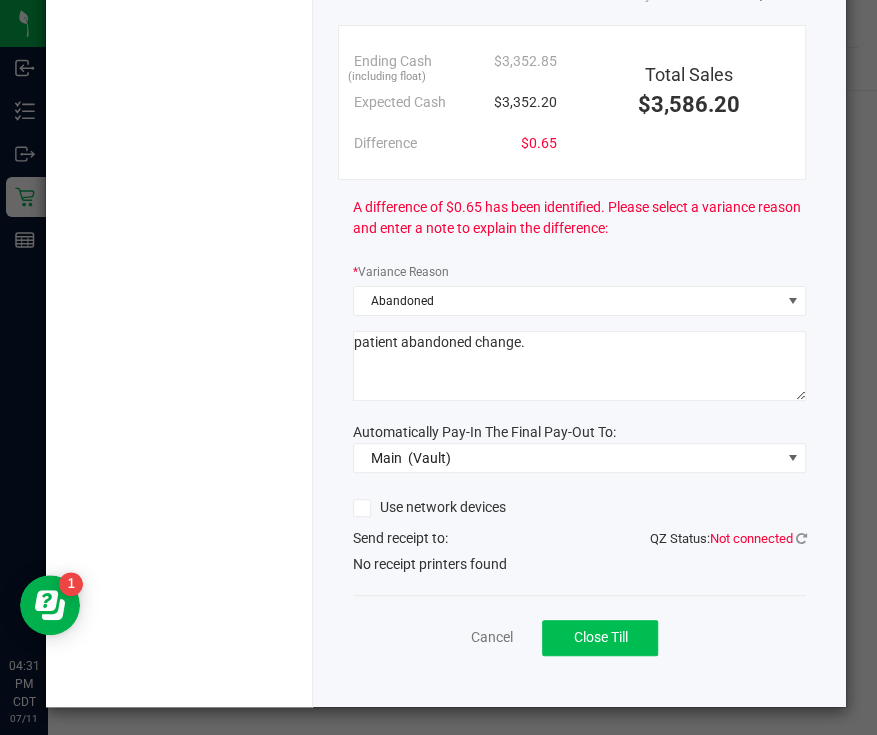 type on "patient abandoned change." 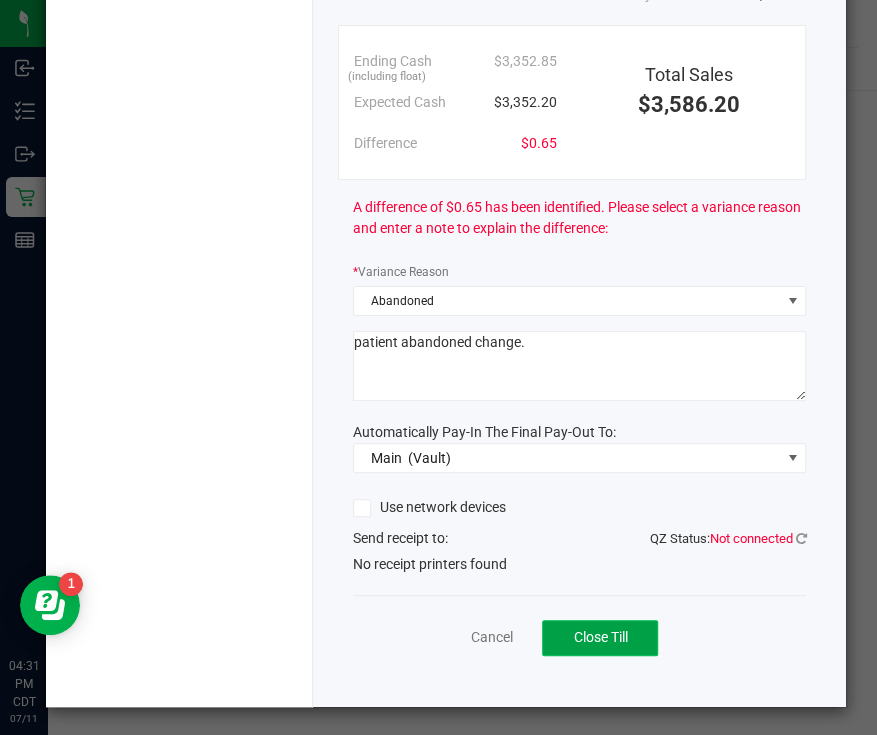 click on "Close Till" 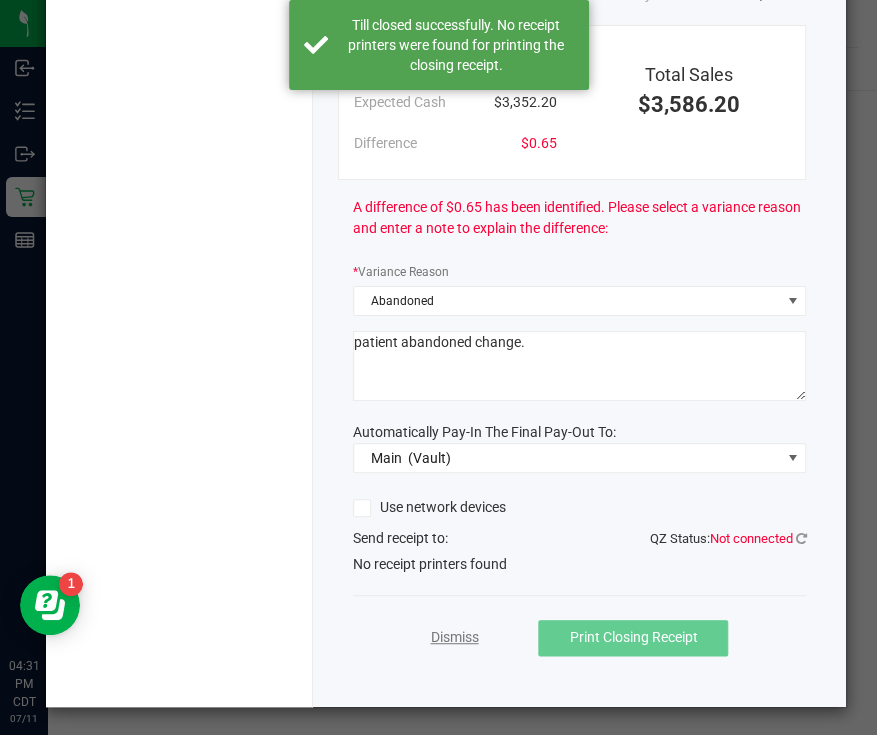 click on "Dismiss" 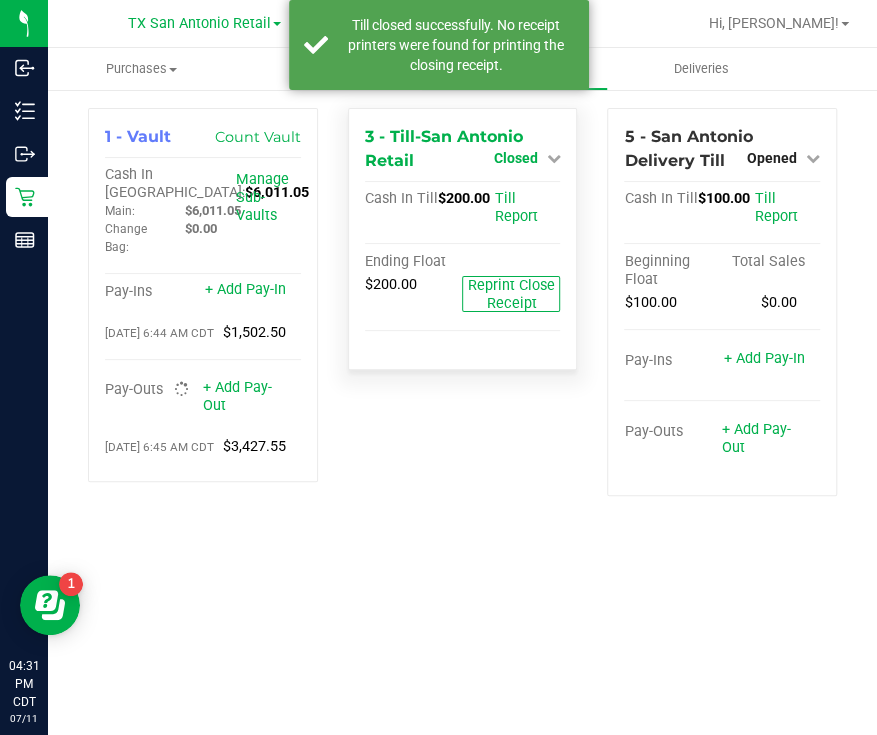 click on "Closed" at bounding box center (515, 158) 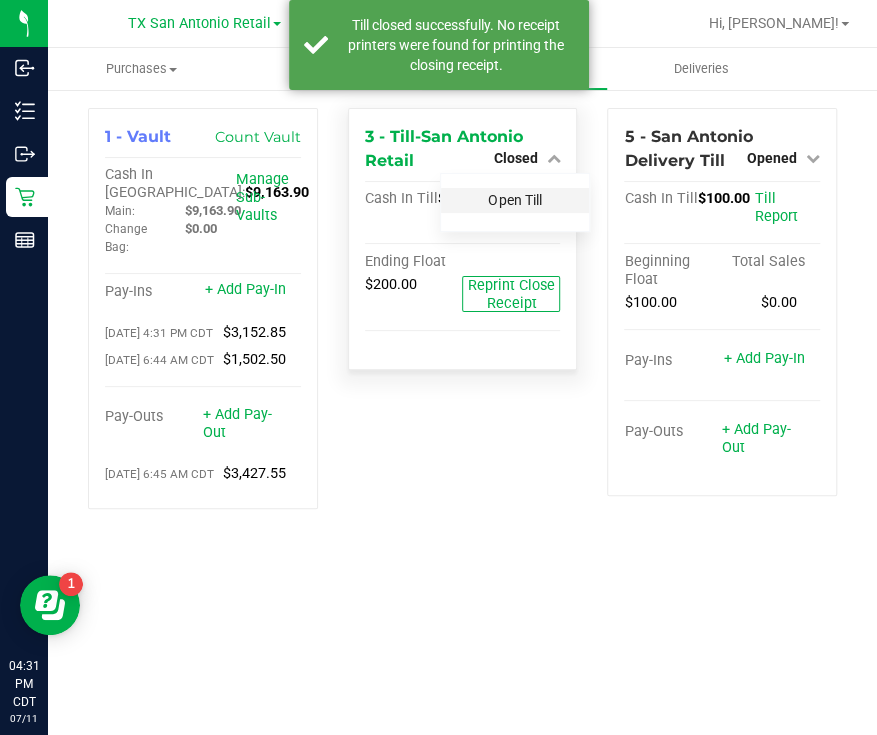 click on "Open Till" at bounding box center (514, 200) 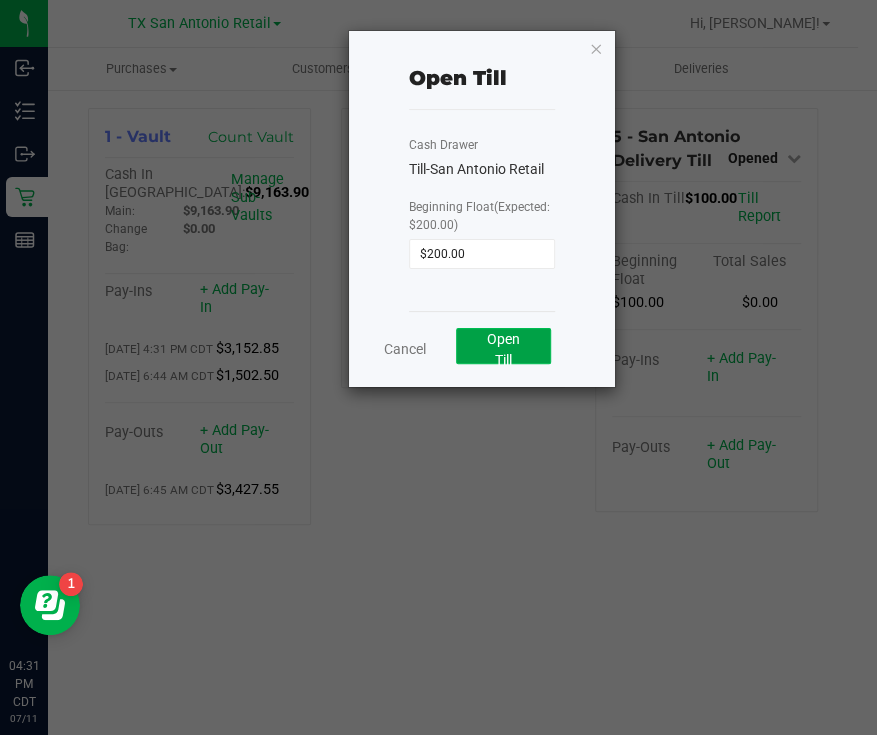 click on "Open Till" 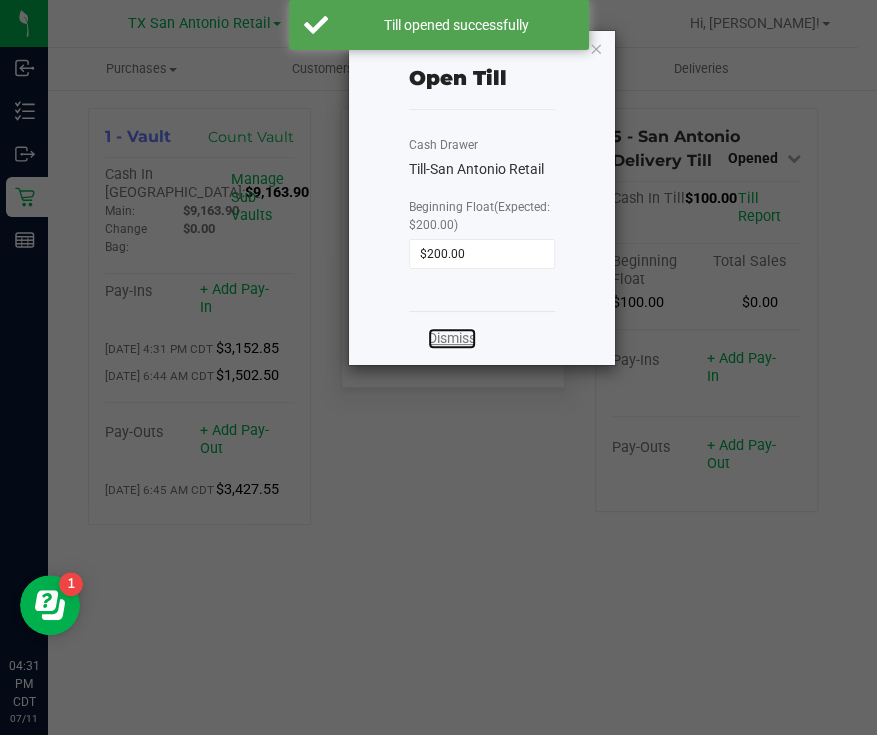 click on "Dismiss" 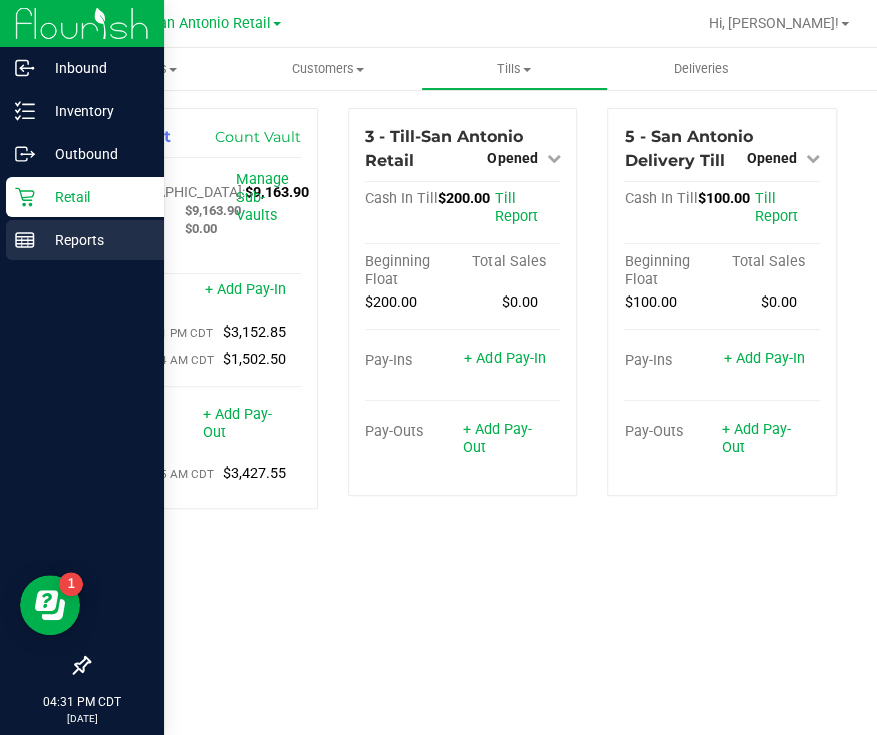 click 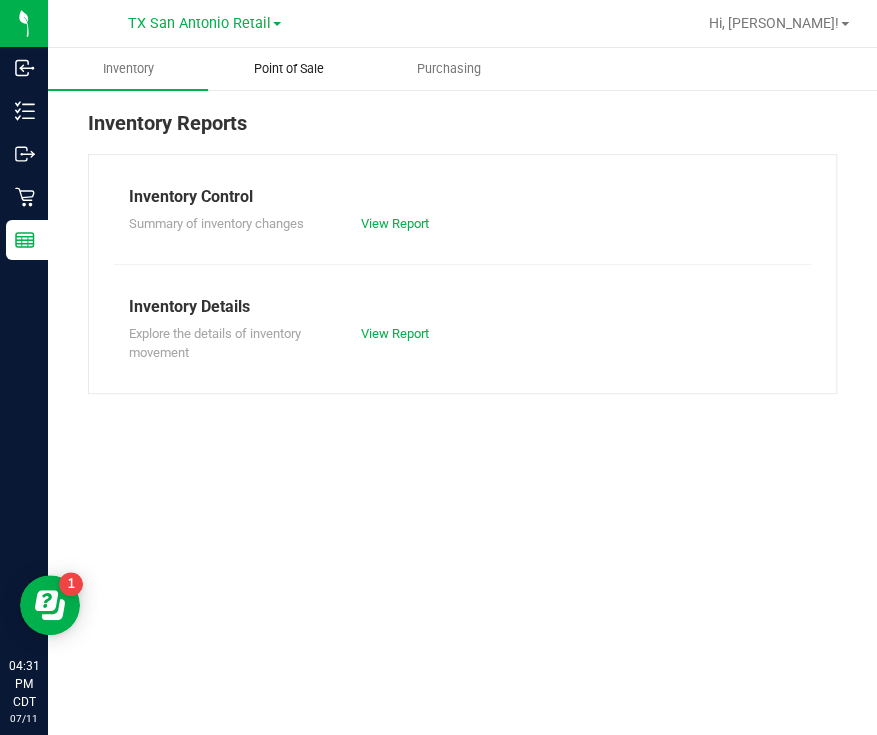 click on "Point of Sale" at bounding box center [288, 69] 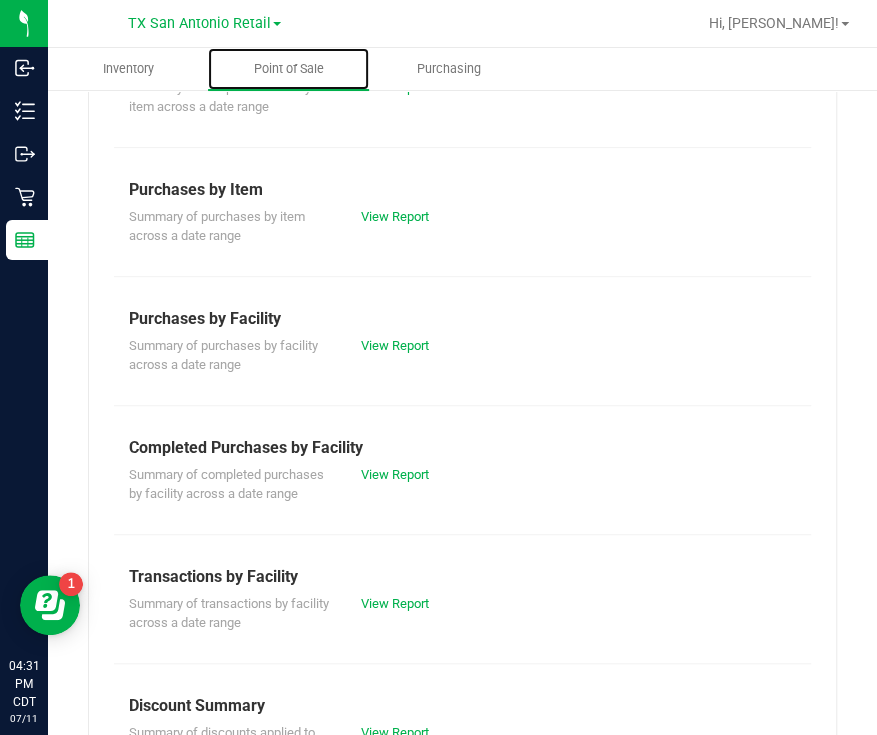 scroll, scrollTop: 249, scrollLeft: 0, axis: vertical 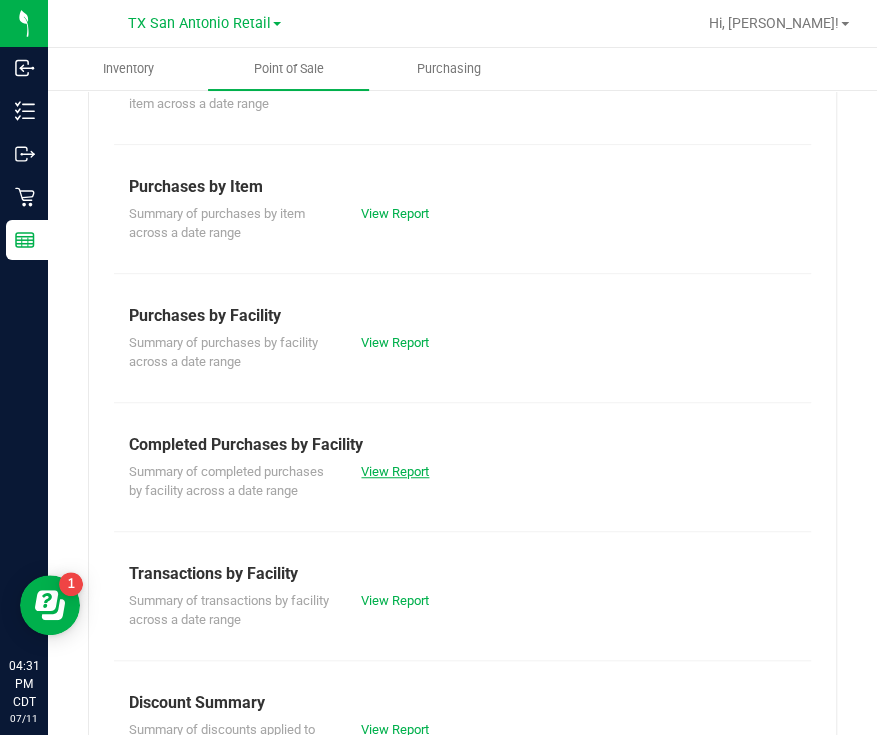 click on "View Report" at bounding box center (395, 471) 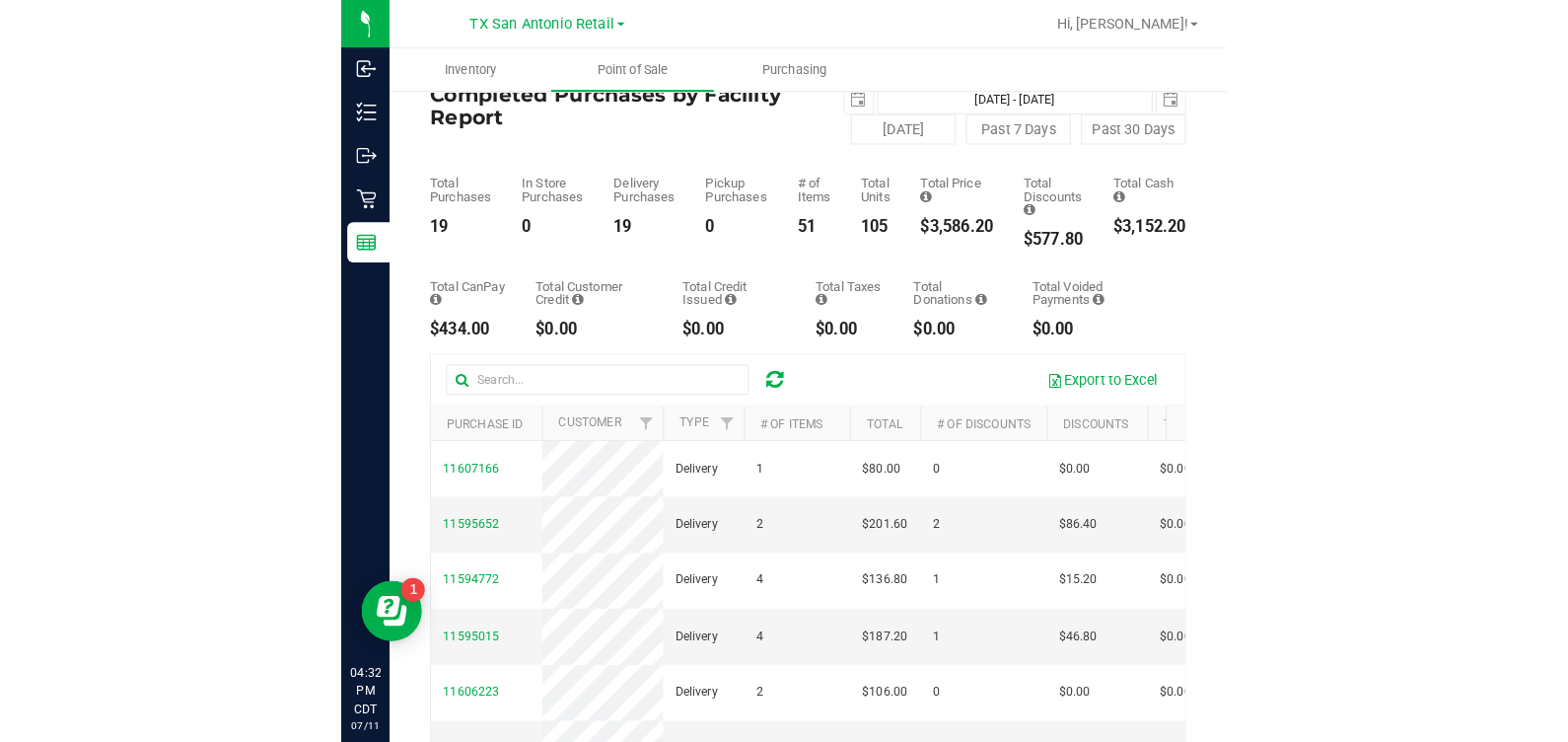 scroll, scrollTop: 0, scrollLeft: 0, axis: both 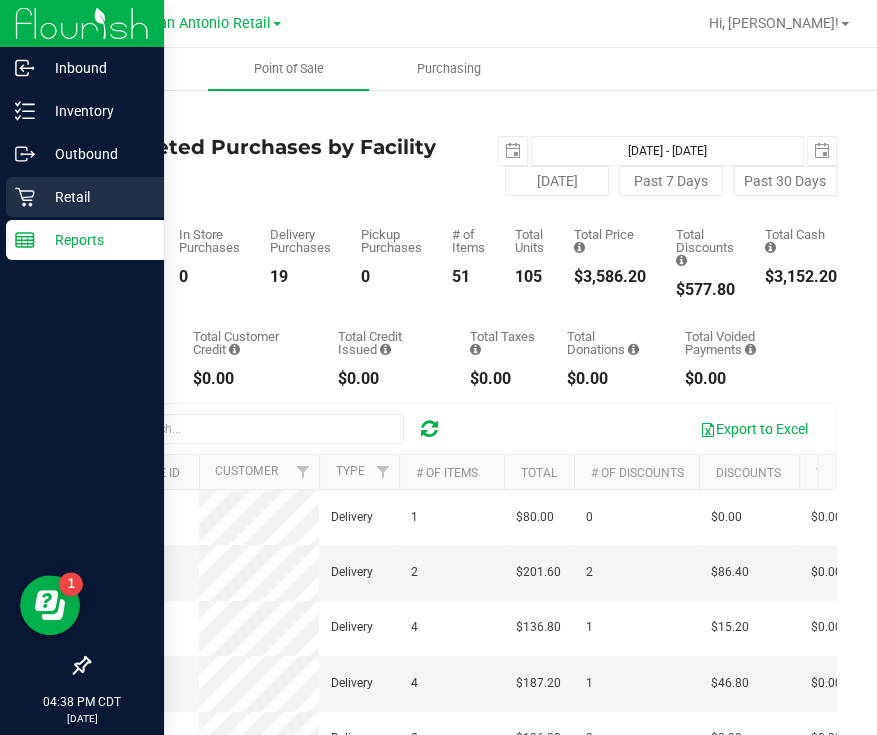click on "Retail" at bounding box center (85, 197) 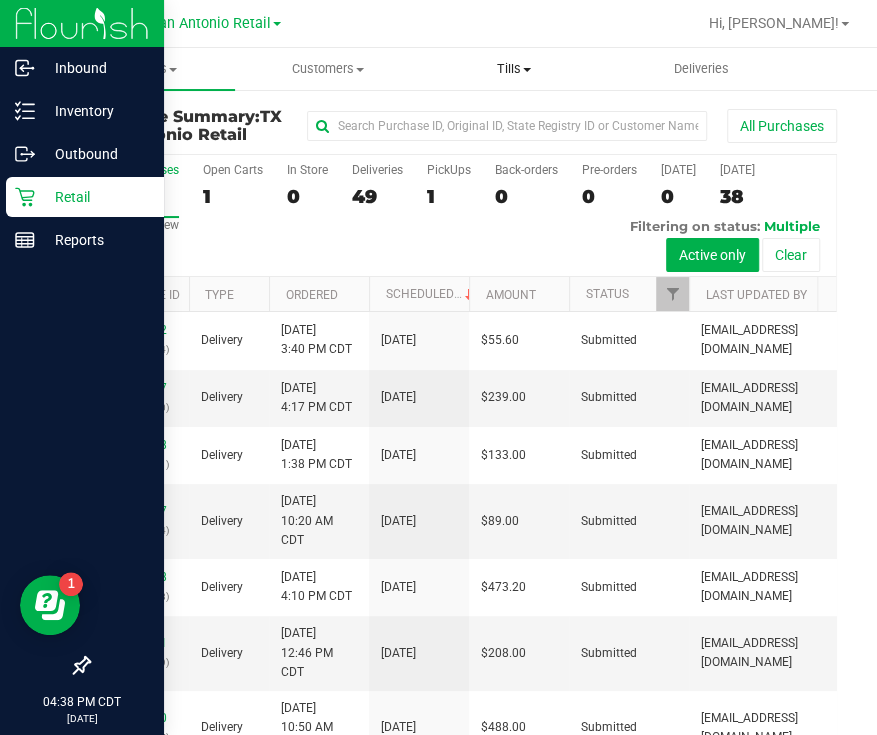click on "Tills" at bounding box center [514, 69] 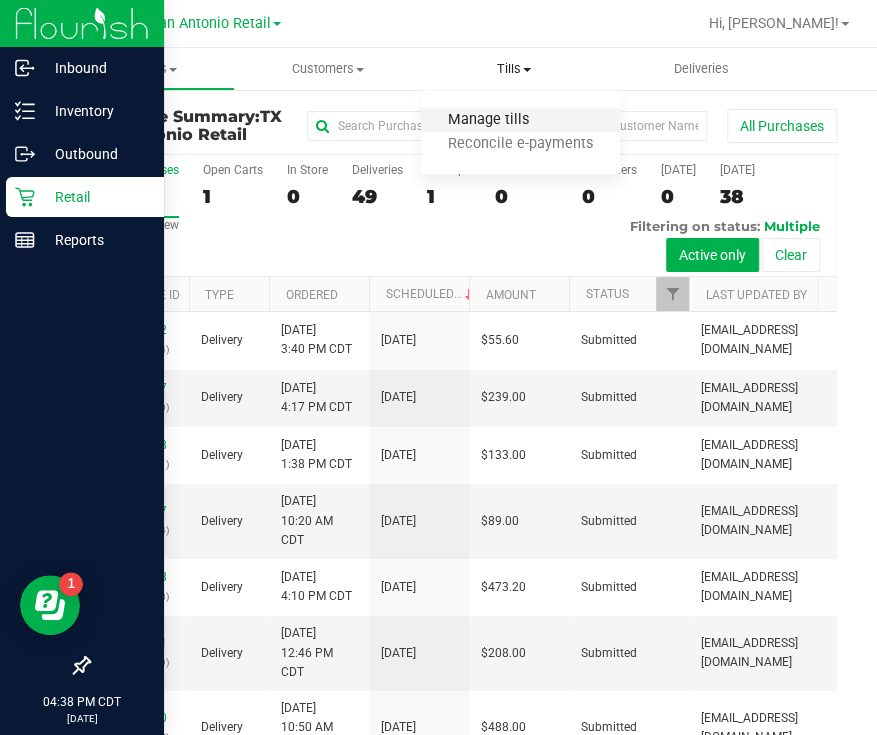 click on "Manage tills" at bounding box center (488, 120) 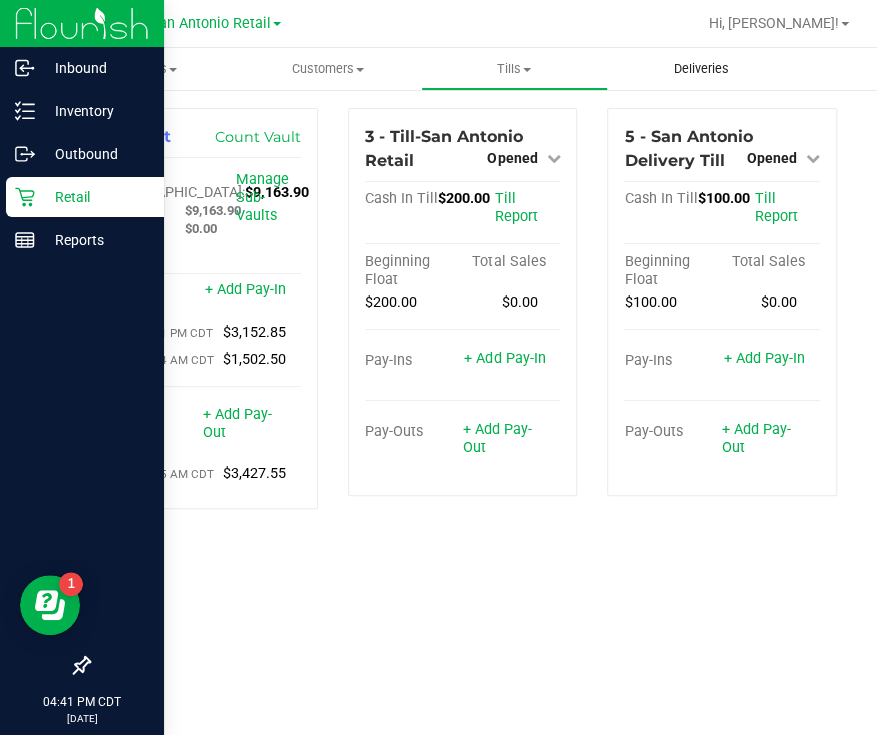 click on "Deliveries" at bounding box center (700, 69) 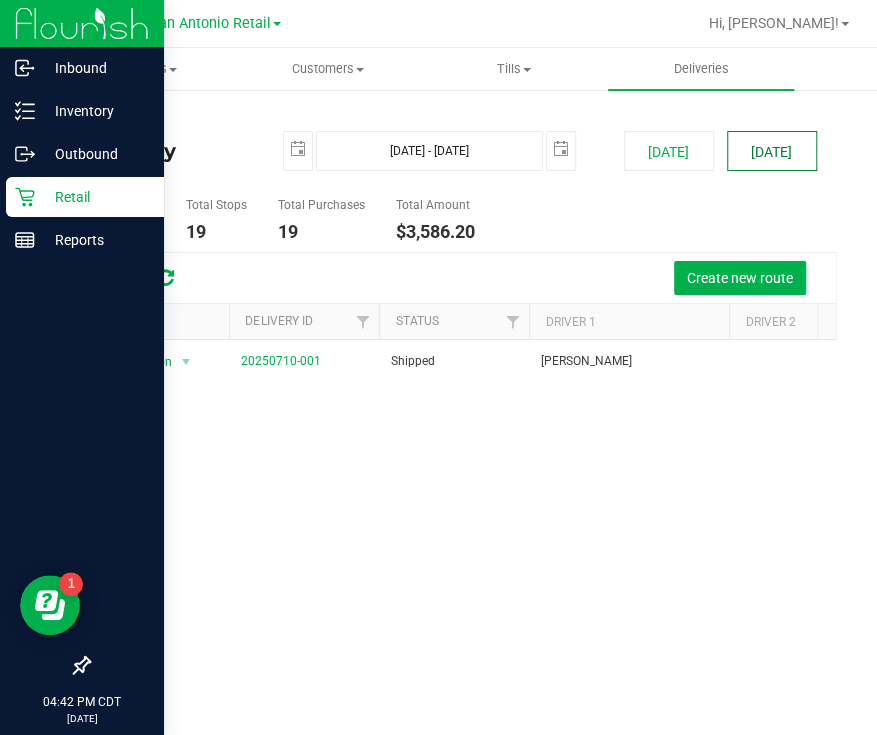 click on "[DATE]" at bounding box center [772, 151] 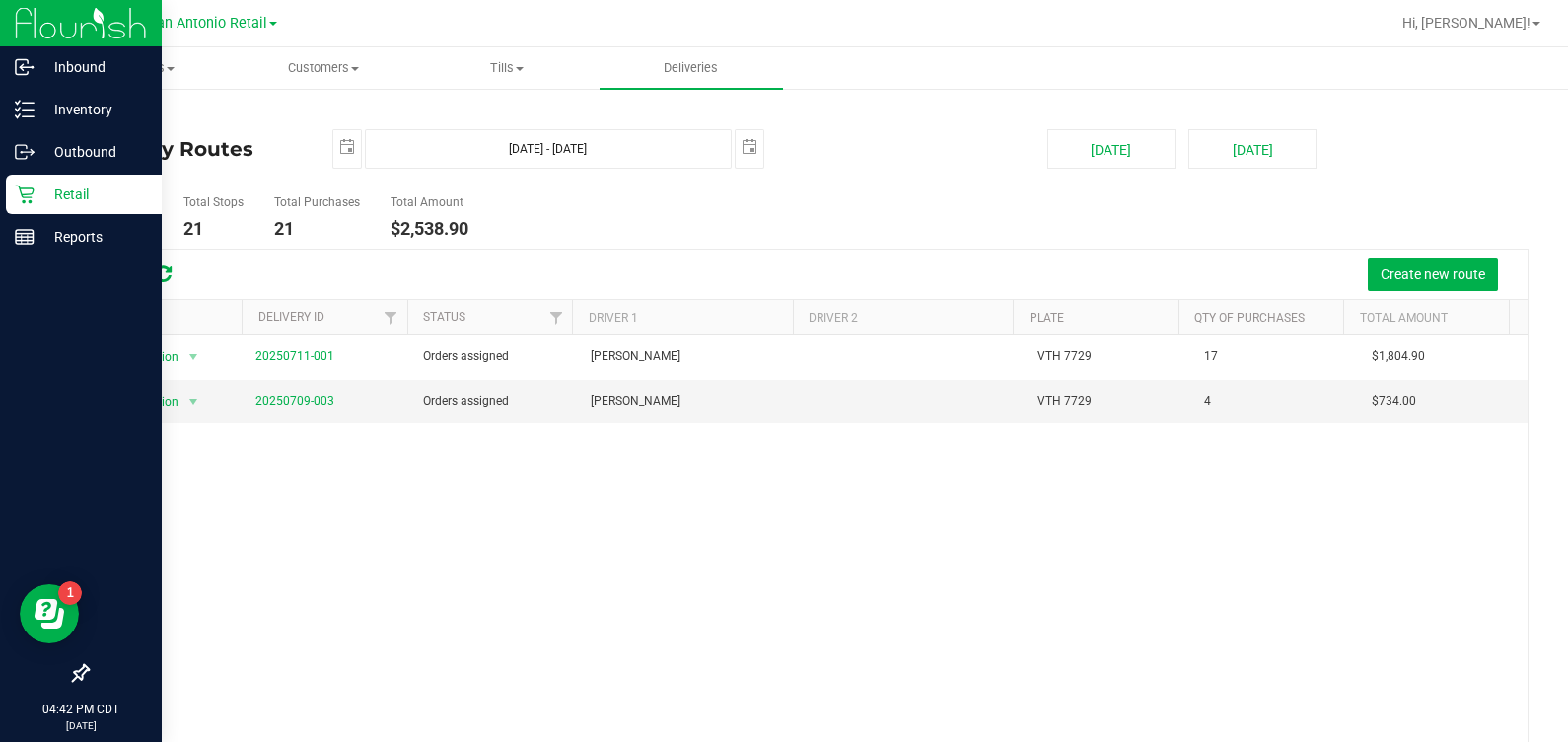 click on "Total Routes
2
Total Stops
21
Total Purchases
21
Total Amount
$2,538.90" at bounding box center [560, 217] 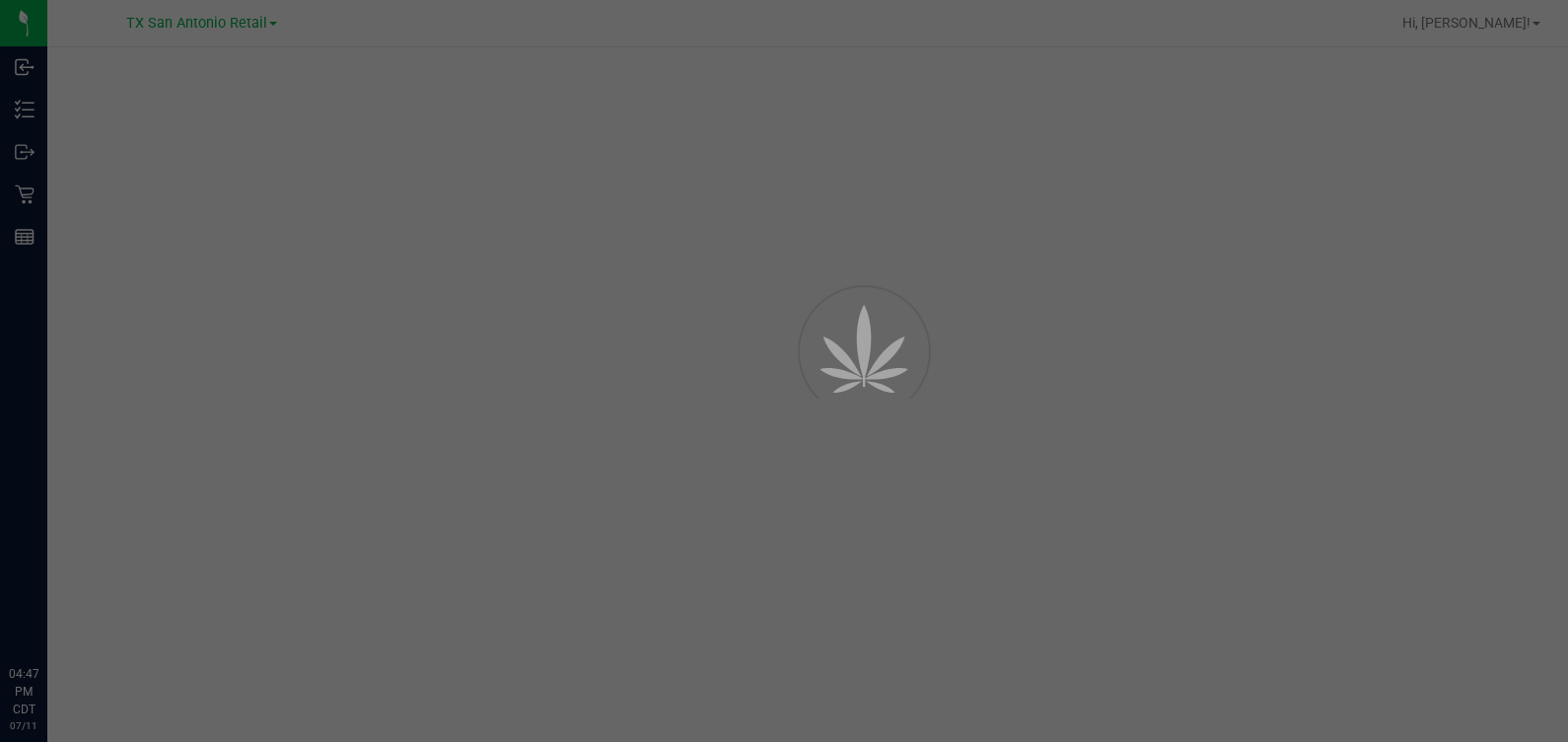 scroll, scrollTop: 0, scrollLeft: 0, axis: both 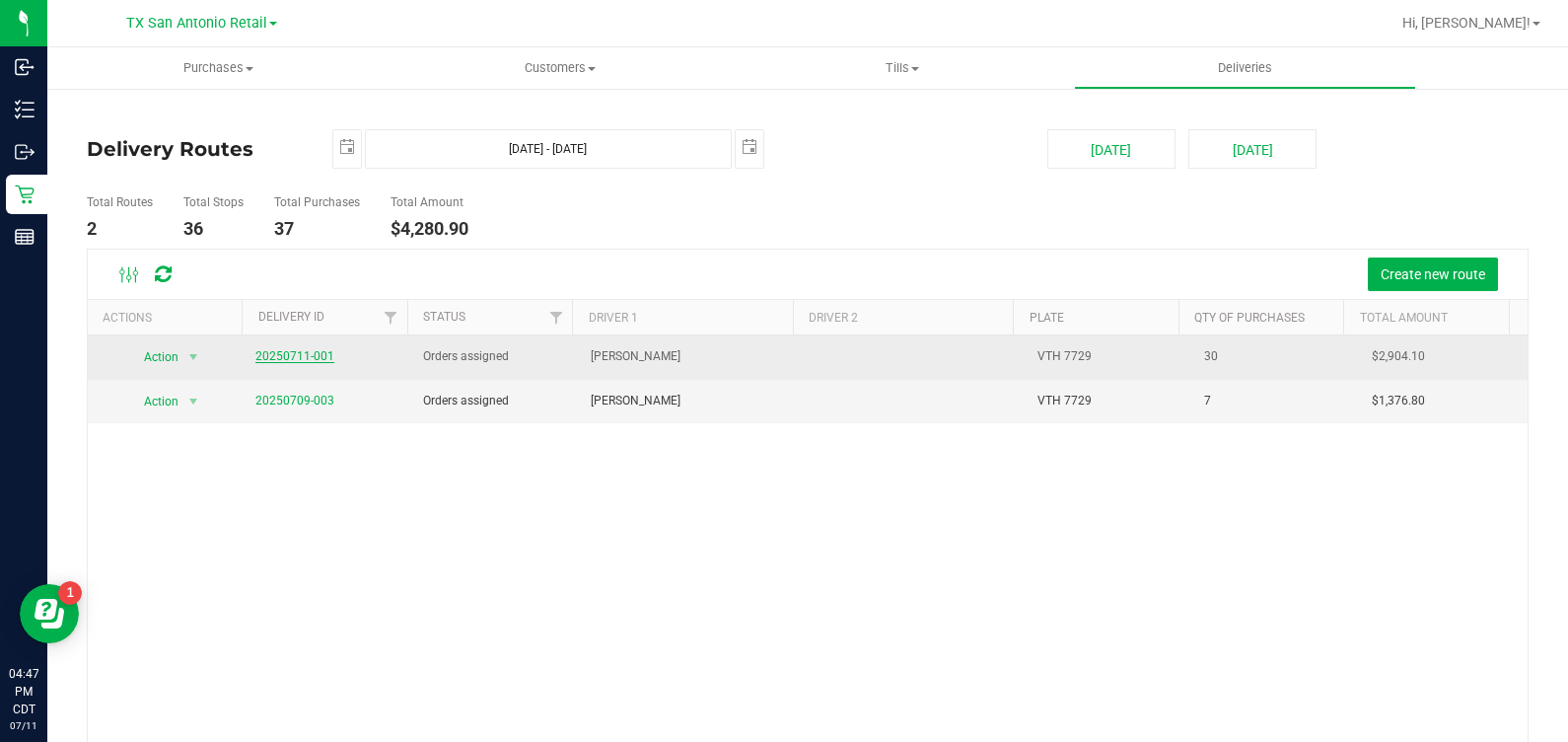 click on "20250711-001" at bounding box center [295, 356] 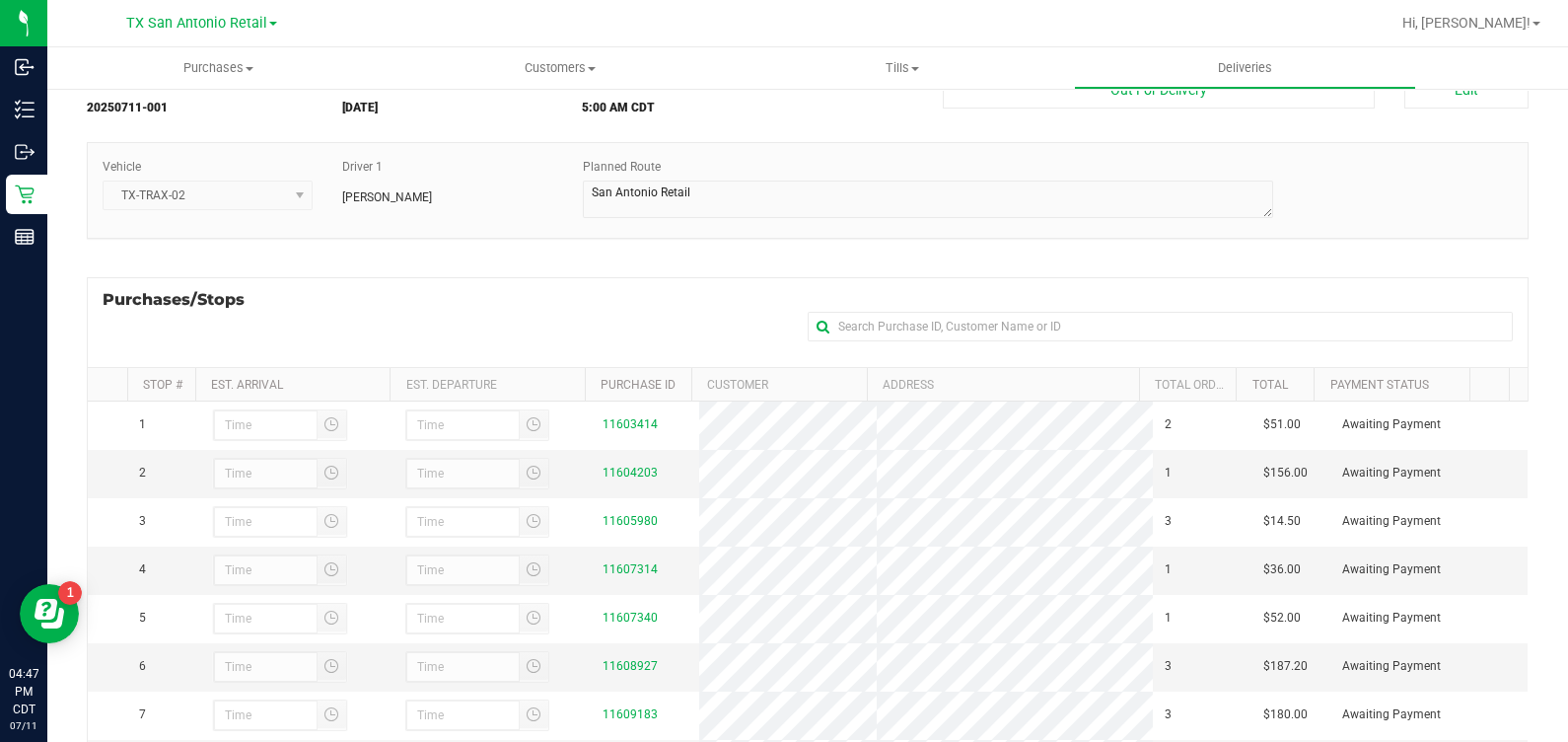scroll, scrollTop: 326, scrollLeft: 0, axis: vertical 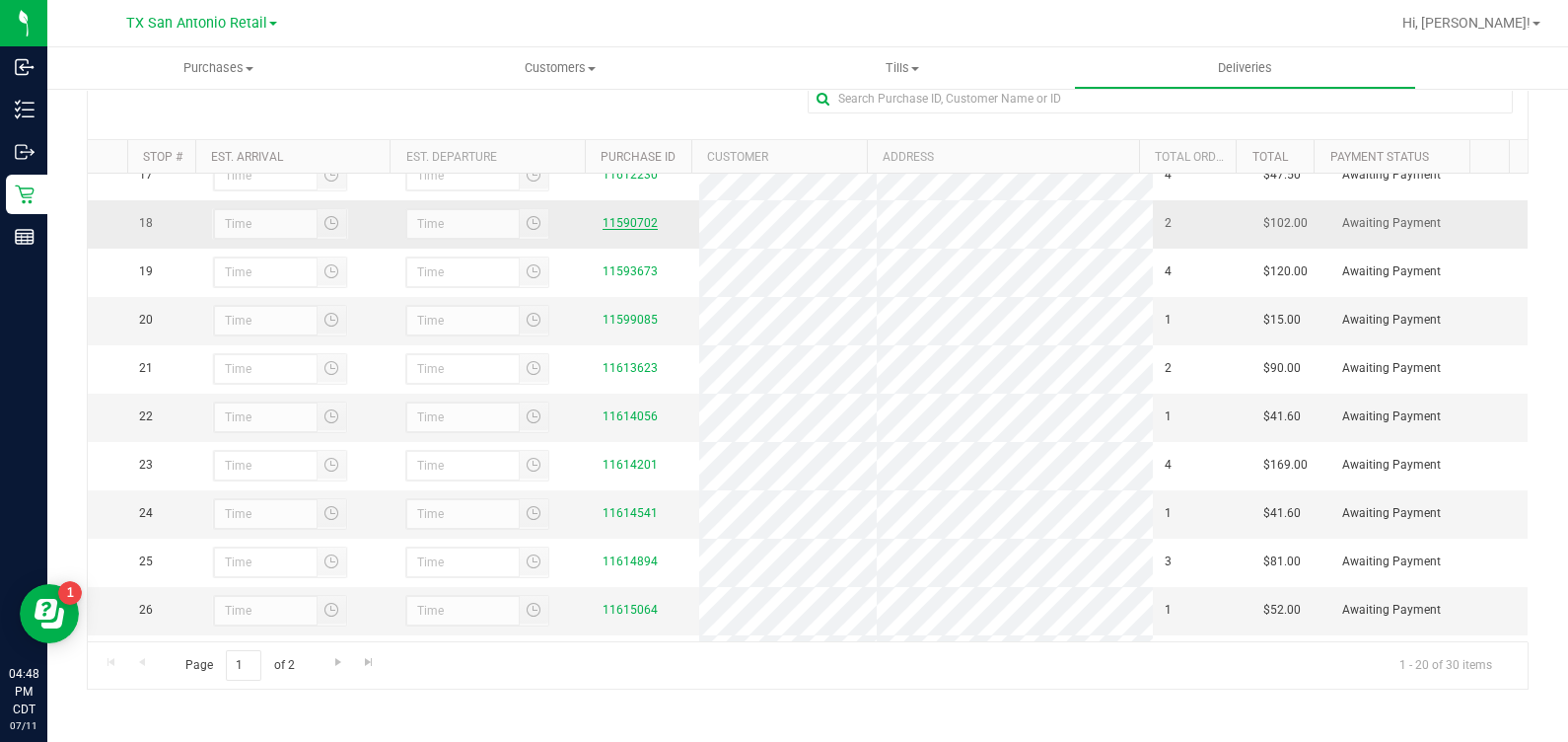 click on "11590702" at bounding box center [630, 223] 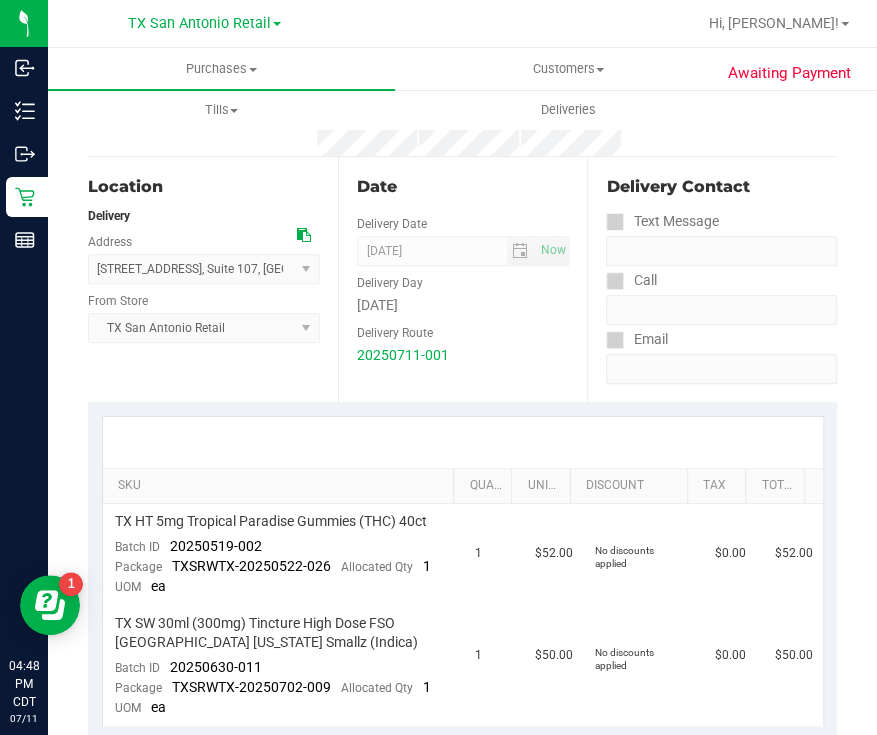 scroll, scrollTop: 249, scrollLeft: 0, axis: vertical 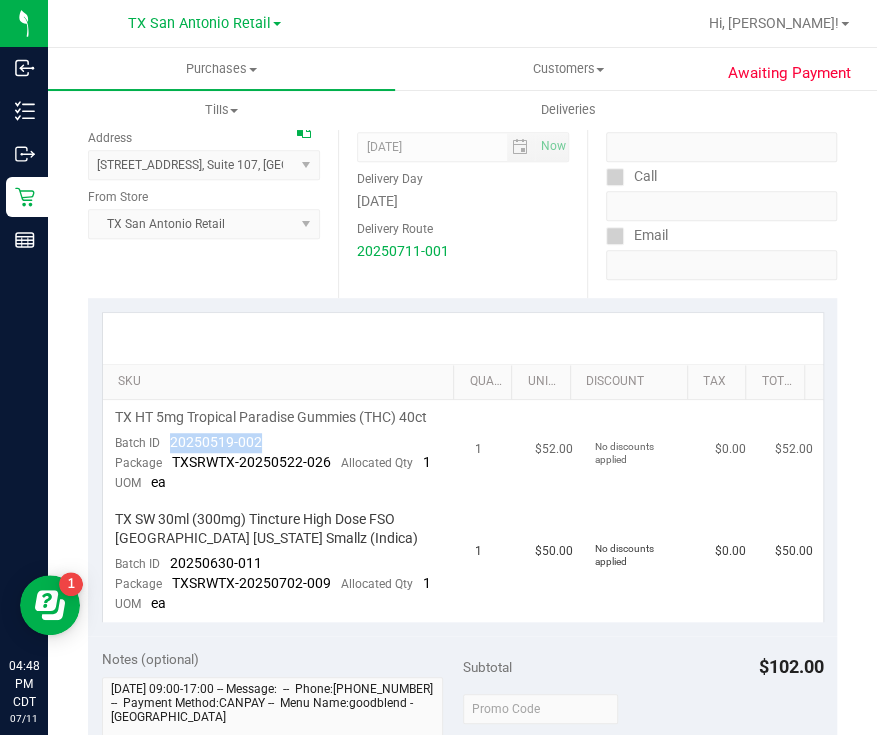 drag, startPoint x: 275, startPoint y: 442, endPoint x: 161, endPoint y: 436, distance: 114.15778 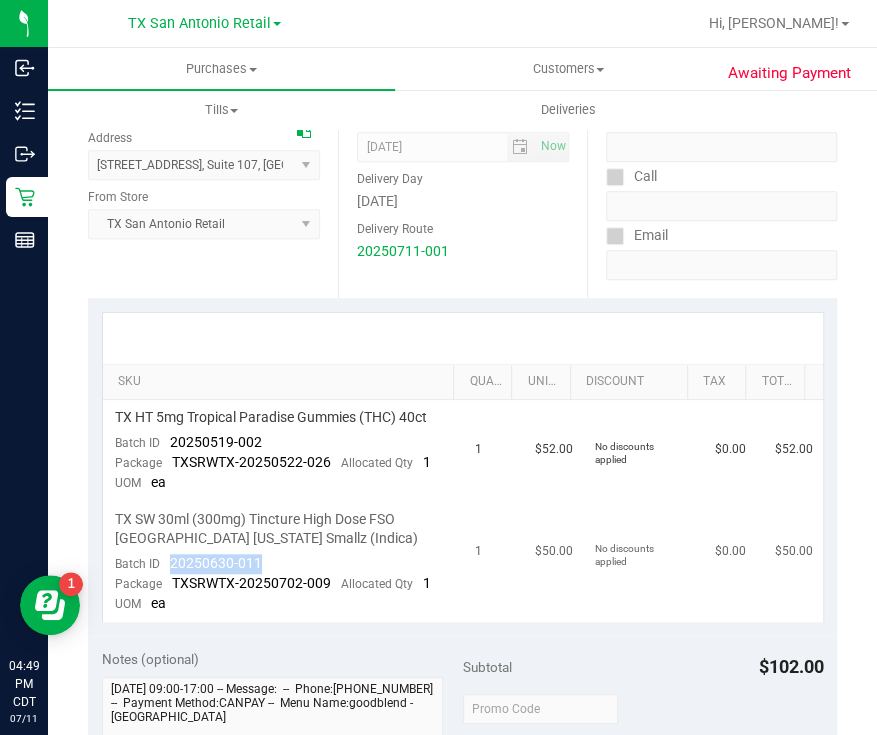 drag, startPoint x: 278, startPoint y: 559, endPoint x: 170, endPoint y: 552, distance: 108.226616 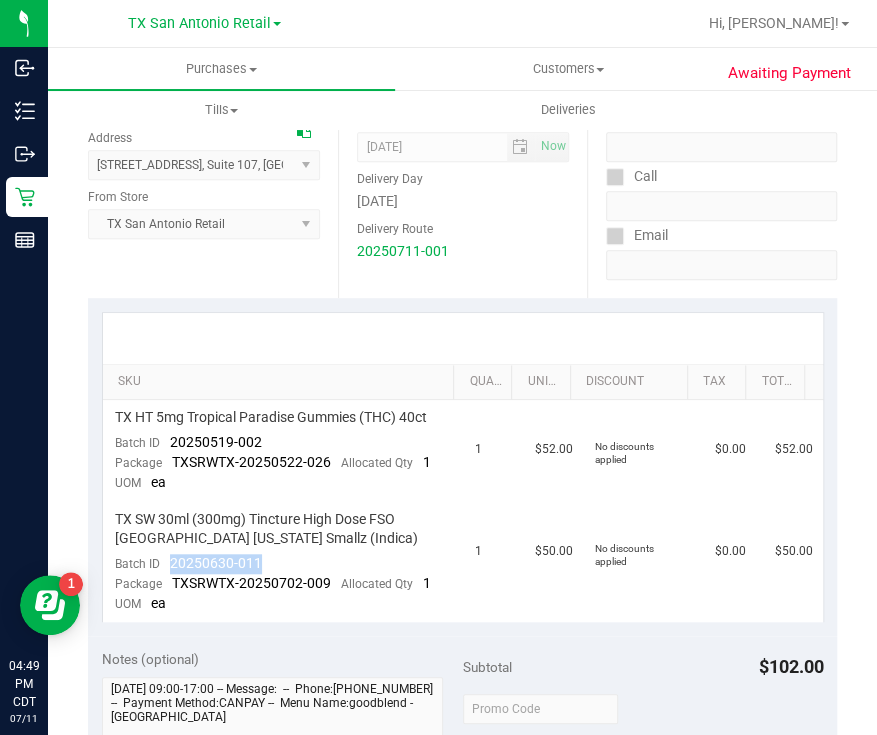 click on "SKU Quantity Unit Price Discount Tax Total
TX HT 5mg Tropical Paradise Gummies (THC) 40ct
Batch ID
20250519-002
Package
TXSRWTX-20250522-026
Allocated Qty
1
UOM
ea
1
$52.00
No discounts applied
$0.00
$52.00
TX SW 30ml (300mg) Tincture High Dose FSO TX Georgia Smallz (Indica)
Batch ID
20250630-011
Package Allocated Qty 1 UOM" at bounding box center [462, 467] 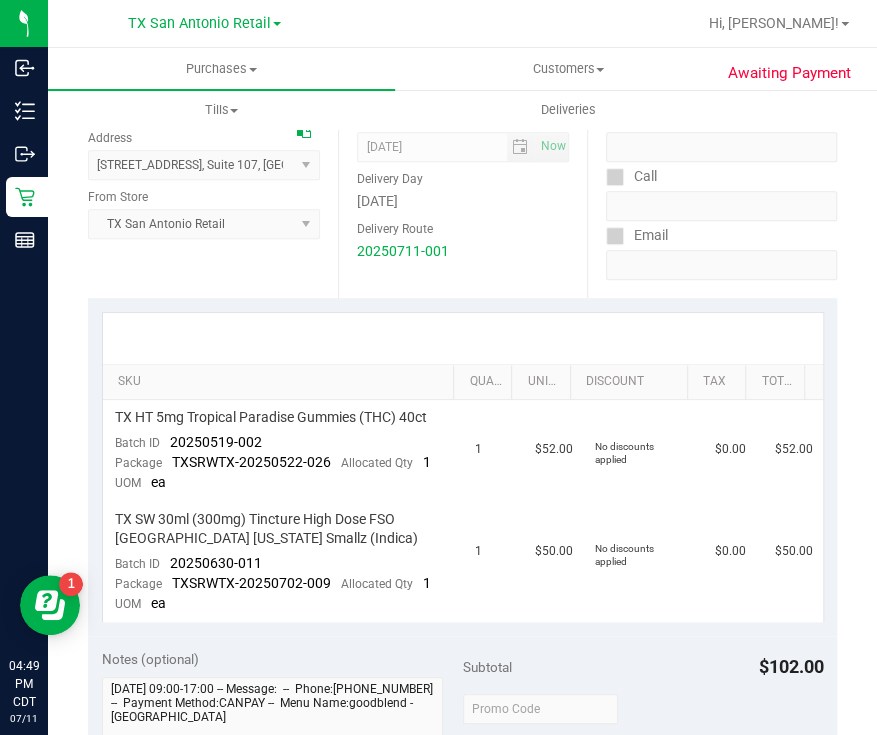 click on "SKU Quantity Unit Price Discount Tax Total
TX HT 5mg Tropical Paradise Gummies (THC) 40ct
Batch ID
20250519-002
Package
TXSRWTX-20250522-026
Allocated Qty
1
UOM
ea
1
$52.00
No discounts applied
$0.00
$52.00
TX SW 30ml (300mg) Tincture High Dose FSO TX Georgia Smallz (Indica)
Batch ID
20250630-011
Package Allocated Qty 1 UOM" at bounding box center [462, 467] 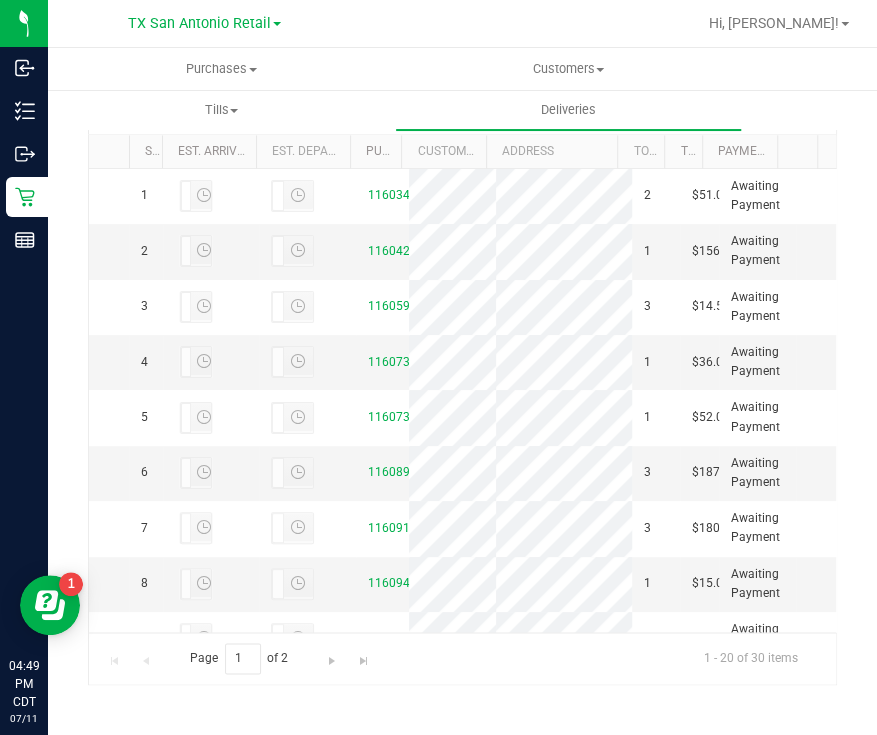 scroll, scrollTop: 466, scrollLeft: 0, axis: vertical 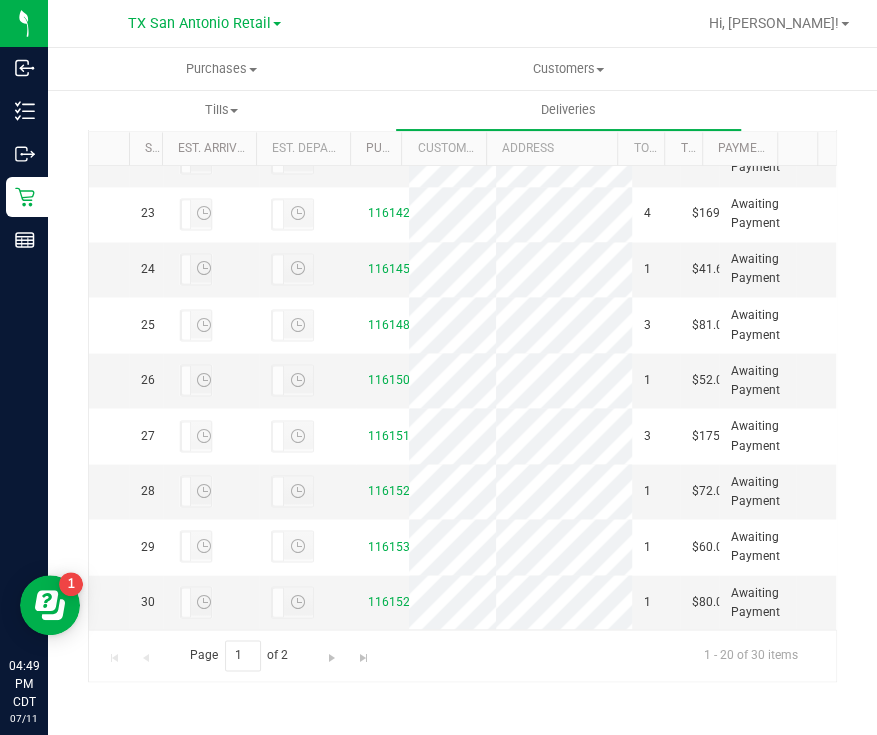 click on "11593673" at bounding box center [396, -8] 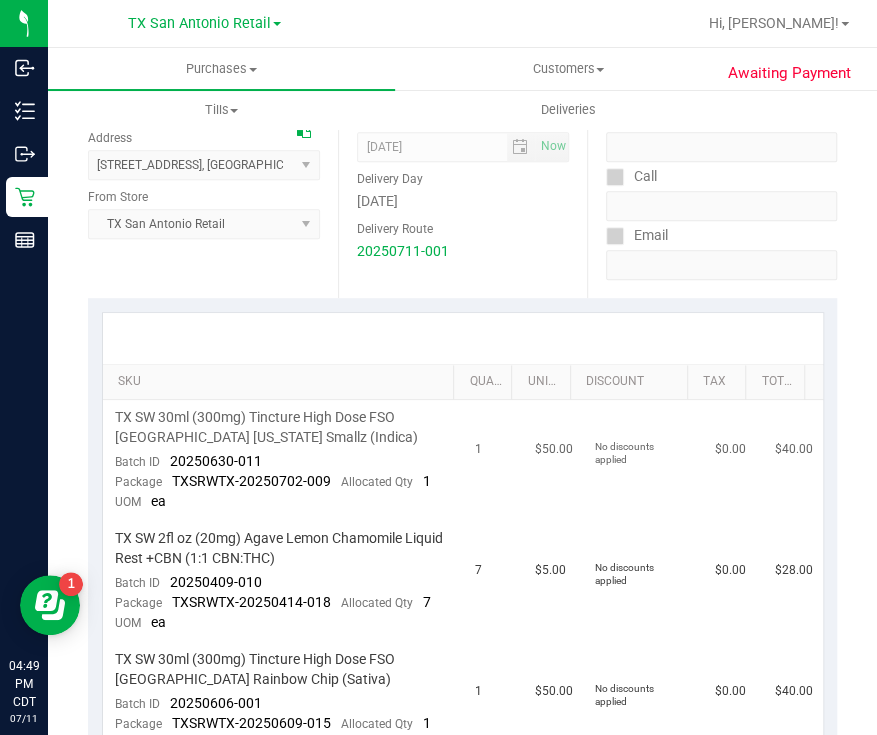 scroll, scrollTop: 375, scrollLeft: 0, axis: vertical 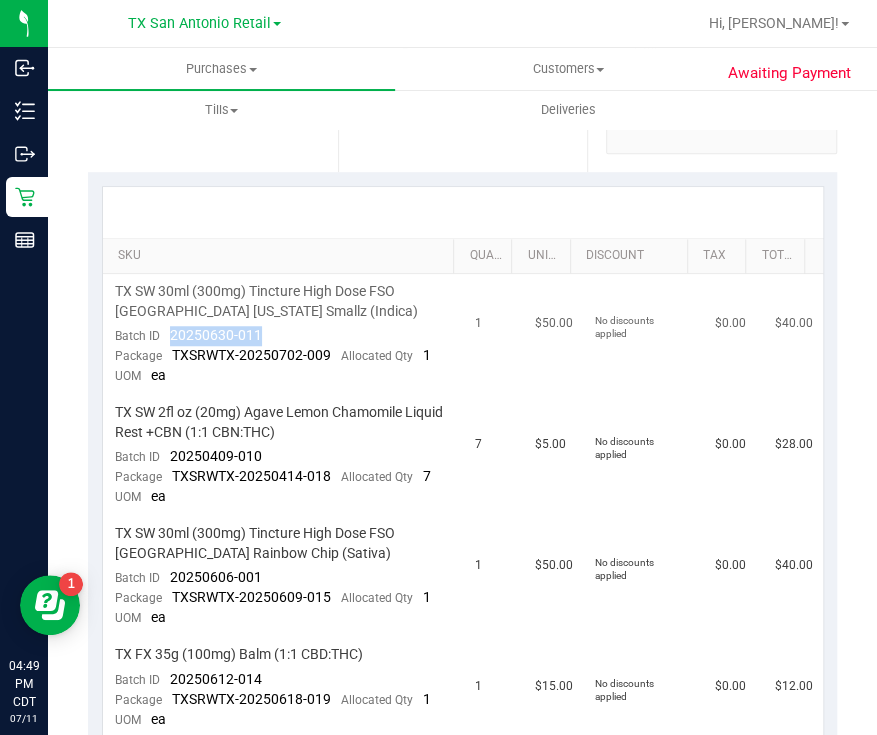 drag, startPoint x: 266, startPoint y: 325, endPoint x: 165, endPoint y: 332, distance: 101.24229 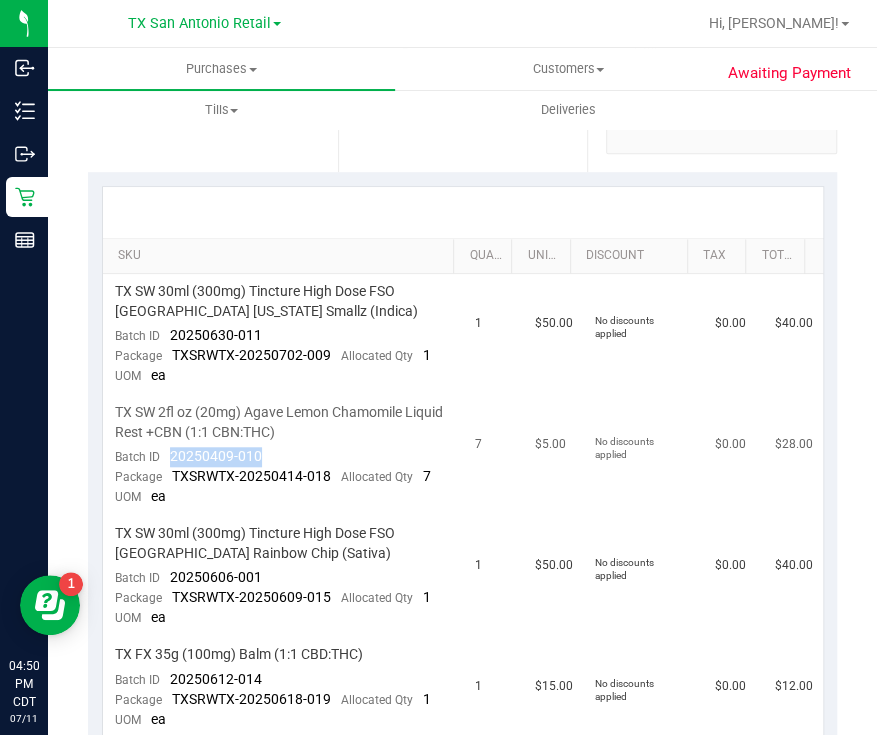drag, startPoint x: 286, startPoint y: 457, endPoint x: 162, endPoint y: 459, distance: 124.01613 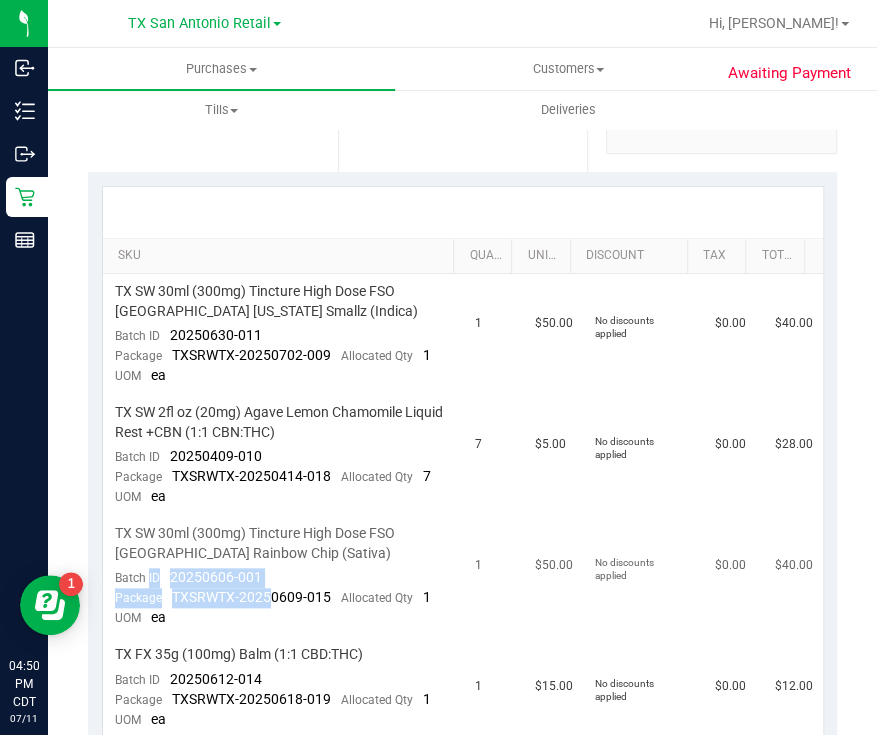 drag, startPoint x: 268, startPoint y: 587, endPoint x: 146, endPoint y: 584, distance: 122.03688 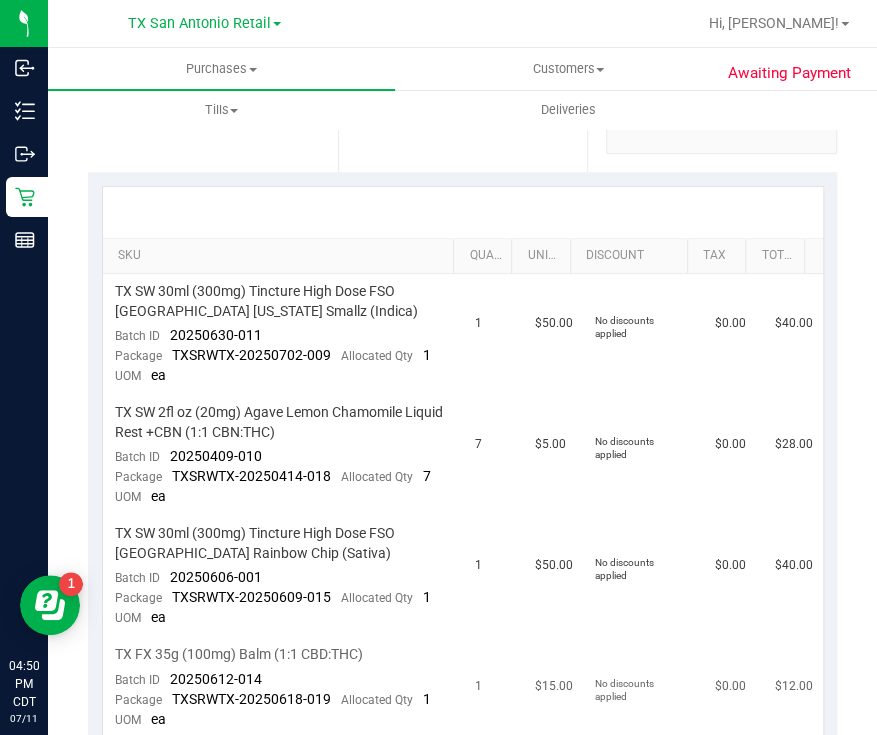 drag, startPoint x: 146, startPoint y: 584, endPoint x: 334, endPoint y: 668, distance: 205.9126 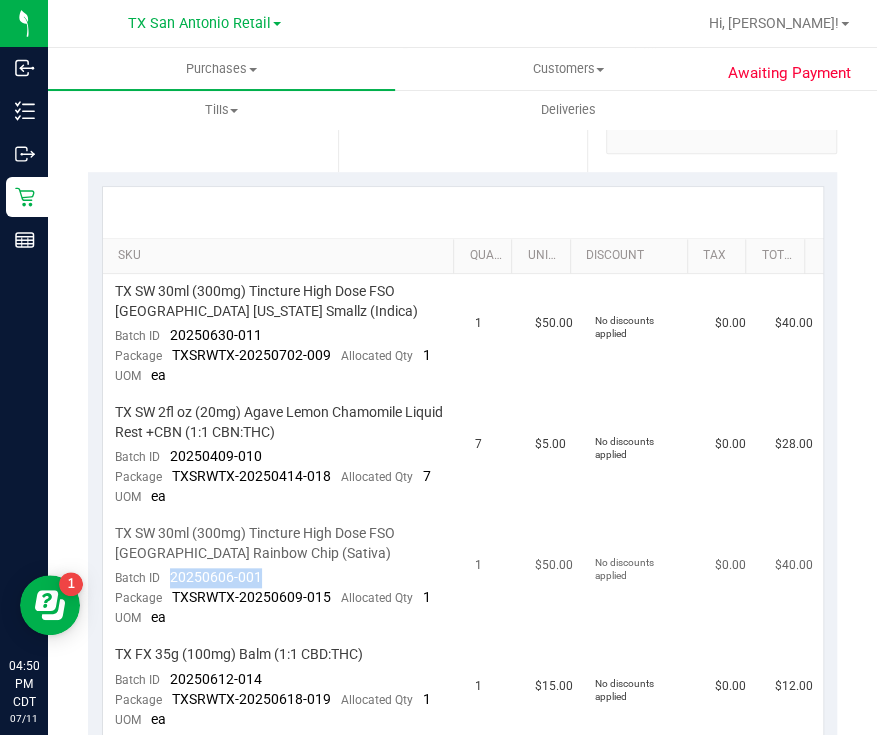 drag, startPoint x: 275, startPoint y: 562, endPoint x: 160, endPoint y: 581, distance: 116.559 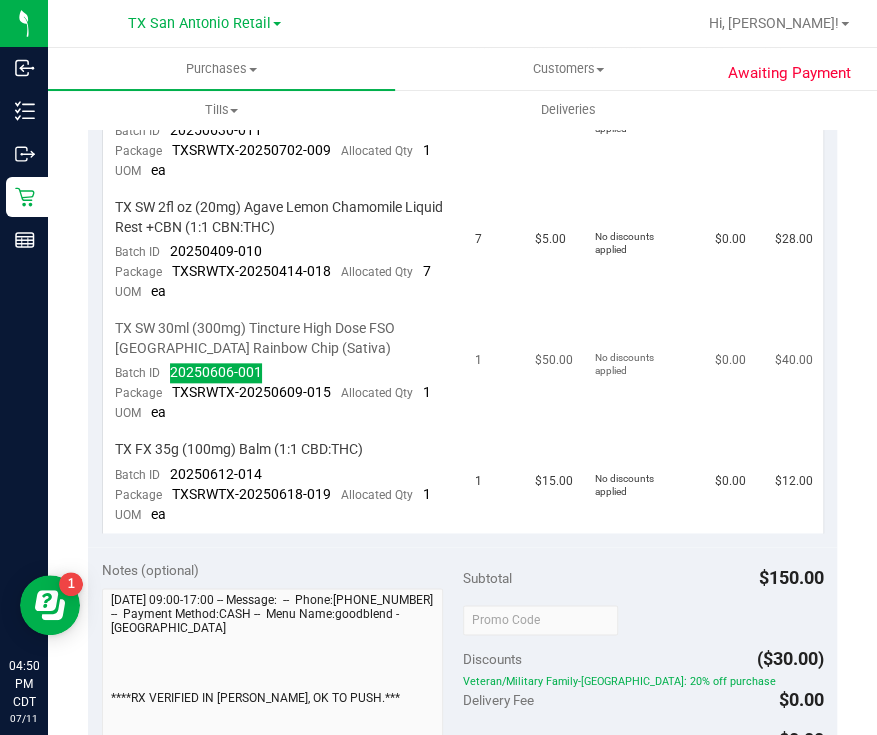 scroll, scrollTop: 375, scrollLeft: 0, axis: vertical 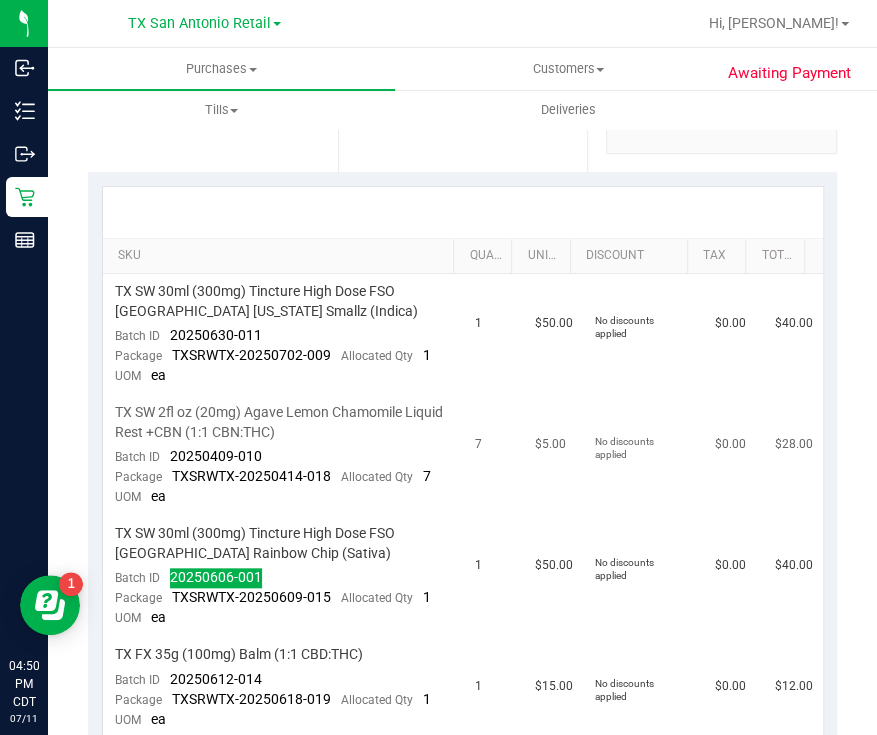 click on "7" at bounding box center [493, 455] 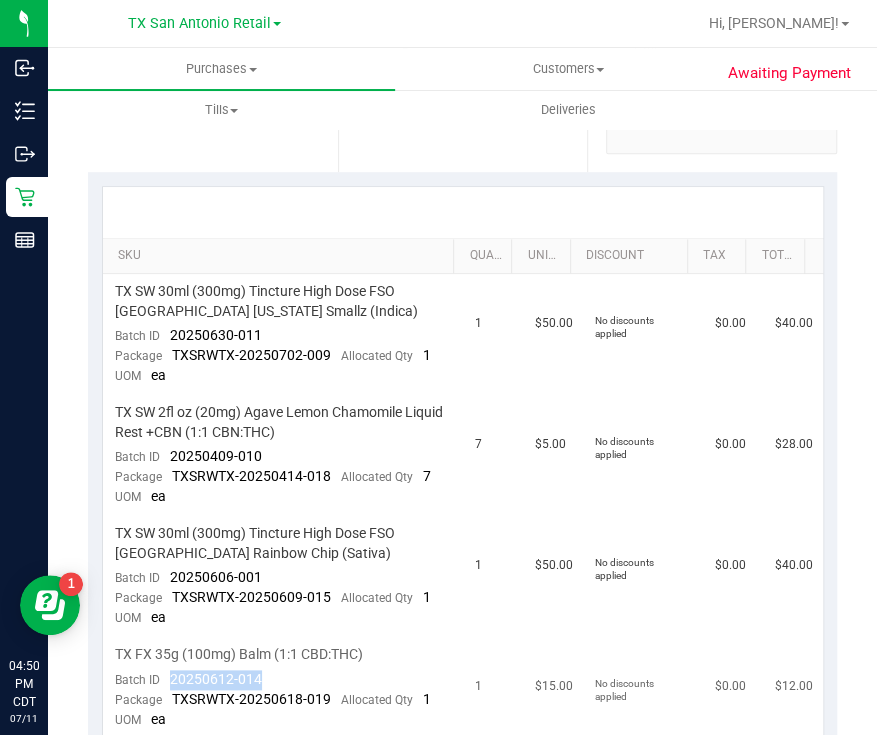 drag, startPoint x: 280, startPoint y: 672, endPoint x: 171, endPoint y: 677, distance: 109.11462 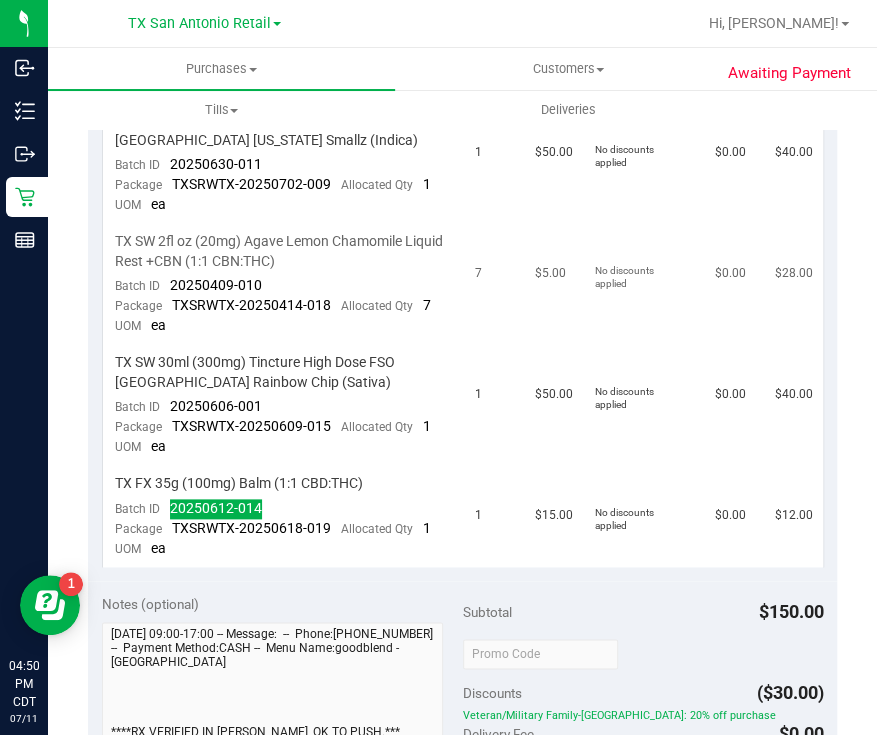 scroll, scrollTop: 545, scrollLeft: 0, axis: vertical 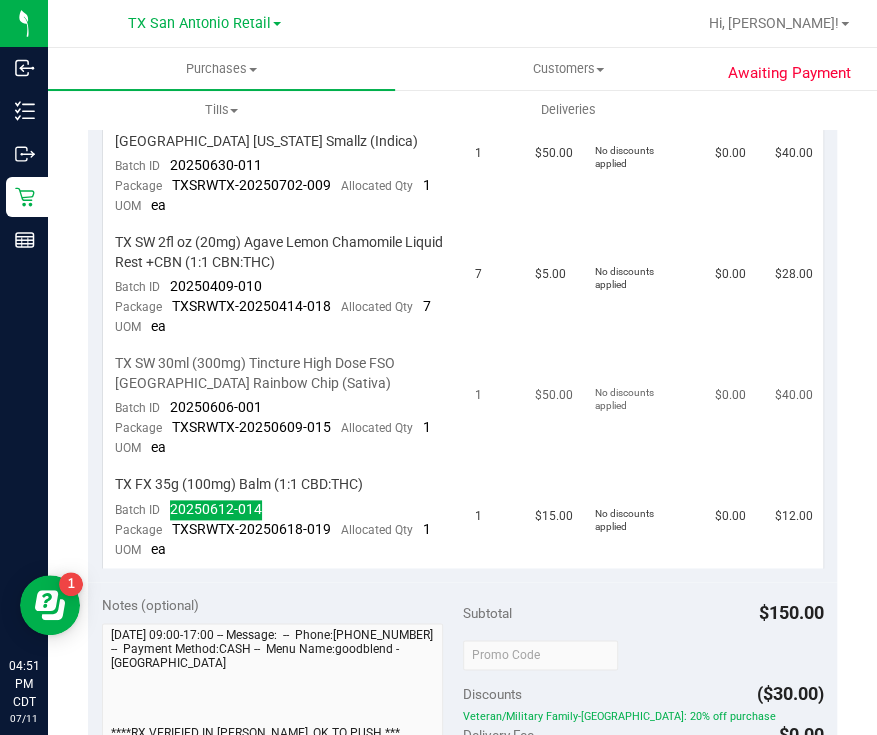 click on "No discounts applied" at bounding box center (643, 406) 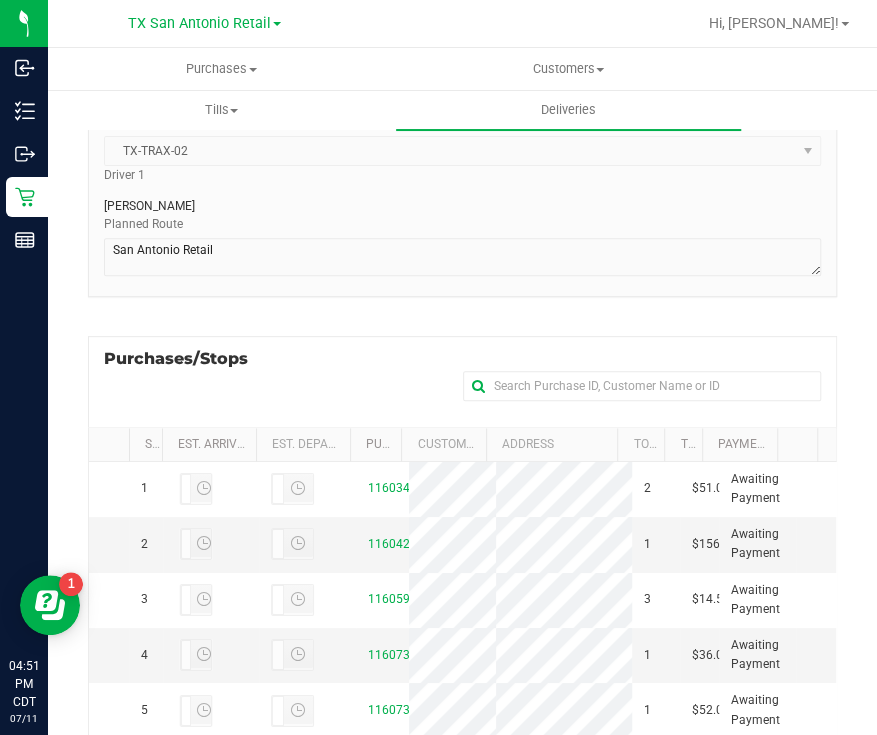 scroll, scrollTop: 466, scrollLeft: 0, axis: vertical 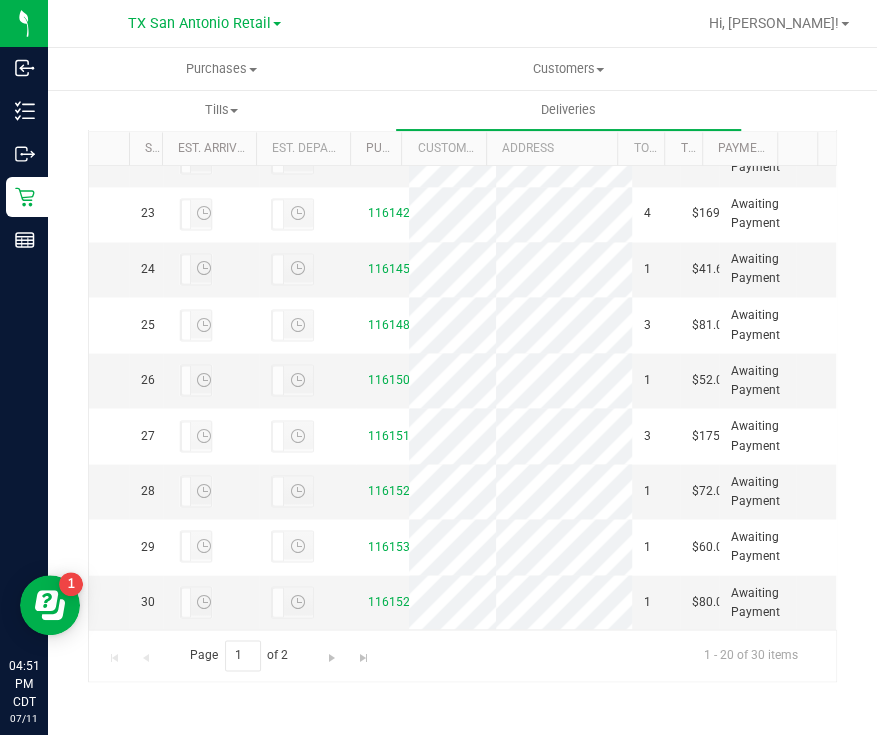 click on "11599085" at bounding box center (382, 47) 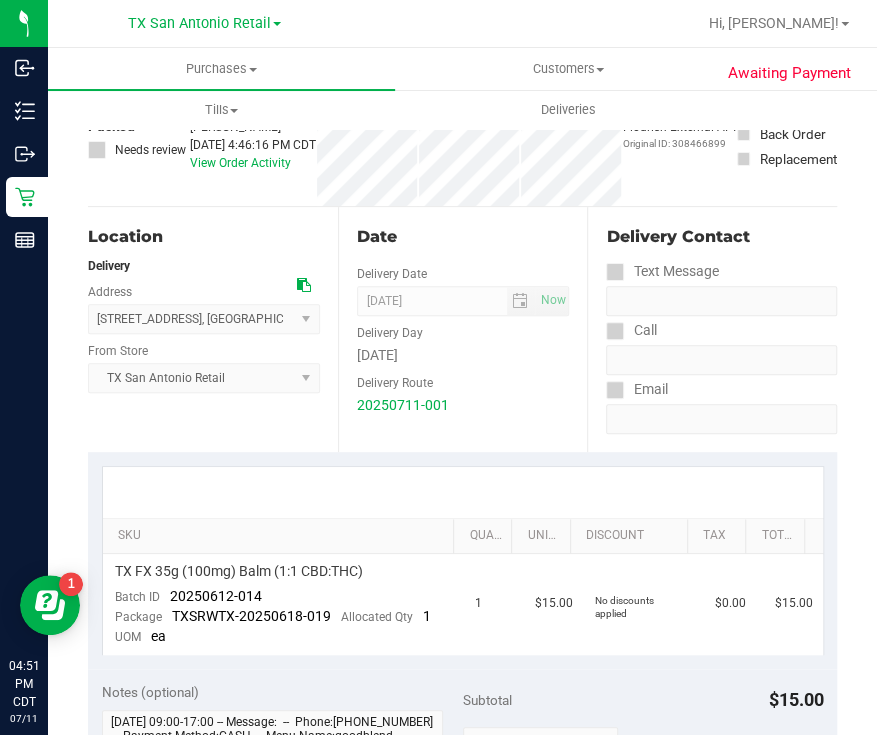 scroll, scrollTop: 375, scrollLeft: 0, axis: vertical 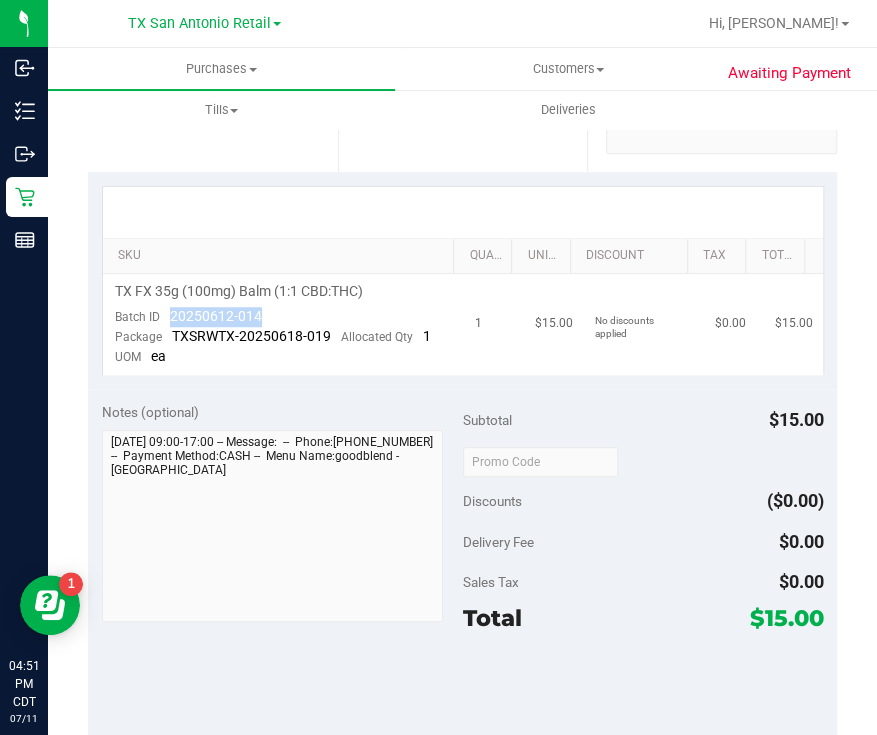 drag, startPoint x: 300, startPoint y: 318, endPoint x: 164, endPoint y: 310, distance: 136.23509 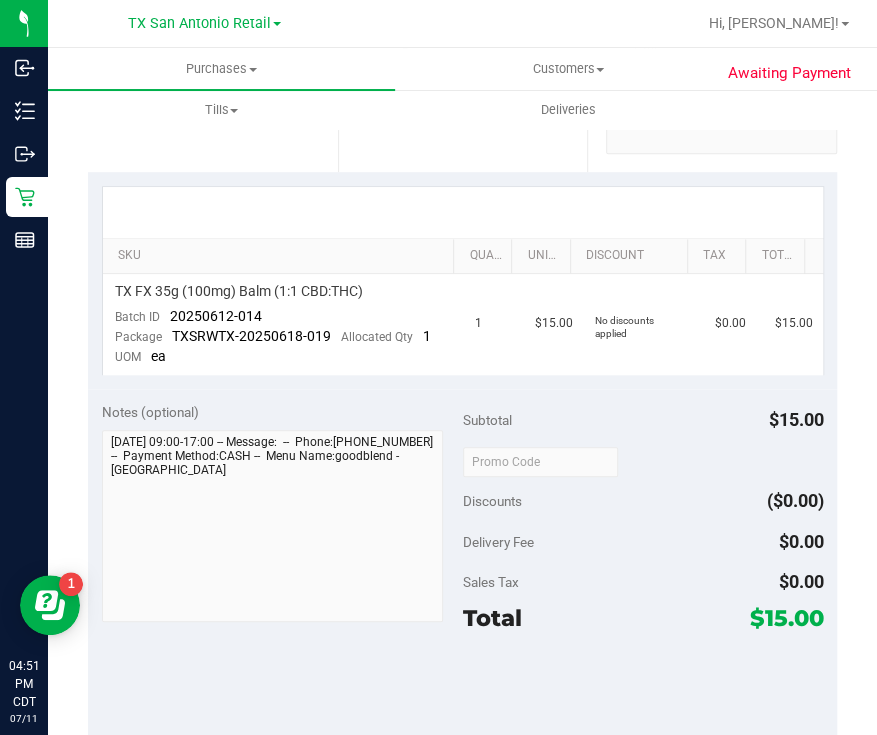 click at bounding box center [463, 212] 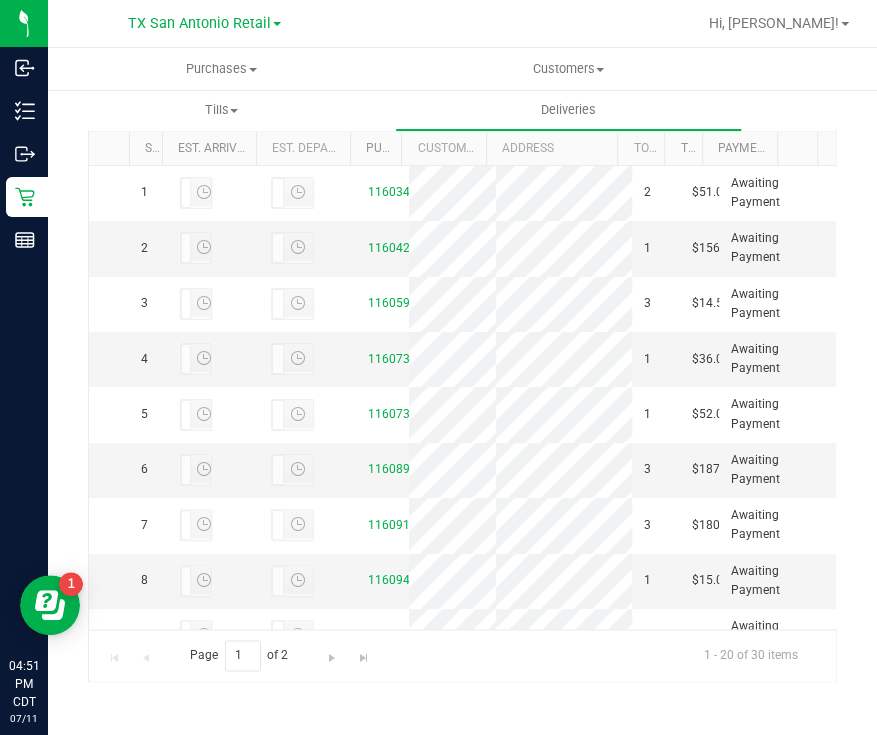 scroll, scrollTop: 466, scrollLeft: 0, axis: vertical 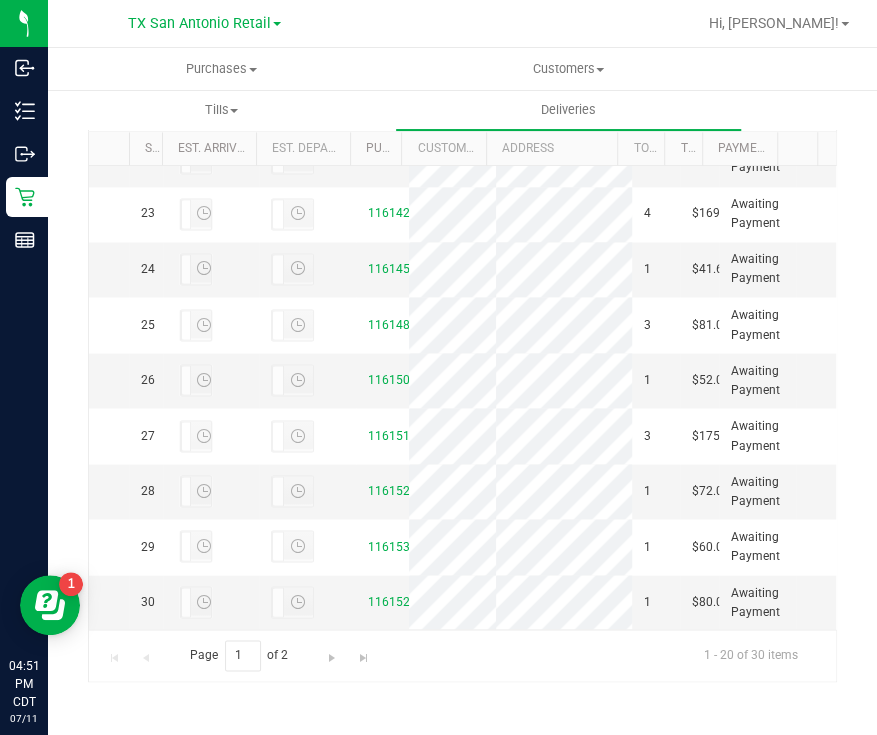click on "11613623" at bounding box center (396, 102) 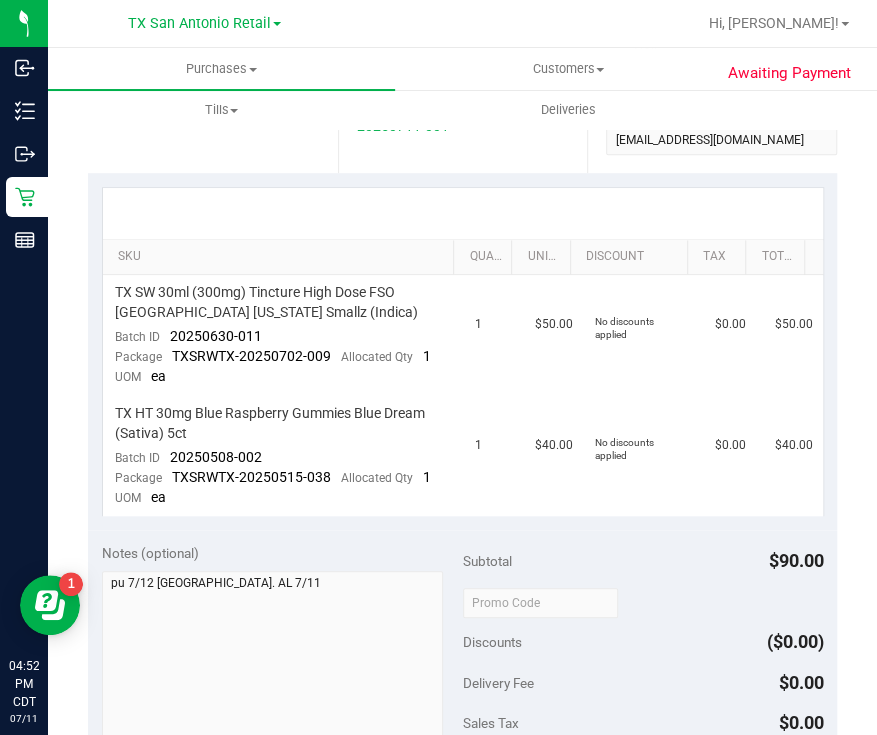scroll, scrollTop: 375, scrollLeft: 0, axis: vertical 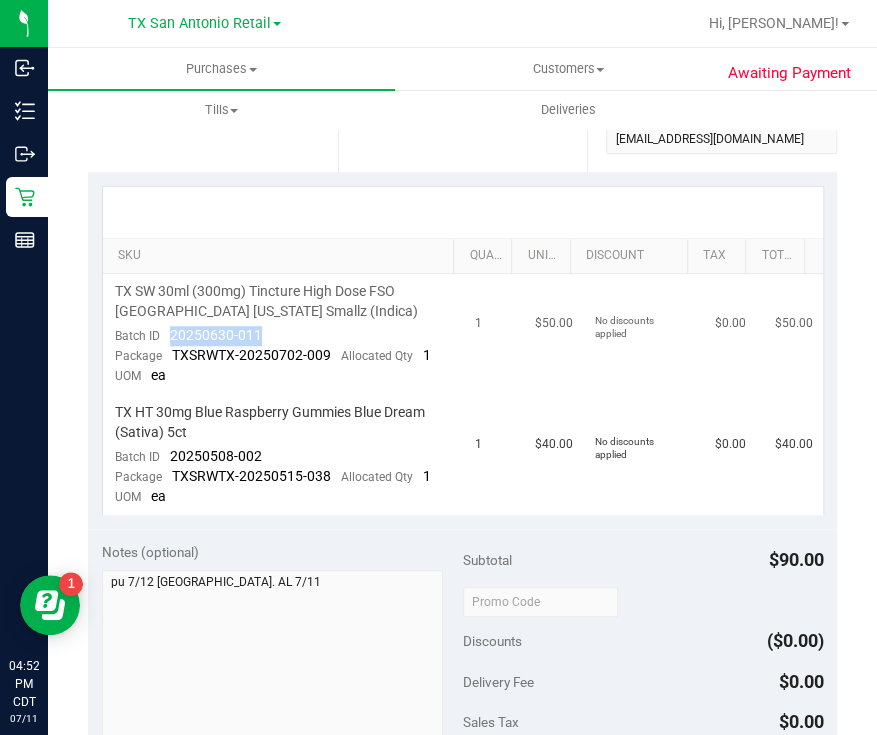 drag, startPoint x: 275, startPoint y: 325, endPoint x: 165, endPoint y: 330, distance: 110.11358 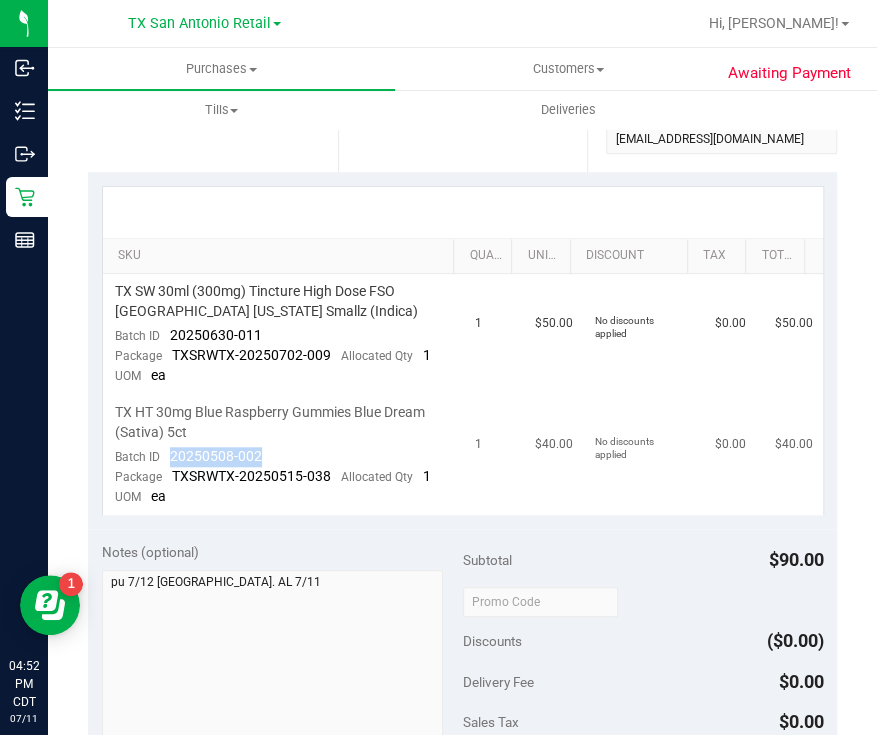 drag, startPoint x: 273, startPoint y: 454, endPoint x: 155, endPoint y: 453, distance: 118.004234 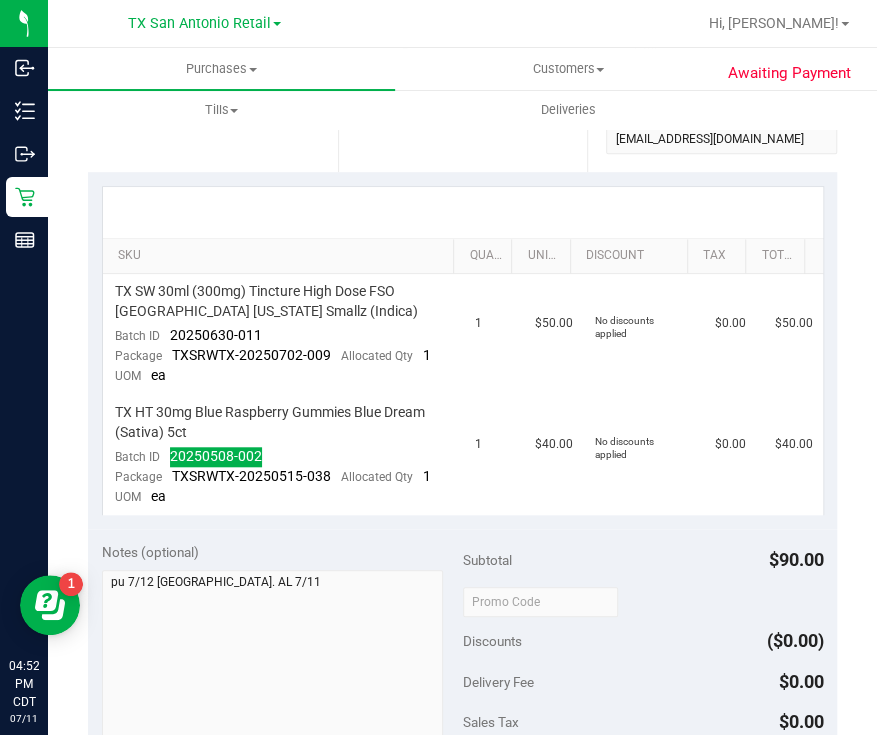 click on "Subtotal
$90.00" at bounding box center (643, 560) 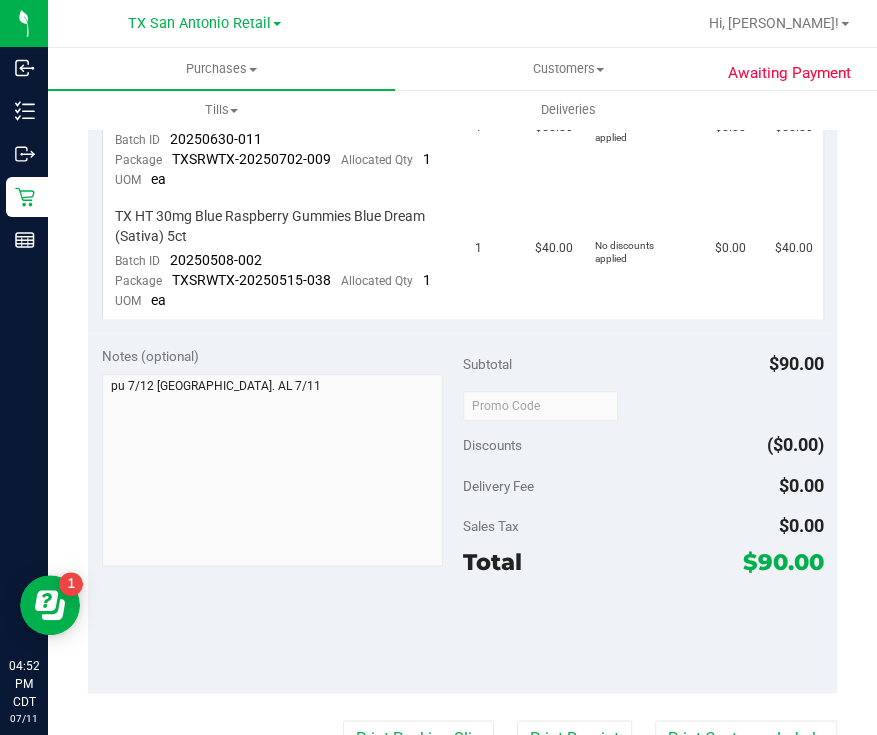 scroll, scrollTop: 625, scrollLeft: 0, axis: vertical 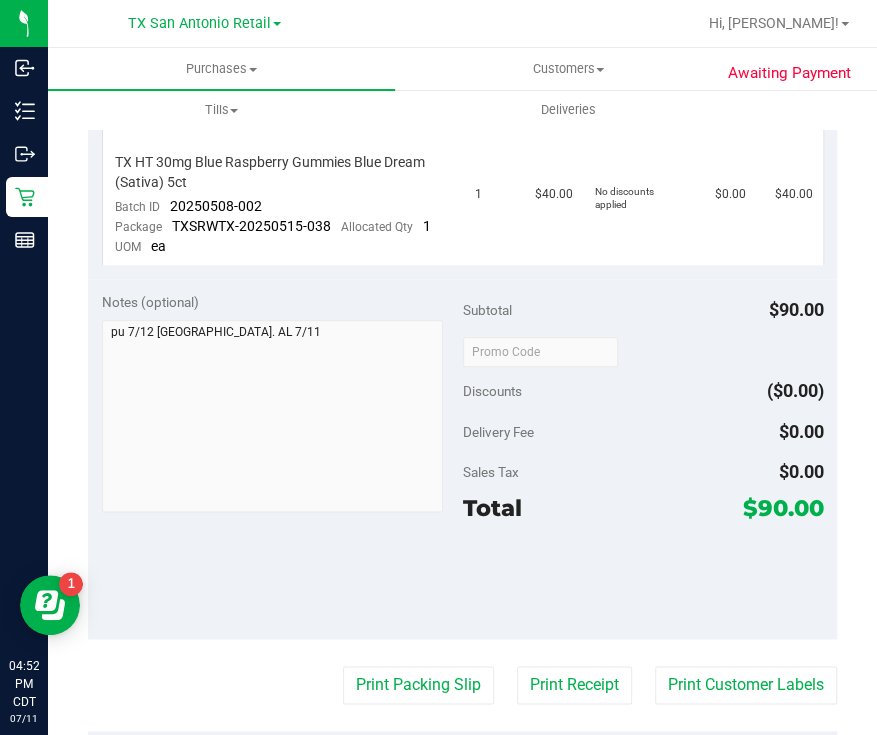 click on "Notes (optional)
Subtotal
$90.00
Discounts
($0.00)
Delivery Fee
$0.00
Sales Tax
$0.00
Total
$90.00" at bounding box center (462, 459) 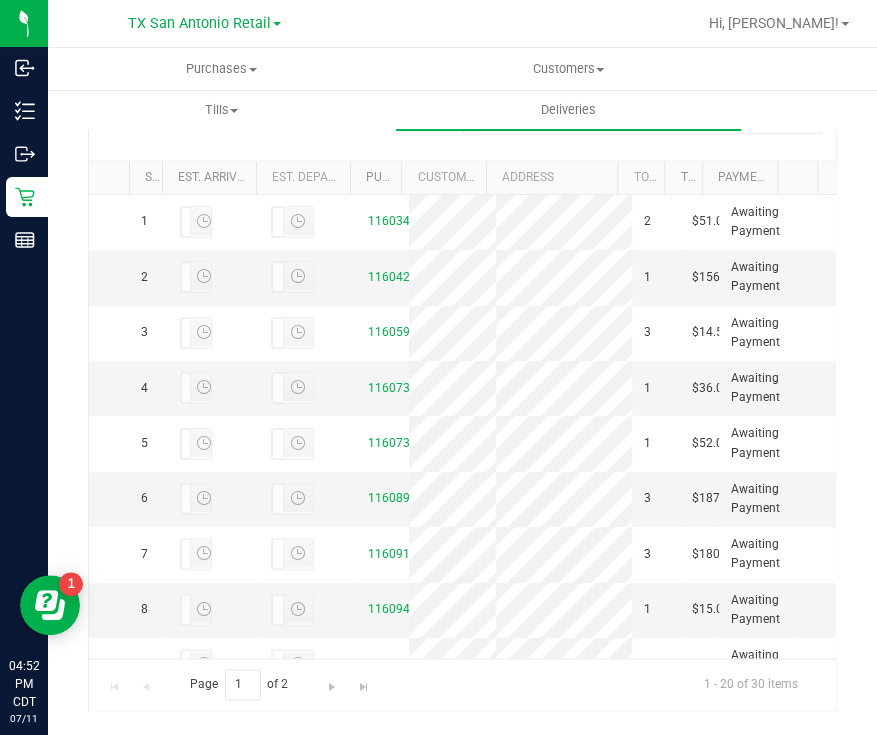 scroll, scrollTop: 466, scrollLeft: 0, axis: vertical 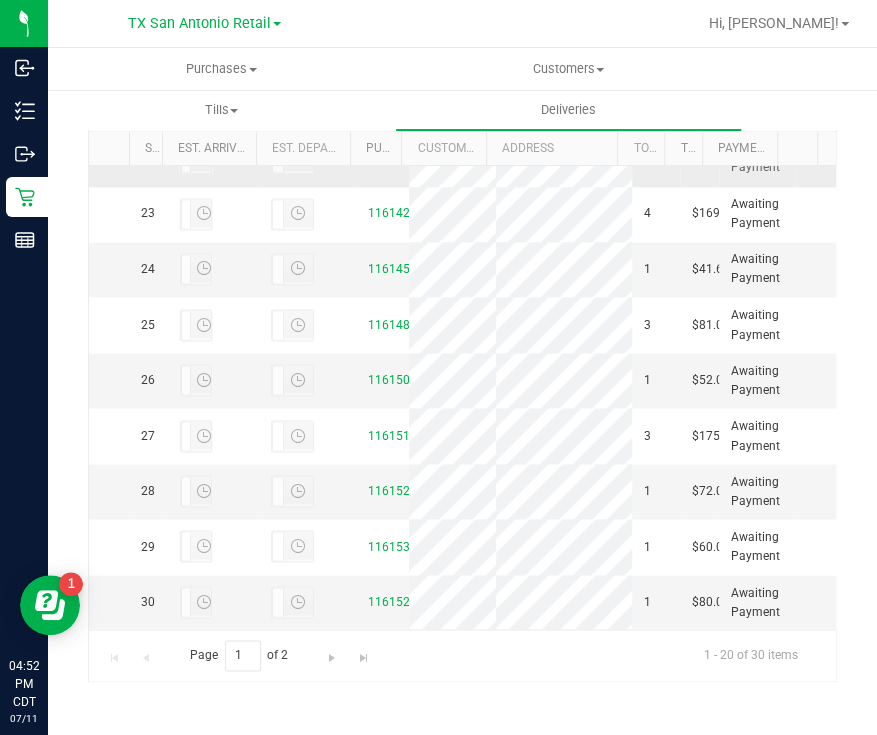 click on "11614056" at bounding box center [396, 158] 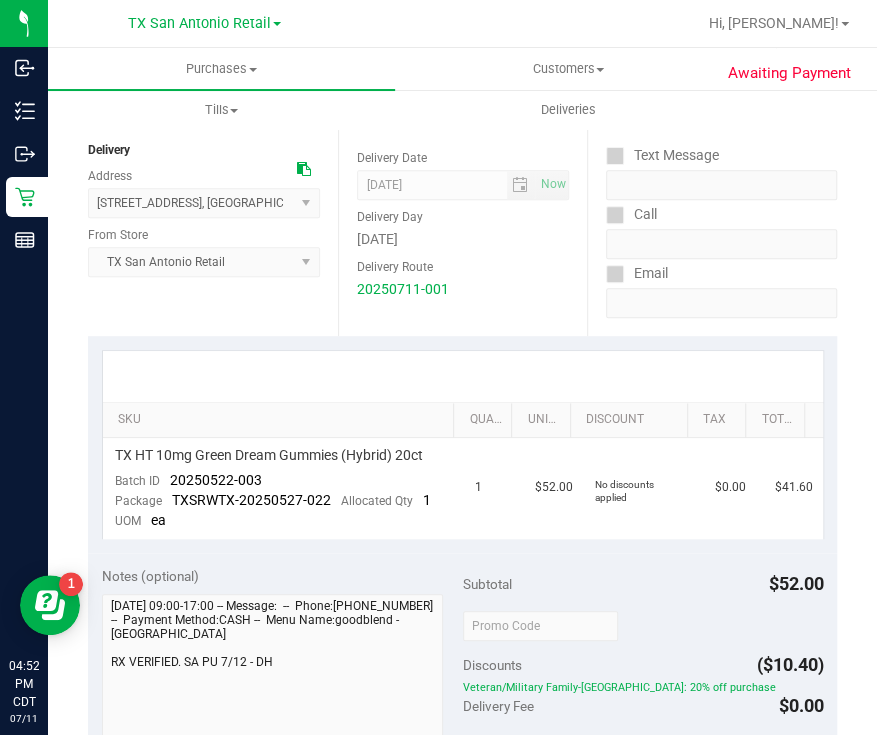 scroll, scrollTop: 249, scrollLeft: 0, axis: vertical 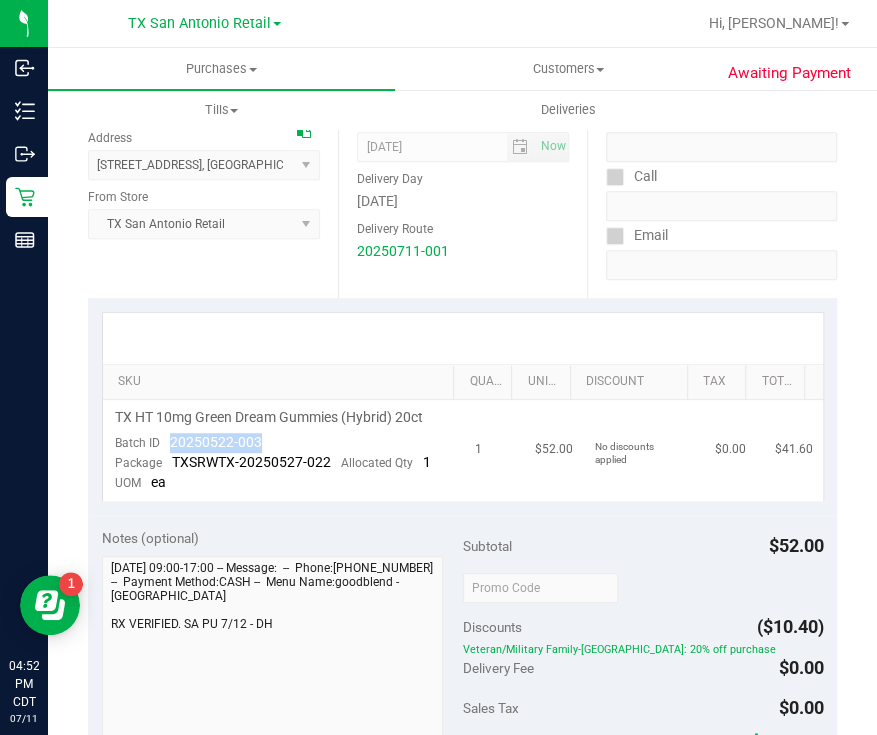drag, startPoint x: 270, startPoint y: 437, endPoint x: 164, endPoint y: 434, distance: 106.04244 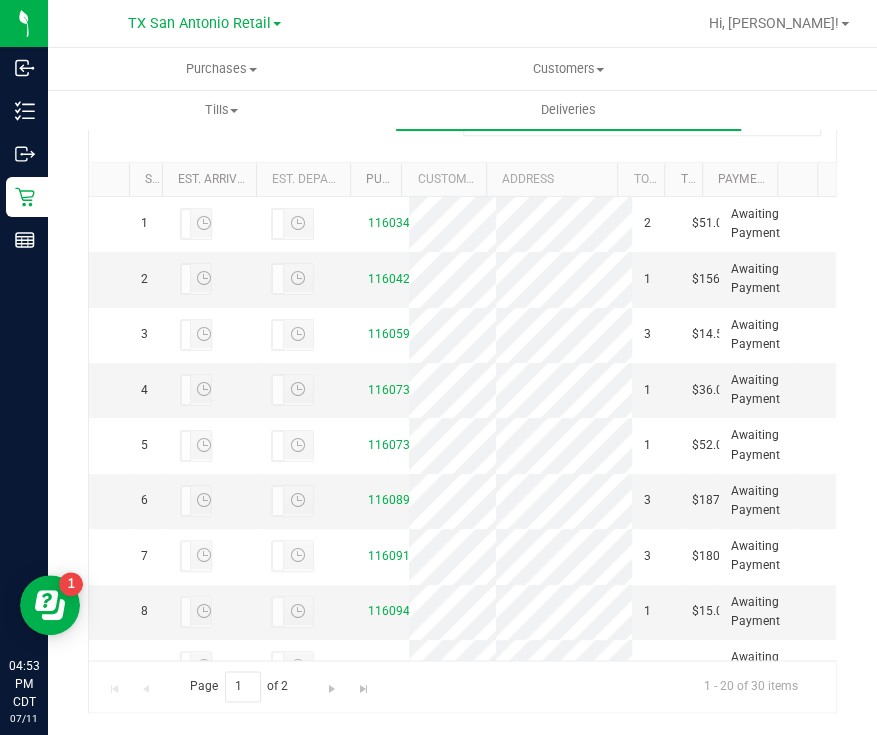 scroll, scrollTop: 466, scrollLeft: 0, axis: vertical 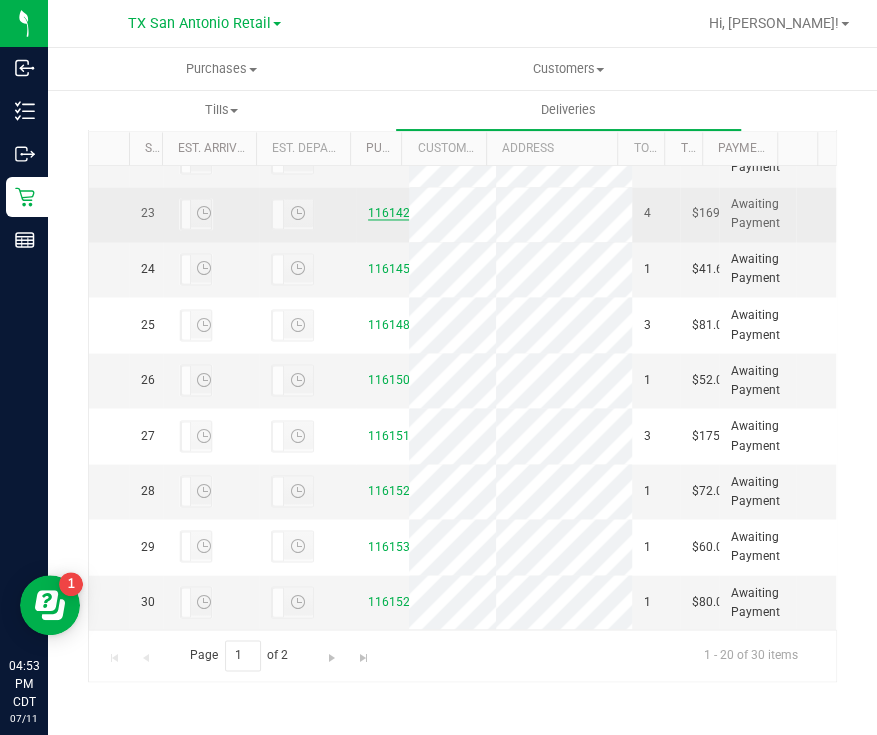 click on "11614201" at bounding box center (396, 213) 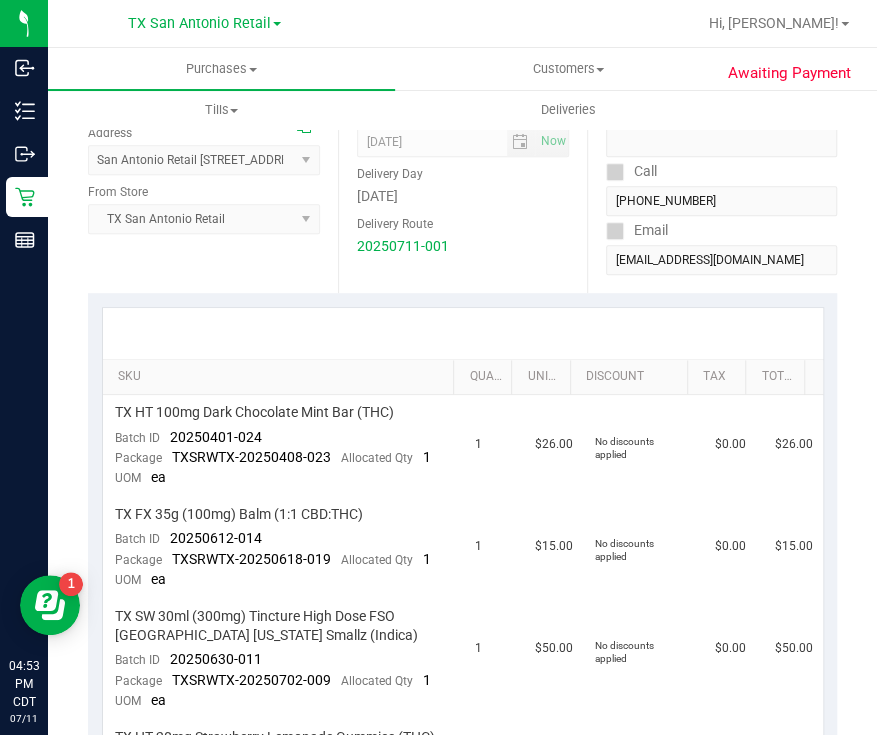 scroll, scrollTop: 256, scrollLeft: 0, axis: vertical 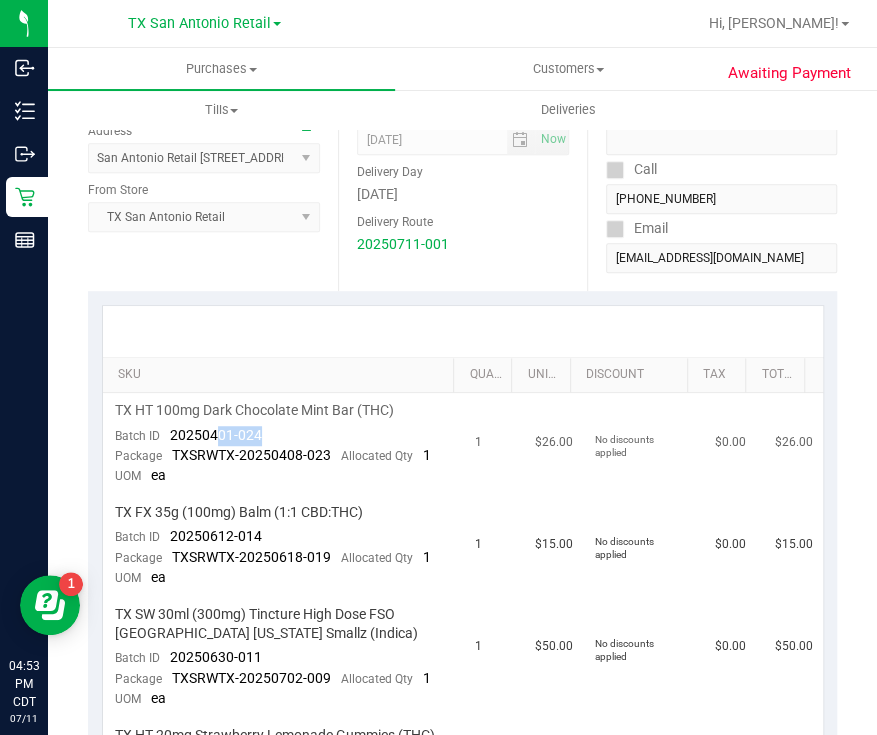 drag, startPoint x: 258, startPoint y: 435, endPoint x: 191, endPoint y: 436, distance: 67.00746 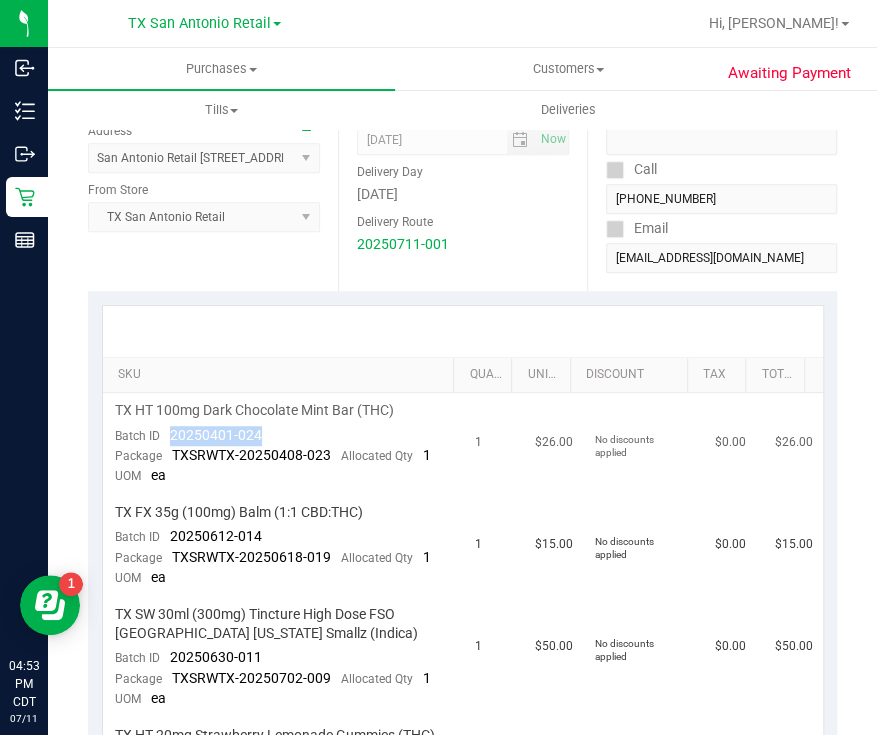 drag, startPoint x: 191, startPoint y: 436, endPoint x: 290, endPoint y: 422, distance: 99.985 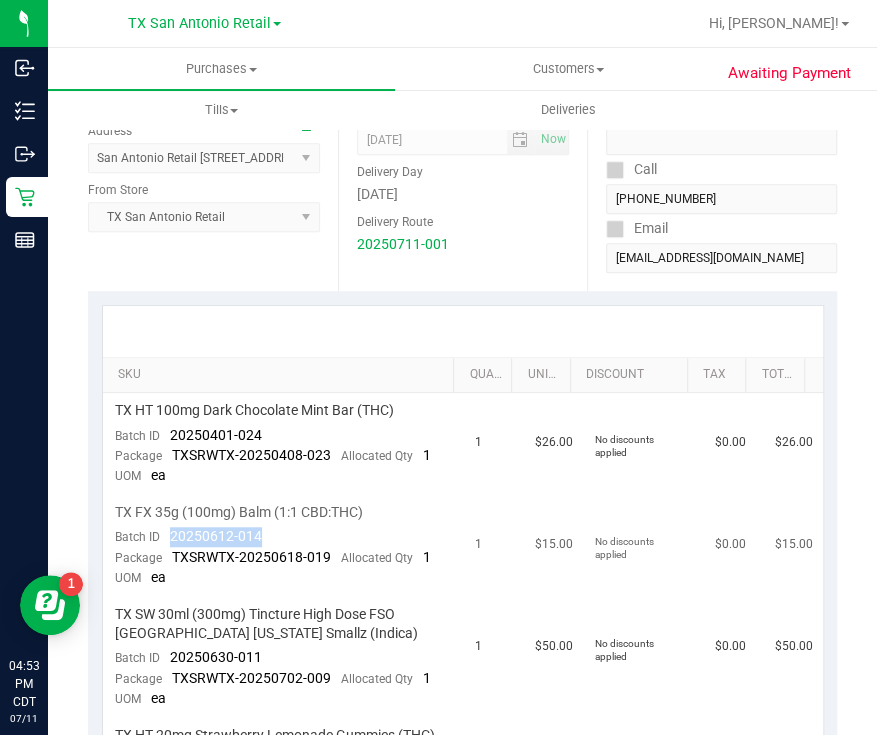 drag, startPoint x: 273, startPoint y: 534, endPoint x: 169, endPoint y: 530, distance: 104.0769 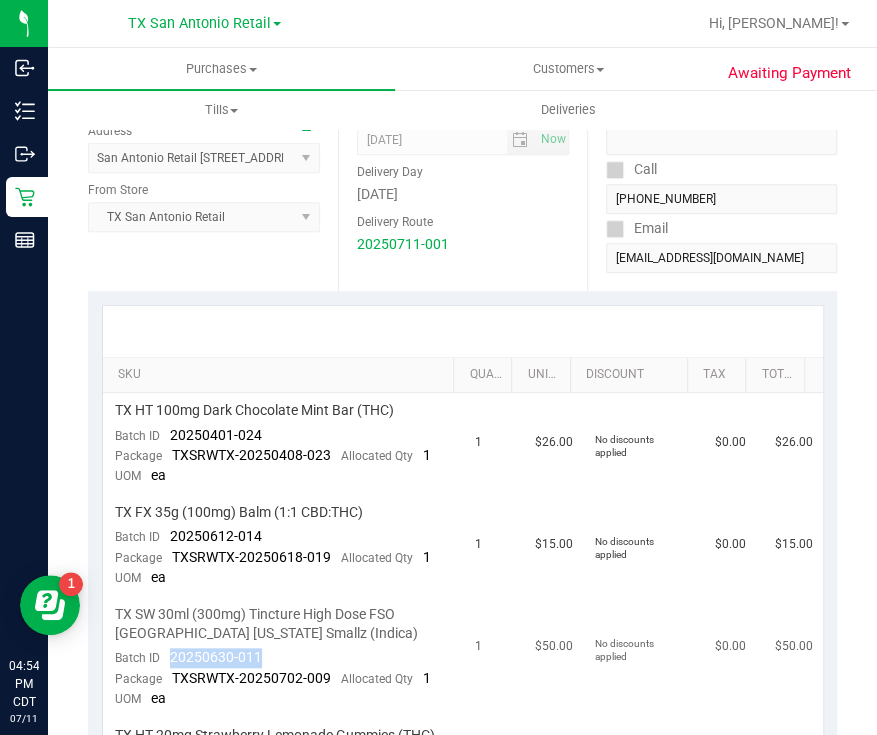 drag, startPoint x: 265, startPoint y: 656, endPoint x: 167, endPoint y: 662, distance: 98.1835 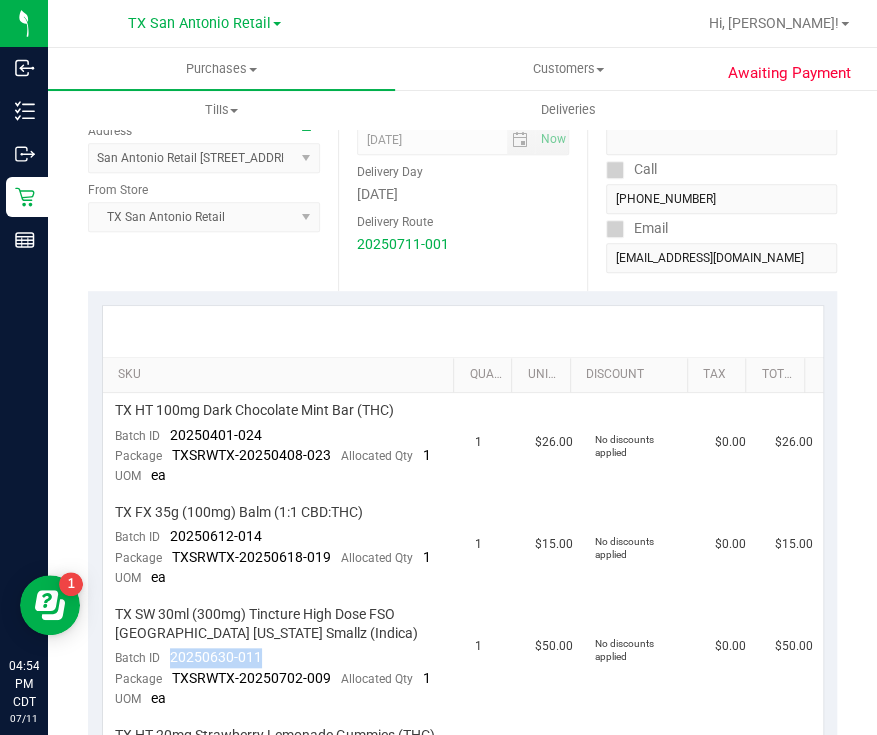 click at bounding box center [463, 331] 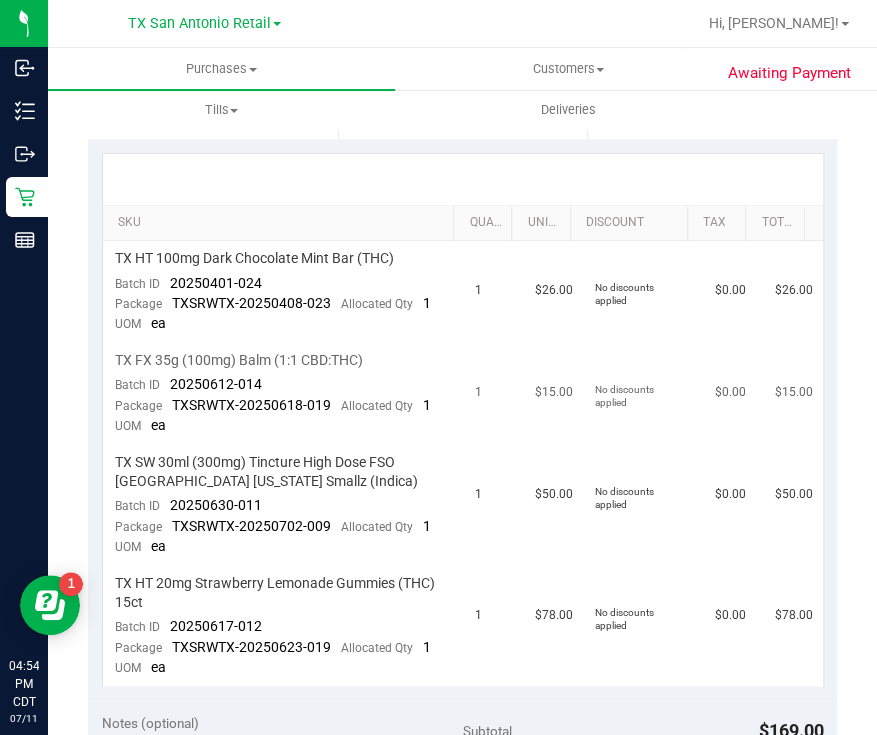 scroll, scrollTop: 506, scrollLeft: 0, axis: vertical 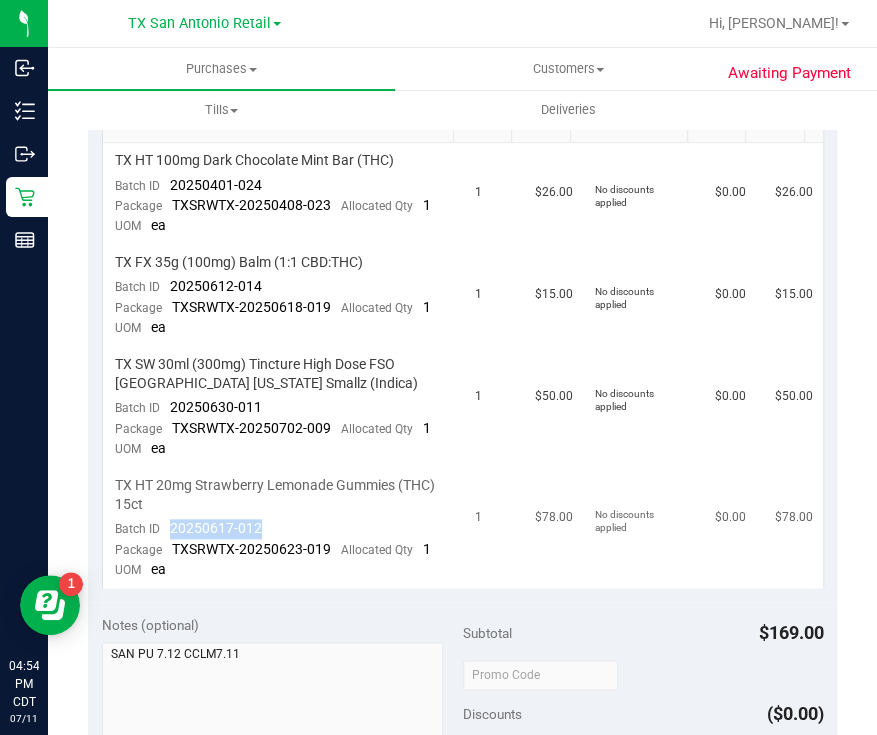 drag, startPoint x: 270, startPoint y: 527, endPoint x: 170, endPoint y: 517, distance: 100.49876 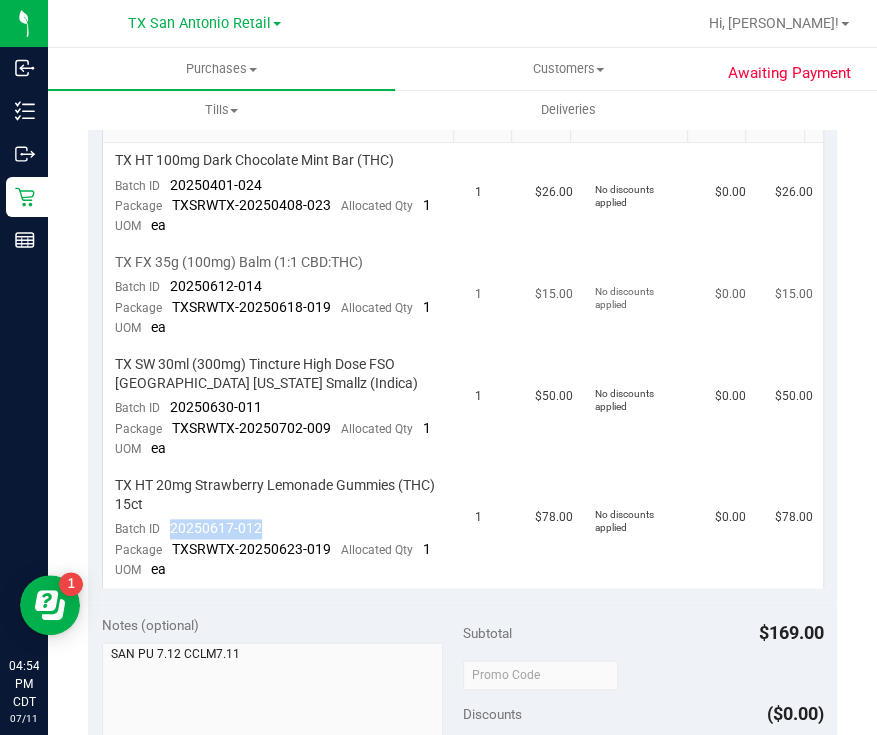 click on "$0.00" at bounding box center (733, 296) 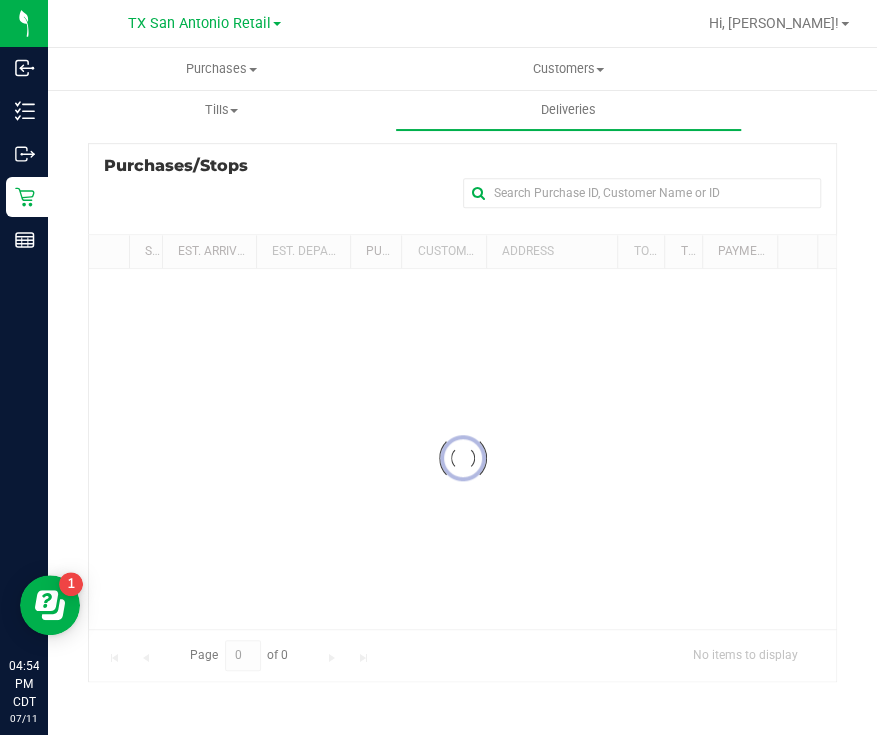 scroll, scrollTop: 0, scrollLeft: 0, axis: both 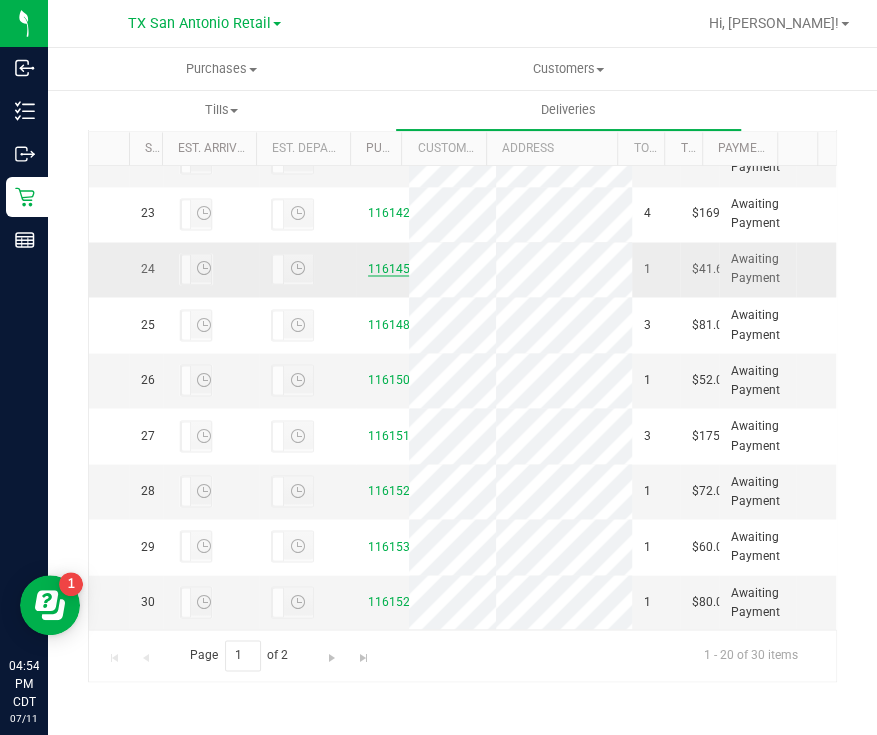 click on "11614541" at bounding box center (396, 269) 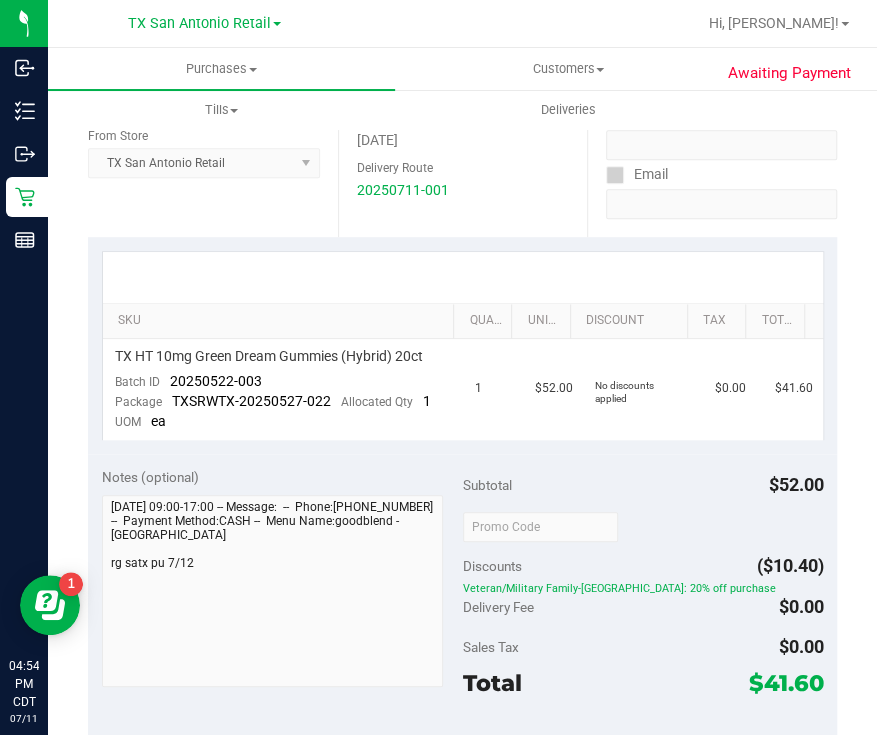 scroll, scrollTop: 375, scrollLeft: 0, axis: vertical 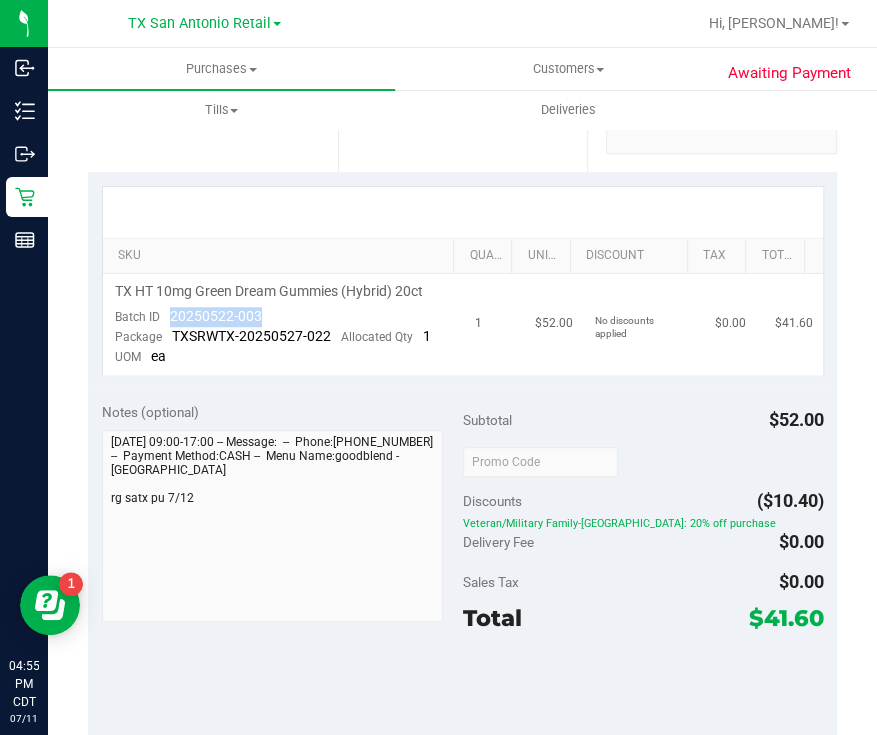 drag, startPoint x: 274, startPoint y: 315, endPoint x: 169, endPoint y: 314, distance: 105.00476 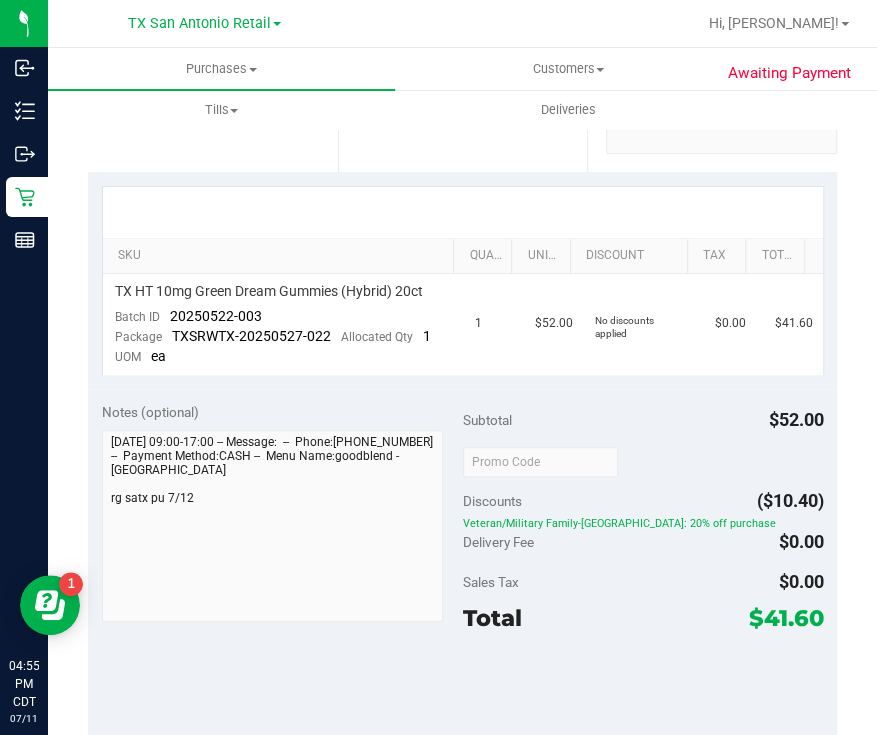 click on "SKU Quantity Unit Price Discount Tax Total
TX HT 10mg Green Dream Gummies (Hybrid) 20ct
Batch ID
20250522-003
Package
TXSRWTX-20250527-022
Allocated Qty
1
UOM
ea
1
$52.00
No discounts applied
$0.00
$41.60" at bounding box center (462, 280) 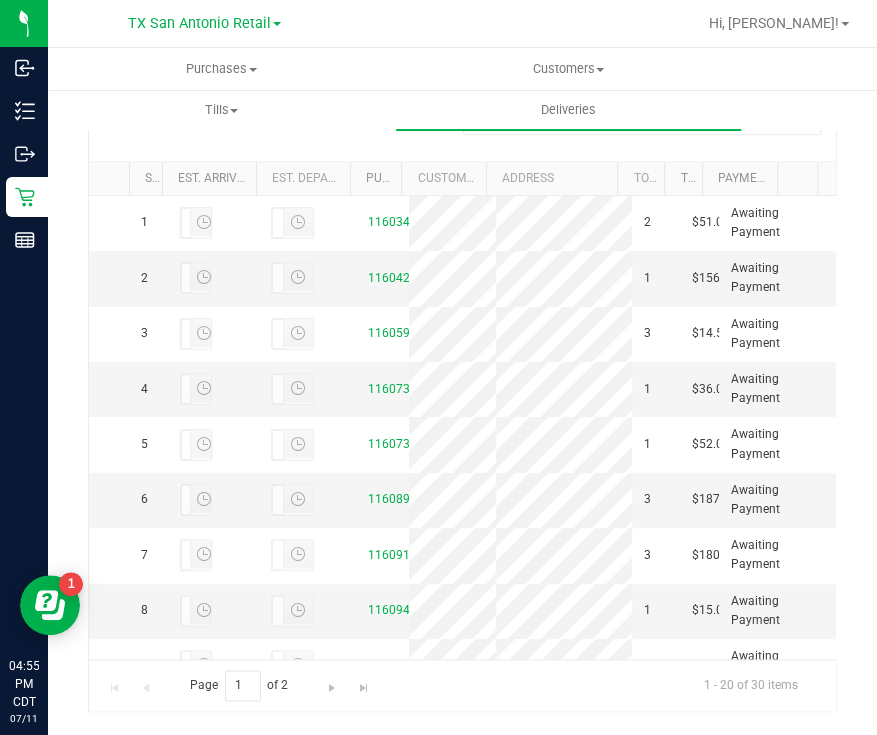 scroll, scrollTop: 466, scrollLeft: 0, axis: vertical 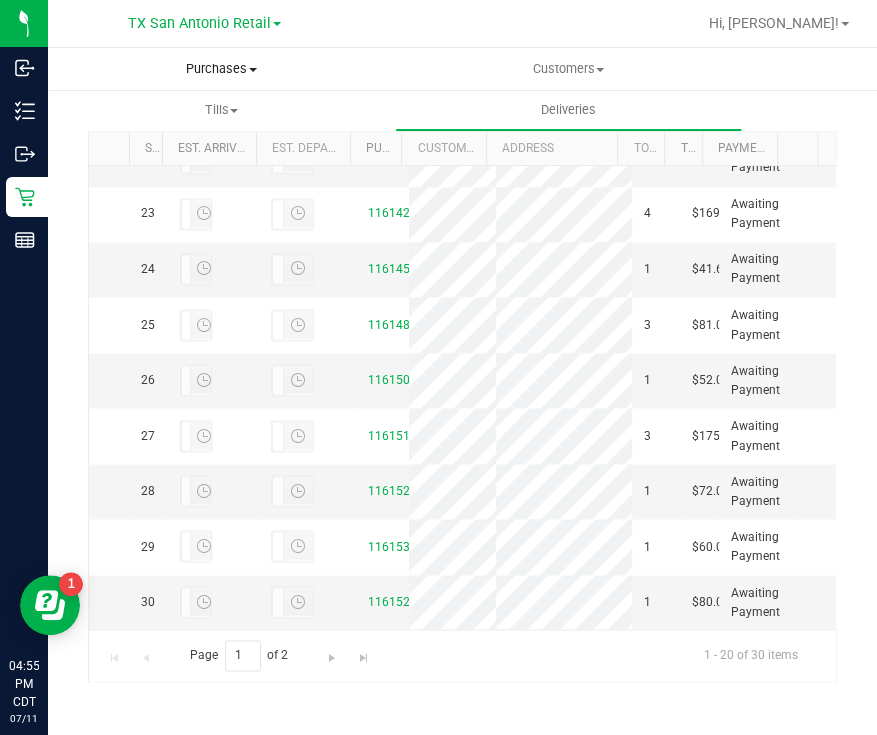 click on "Purchases" at bounding box center [221, 69] 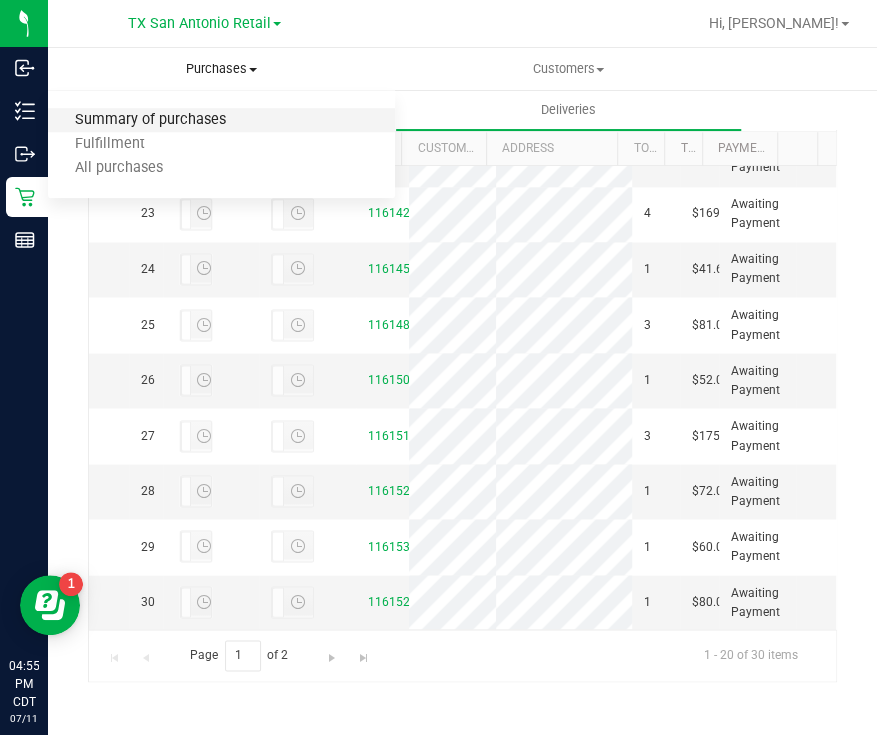 click on "Summary of purchases" at bounding box center [150, 120] 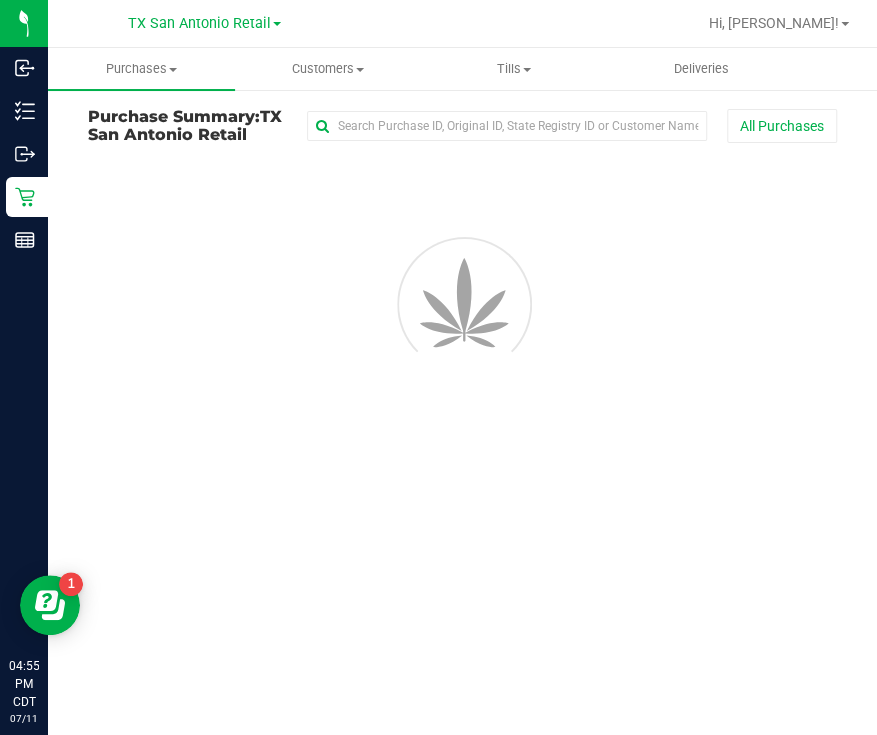 scroll, scrollTop: 0, scrollLeft: 0, axis: both 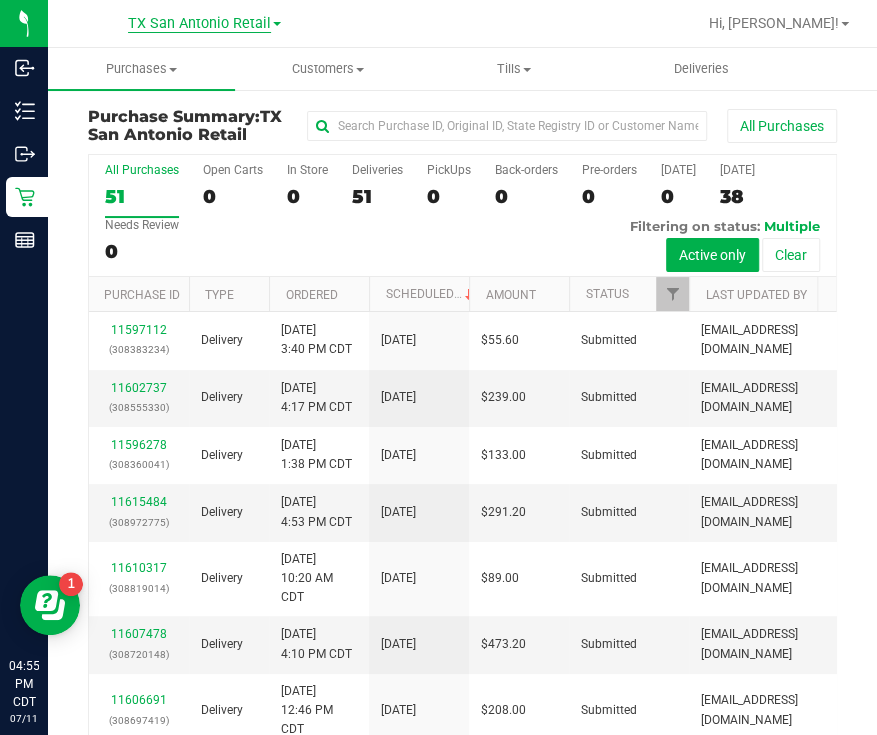 click on "TX San Antonio Retail" at bounding box center (199, 24) 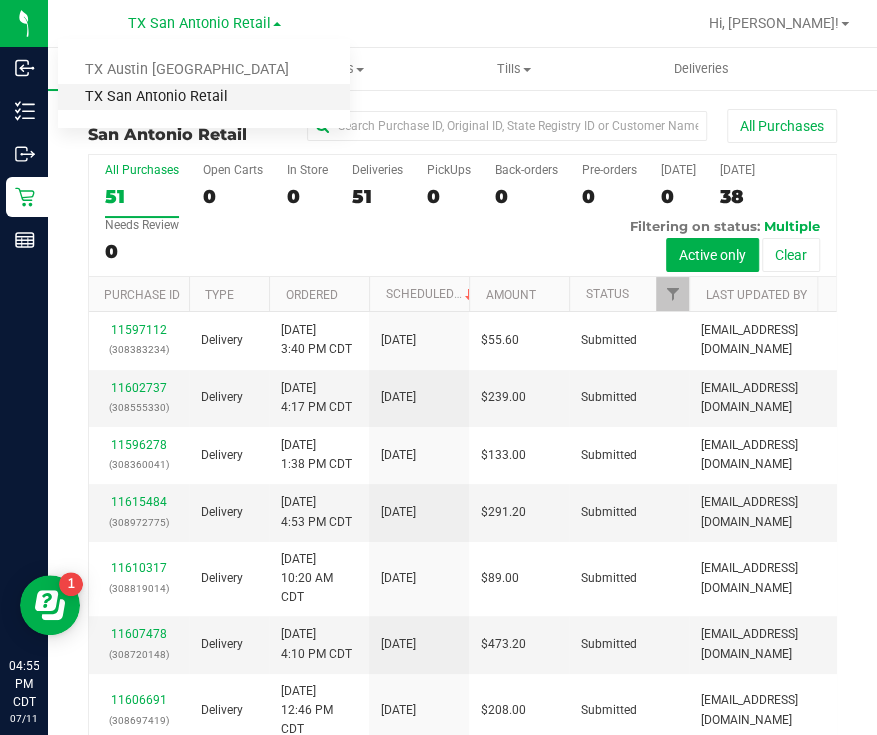 click on "TX San Antonio Retail" at bounding box center (204, 97) 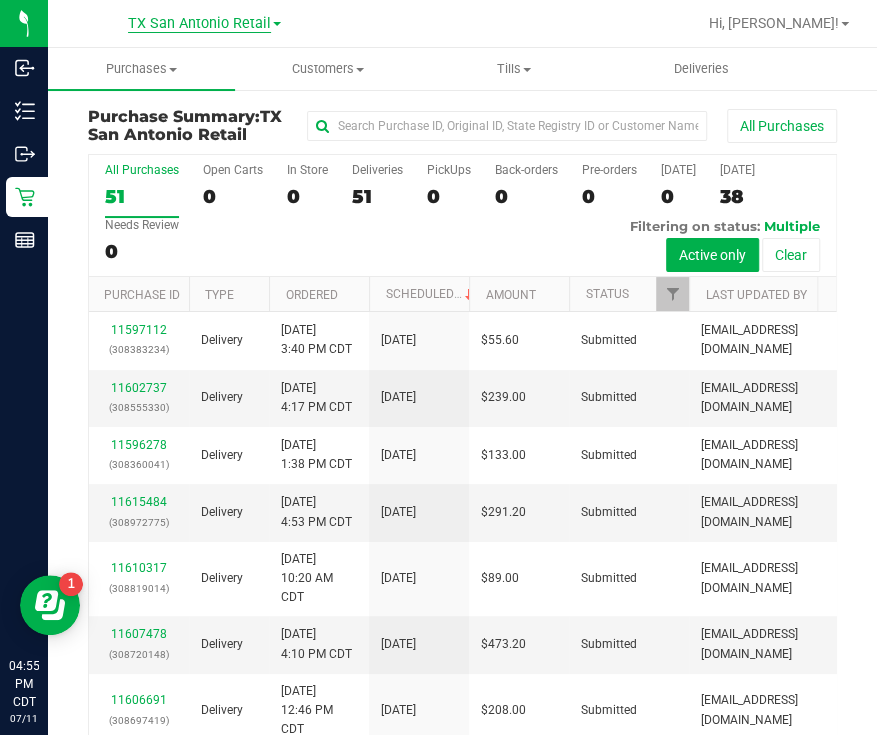 click on "TX San Antonio Retail" at bounding box center (199, 24) 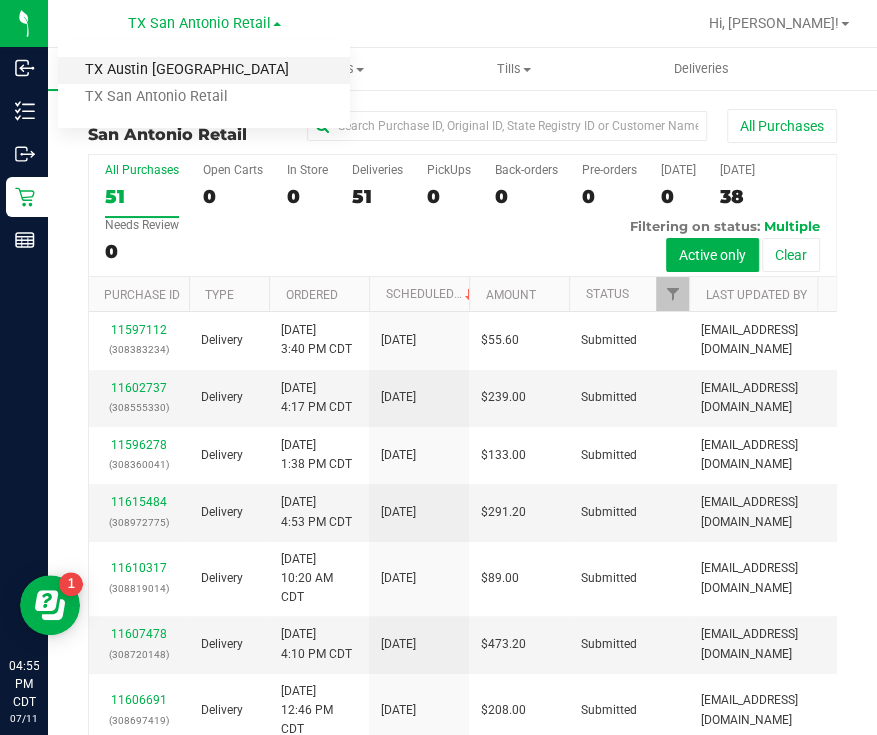 click on "TX Austin [GEOGRAPHIC_DATA]" at bounding box center (204, 70) 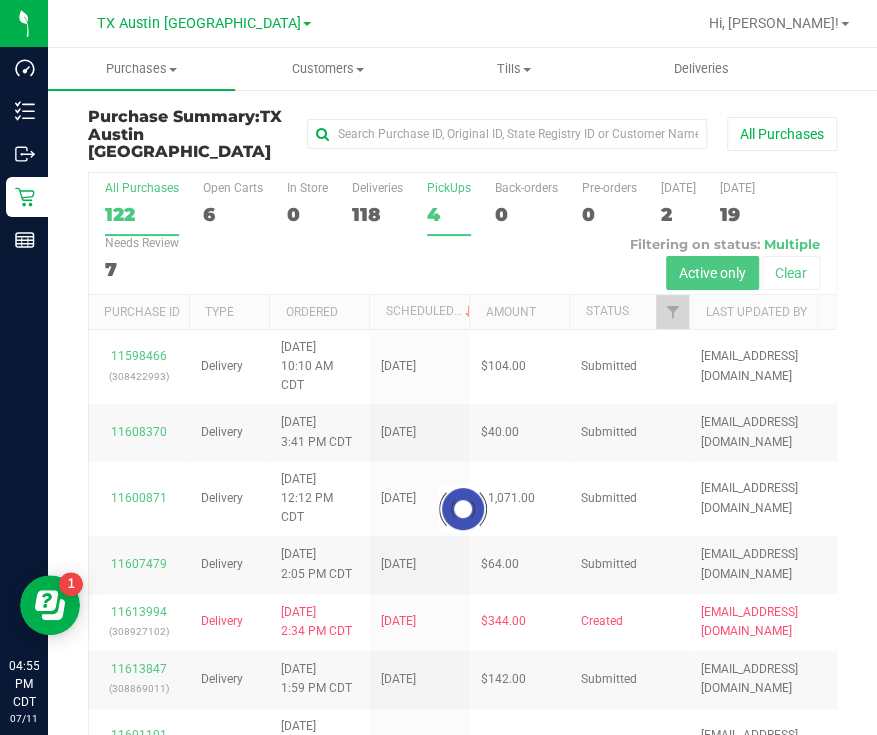 click on "4" at bounding box center [449, 214] 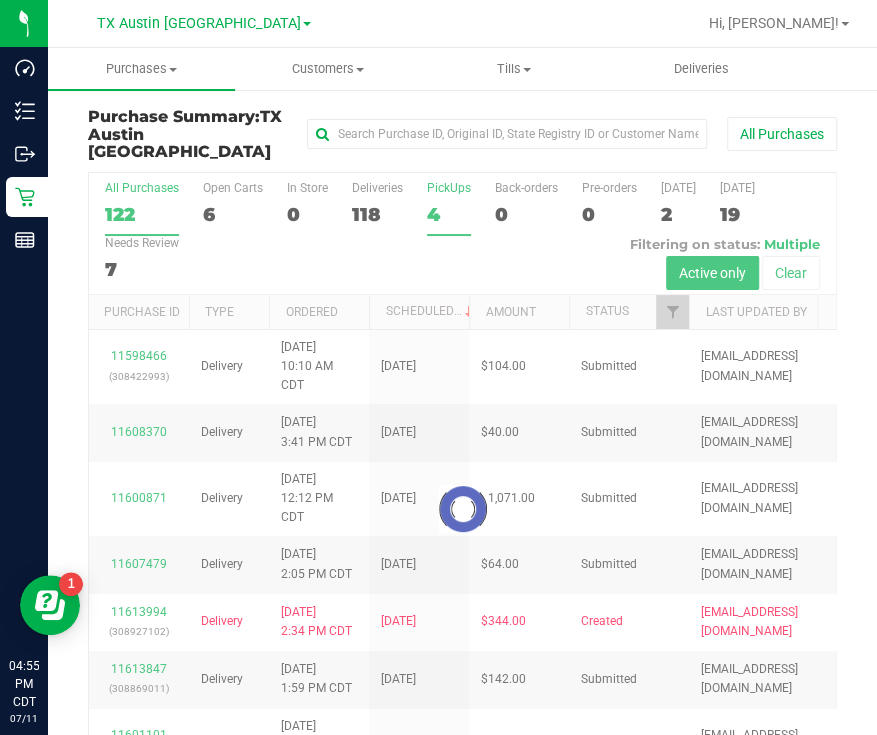 click on "PickUps
4" at bounding box center [0, 0] 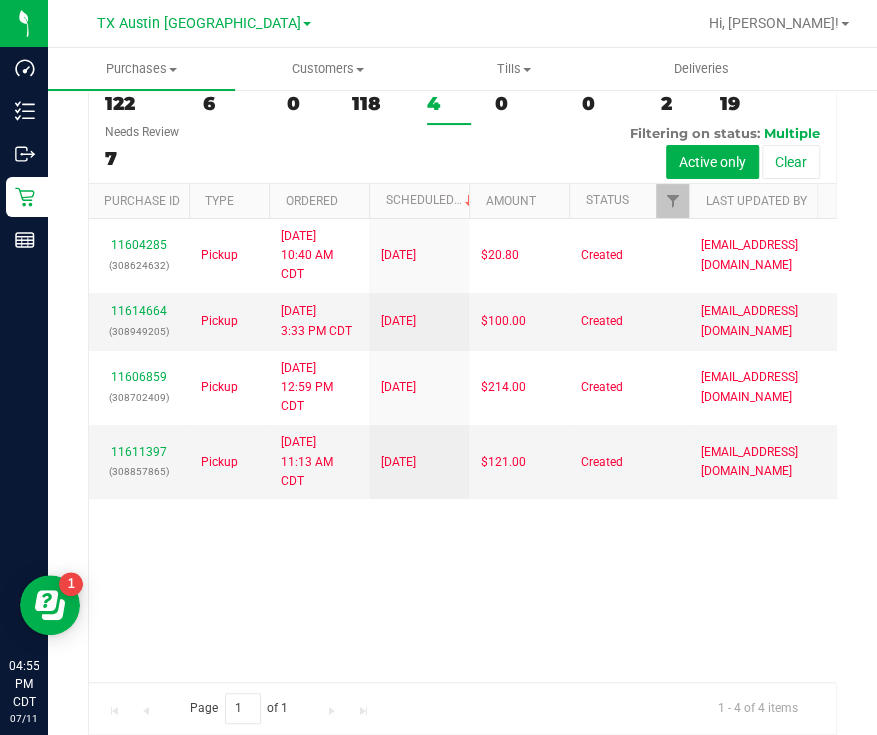 scroll, scrollTop: 113, scrollLeft: 0, axis: vertical 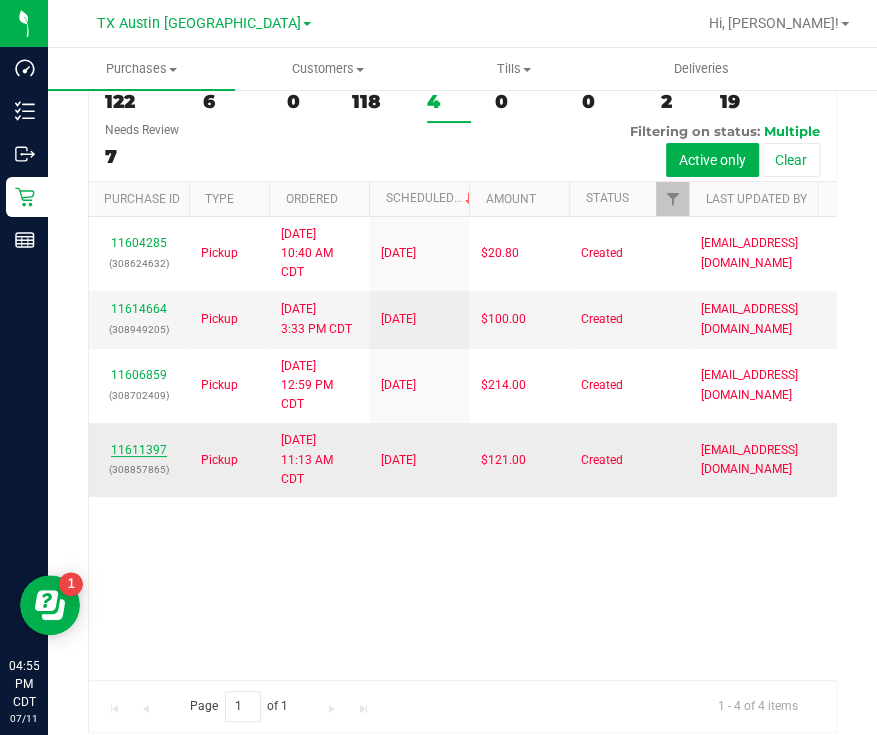 click on "11611397" at bounding box center [139, 450] 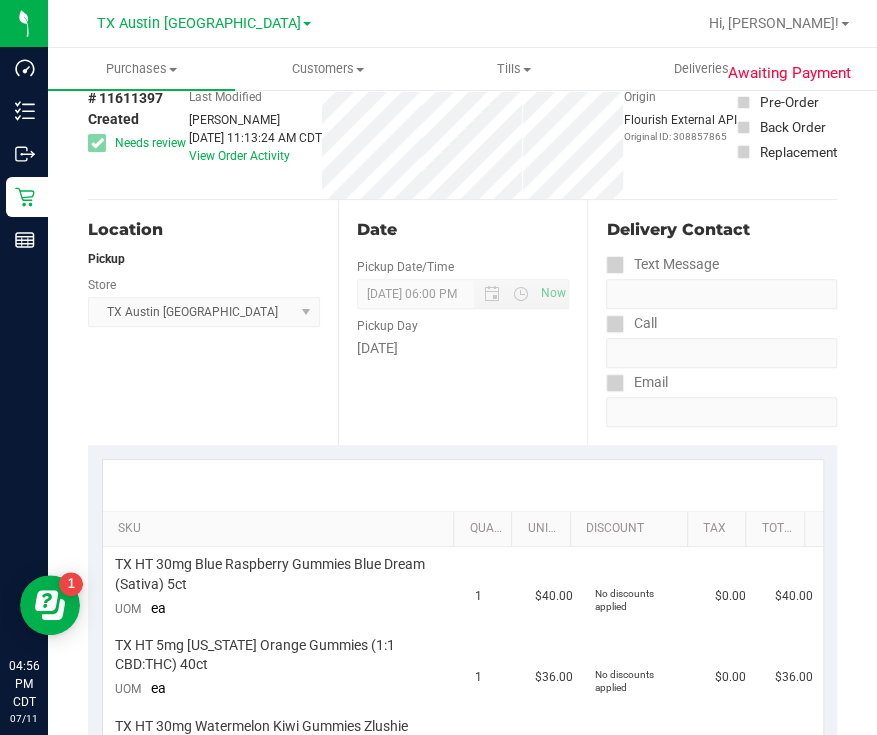 scroll, scrollTop: 0, scrollLeft: 0, axis: both 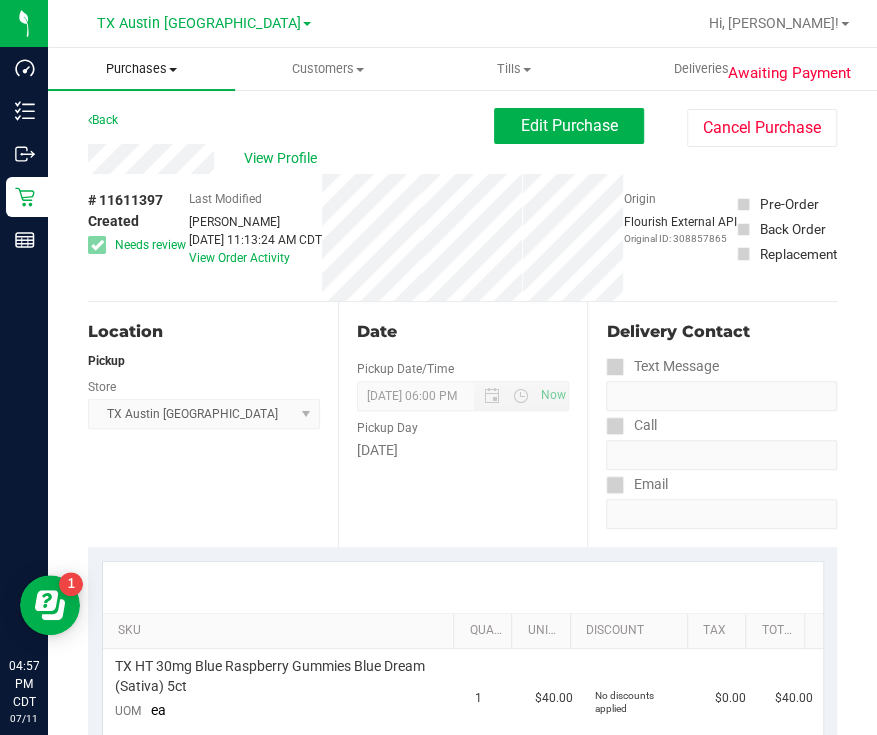 click on "Purchases" at bounding box center (141, 69) 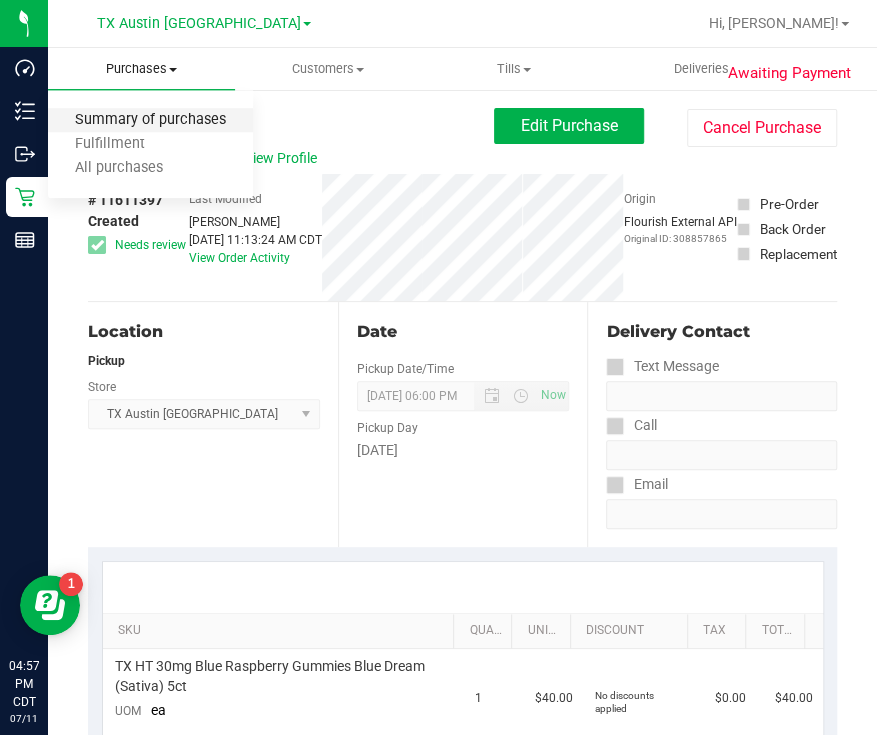 click on "Summary of purchases" at bounding box center (150, 120) 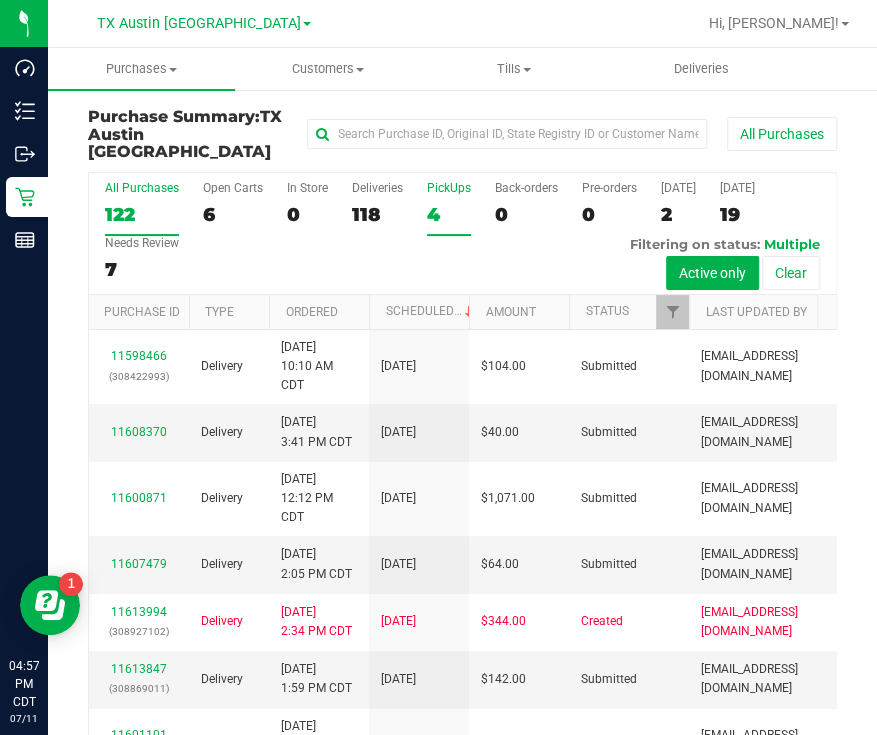 click on "4" at bounding box center [449, 214] 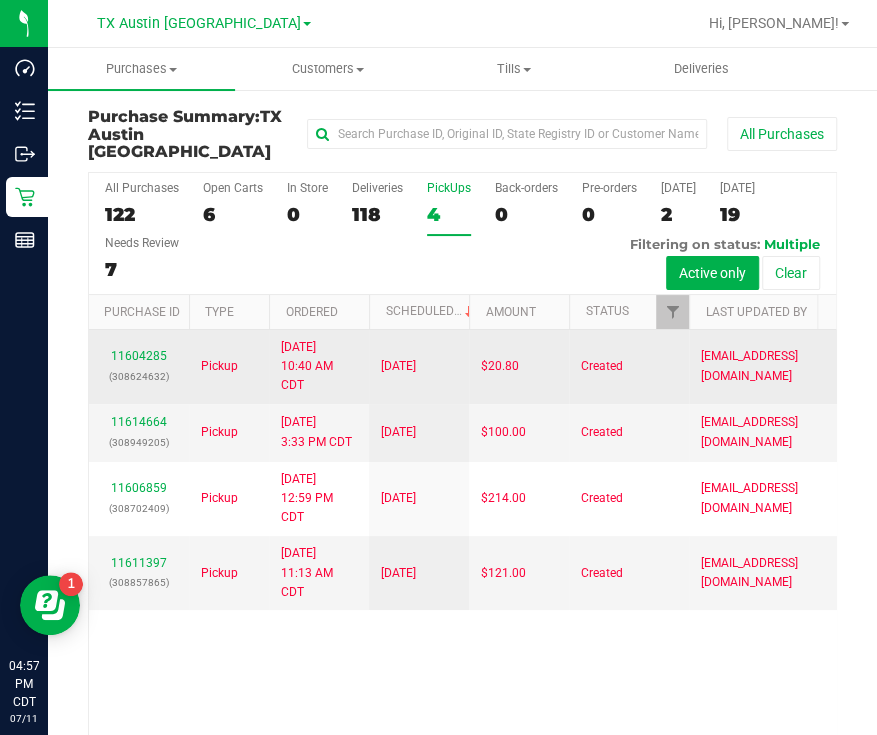 scroll, scrollTop: 83, scrollLeft: 0, axis: vertical 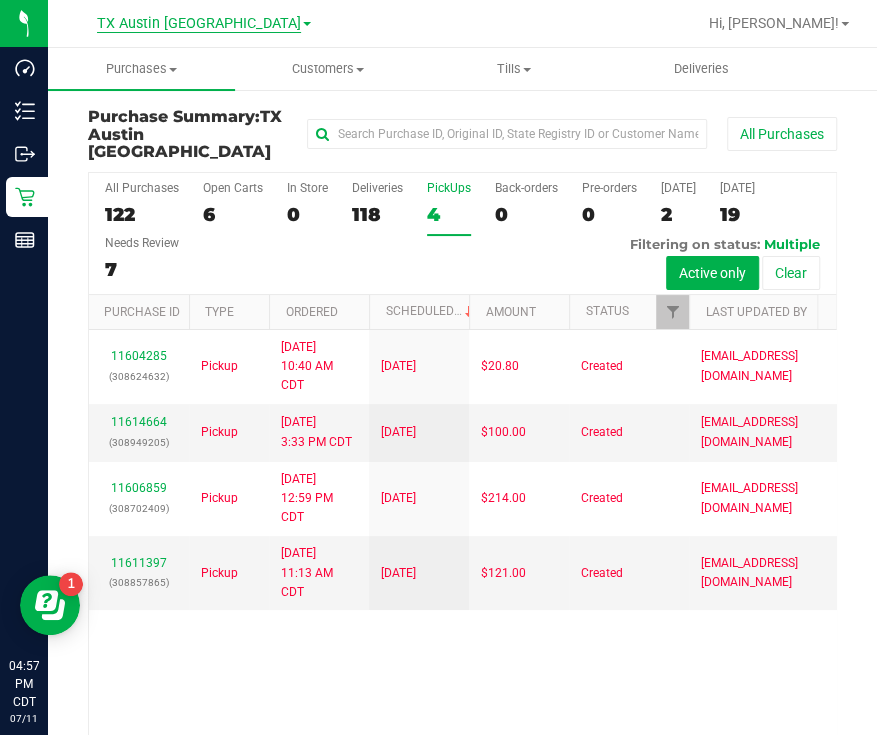 click on "TX Austin [GEOGRAPHIC_DATA]" at bounding box center [199, 24] 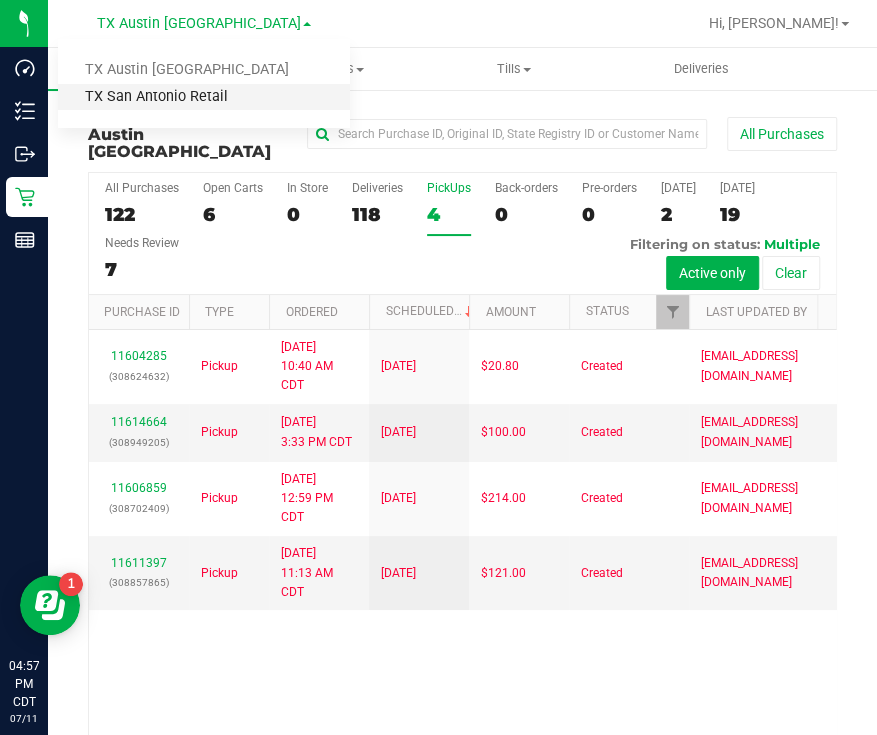 click on "TX San Antonio Retail" at bounding box center [204, 97] 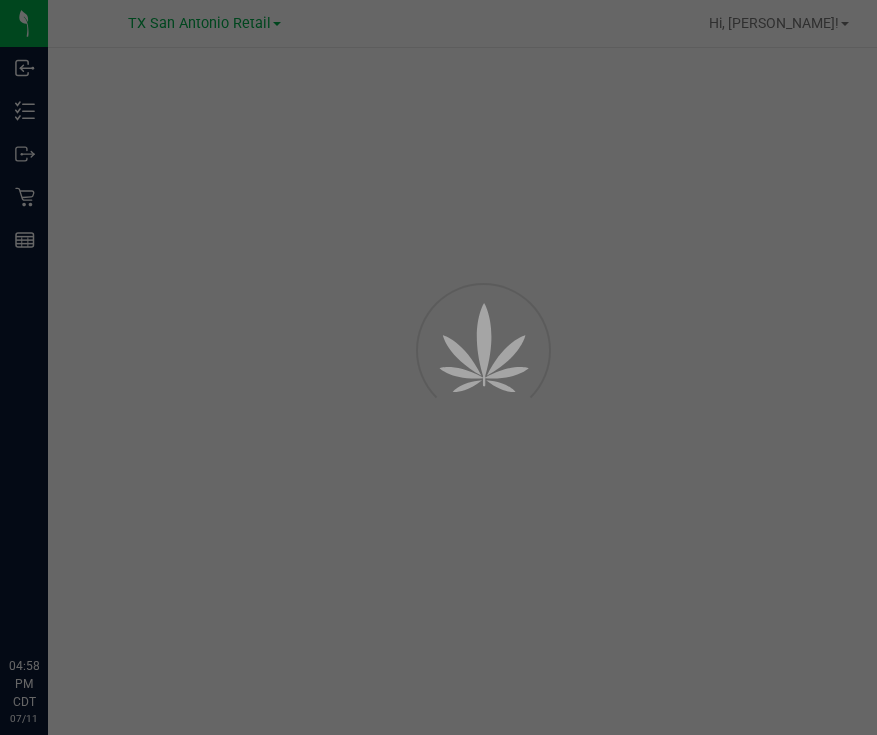 scroll, scrollTop: 0, scrollLeft: 0, axis: both 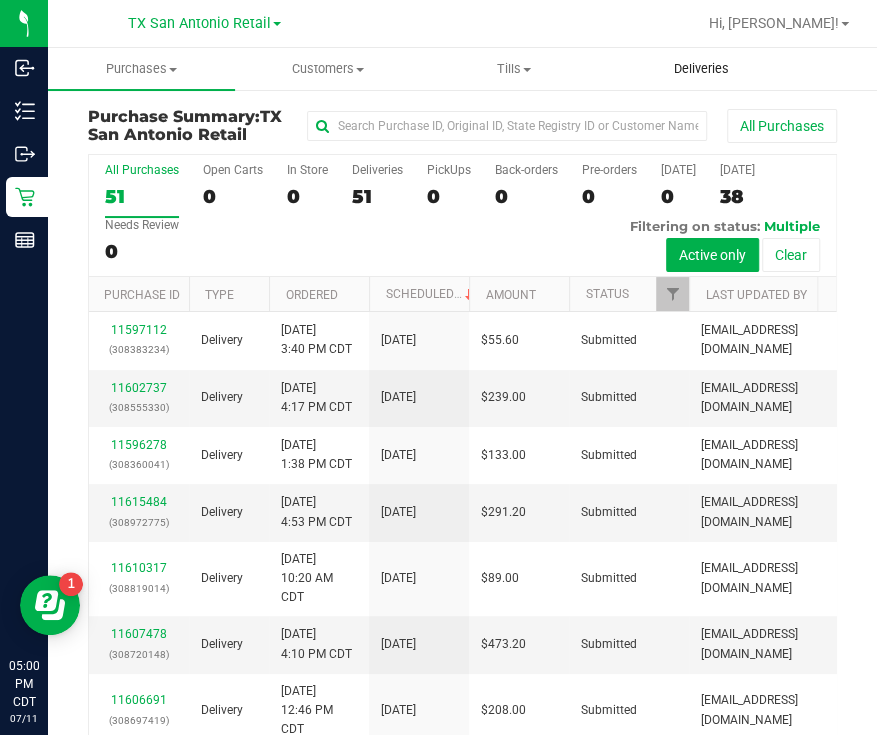 click on "Deliveries" at bounding box center [701, 69] 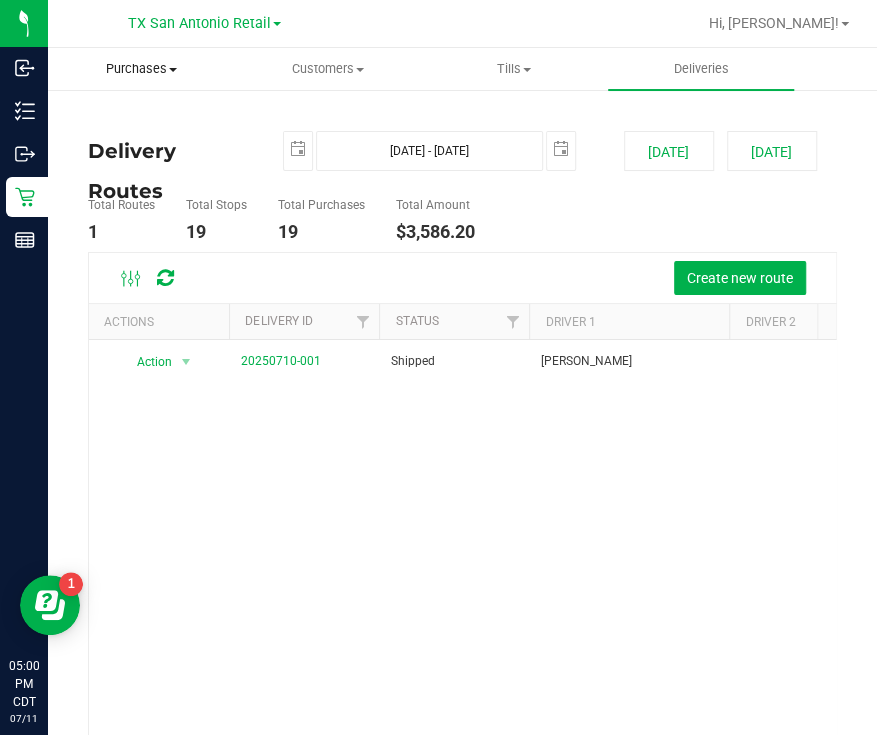 click on "Purchases
Summary of purchases
Fulfillment
All purchases" at bounding box center [141, 69] 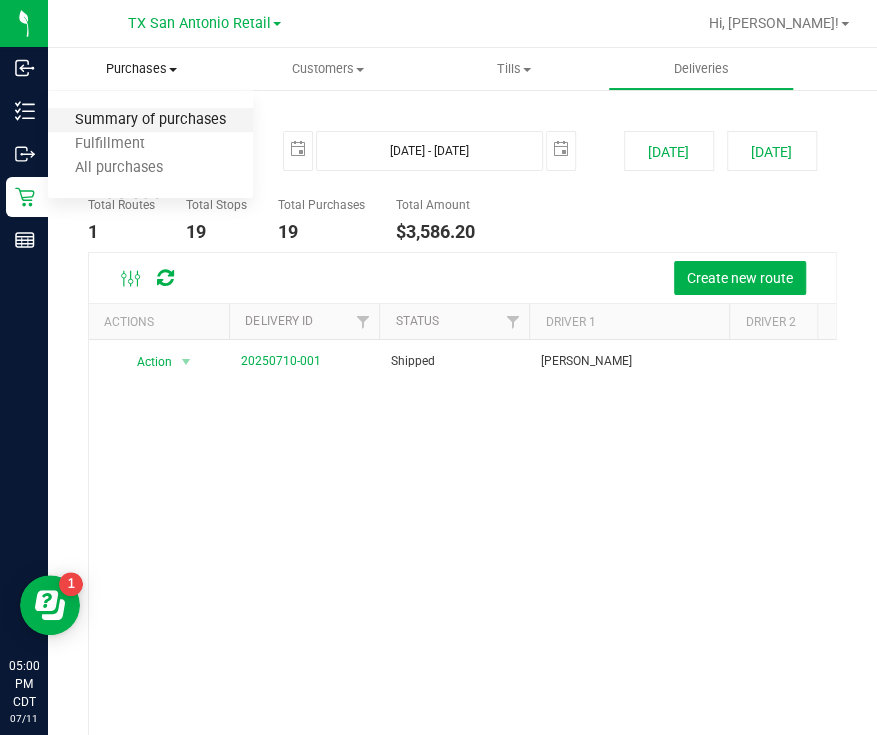 click on "Summary of purchases" at bounding box center (150, 120) 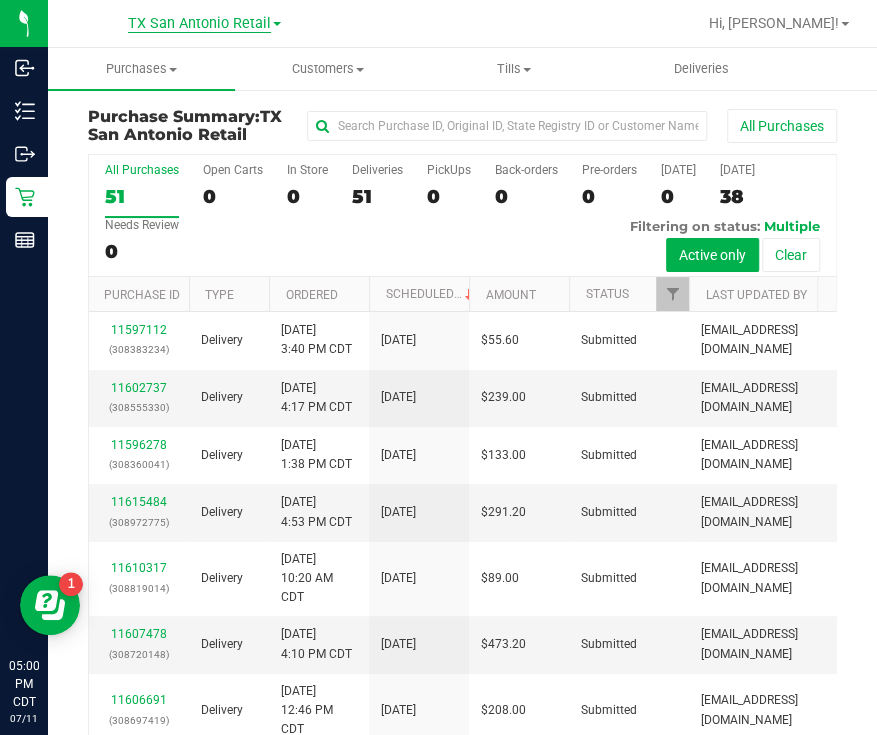 click on "TX San Antonio Retail" at bounding box center (199, 24) 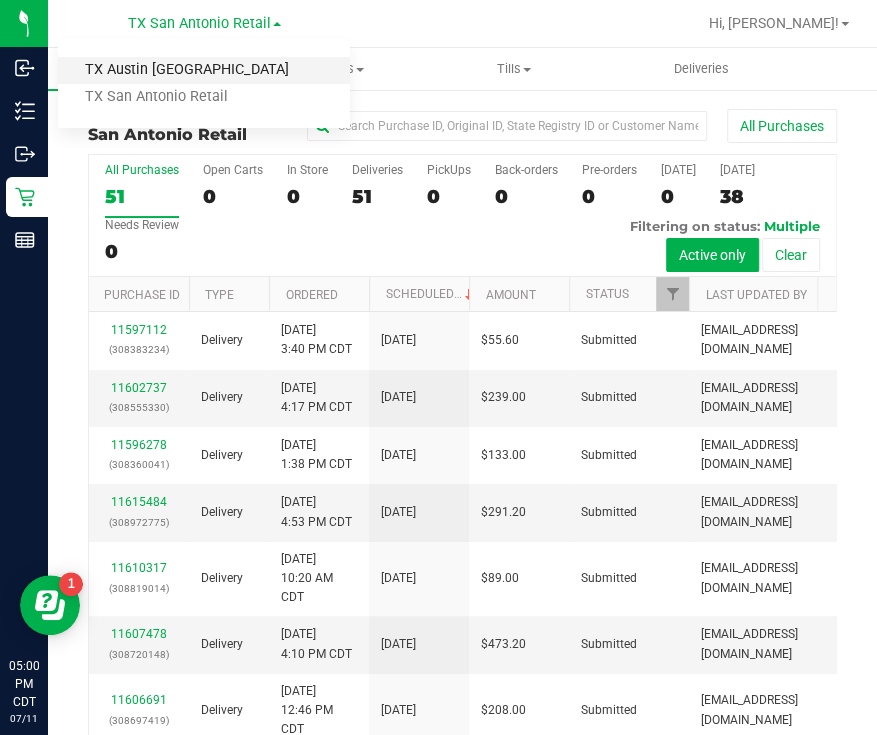 click on "TX Austin [GEOGRAPHIC_DATA]" at bounding box center (204, 70) 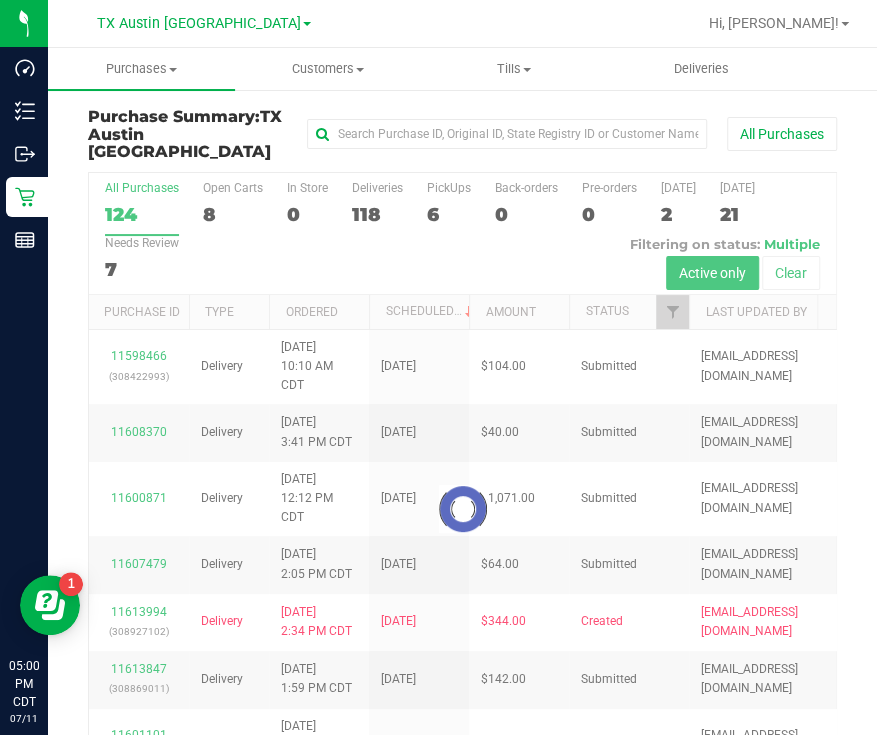 click at bounding box center [462, 509] 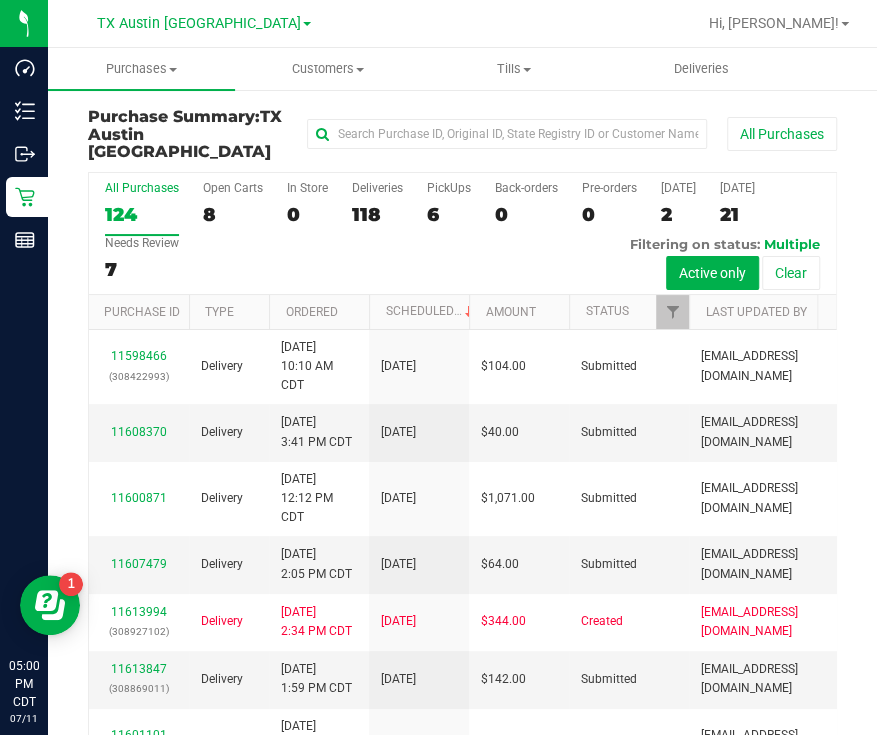 click on "PickUps" at bounding box center [449, 188] 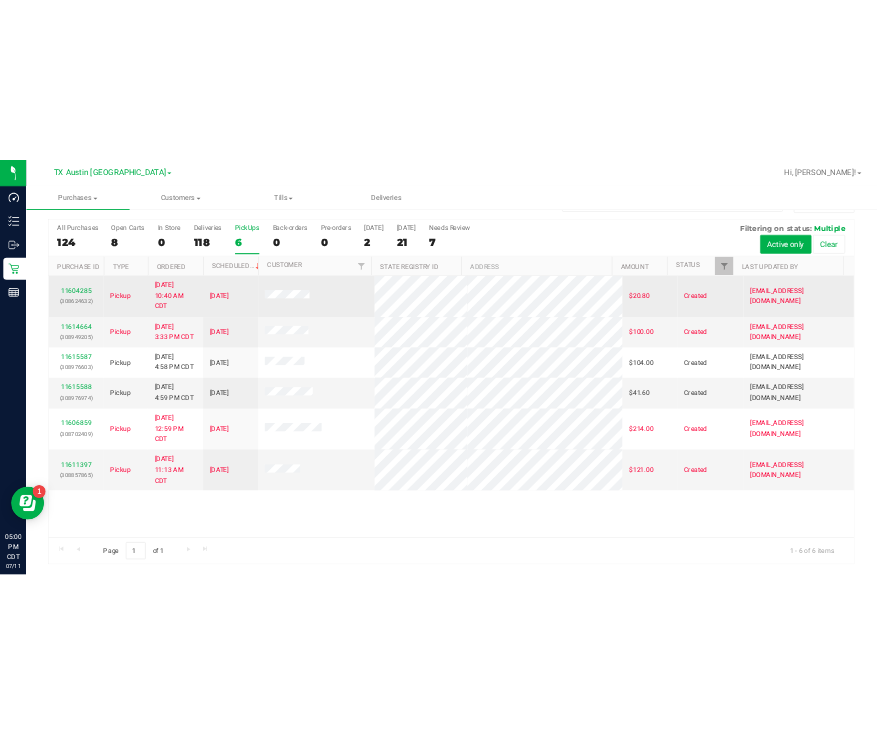 scroll, scrollTop: 45, scrollLeft: 0, axis: vertical 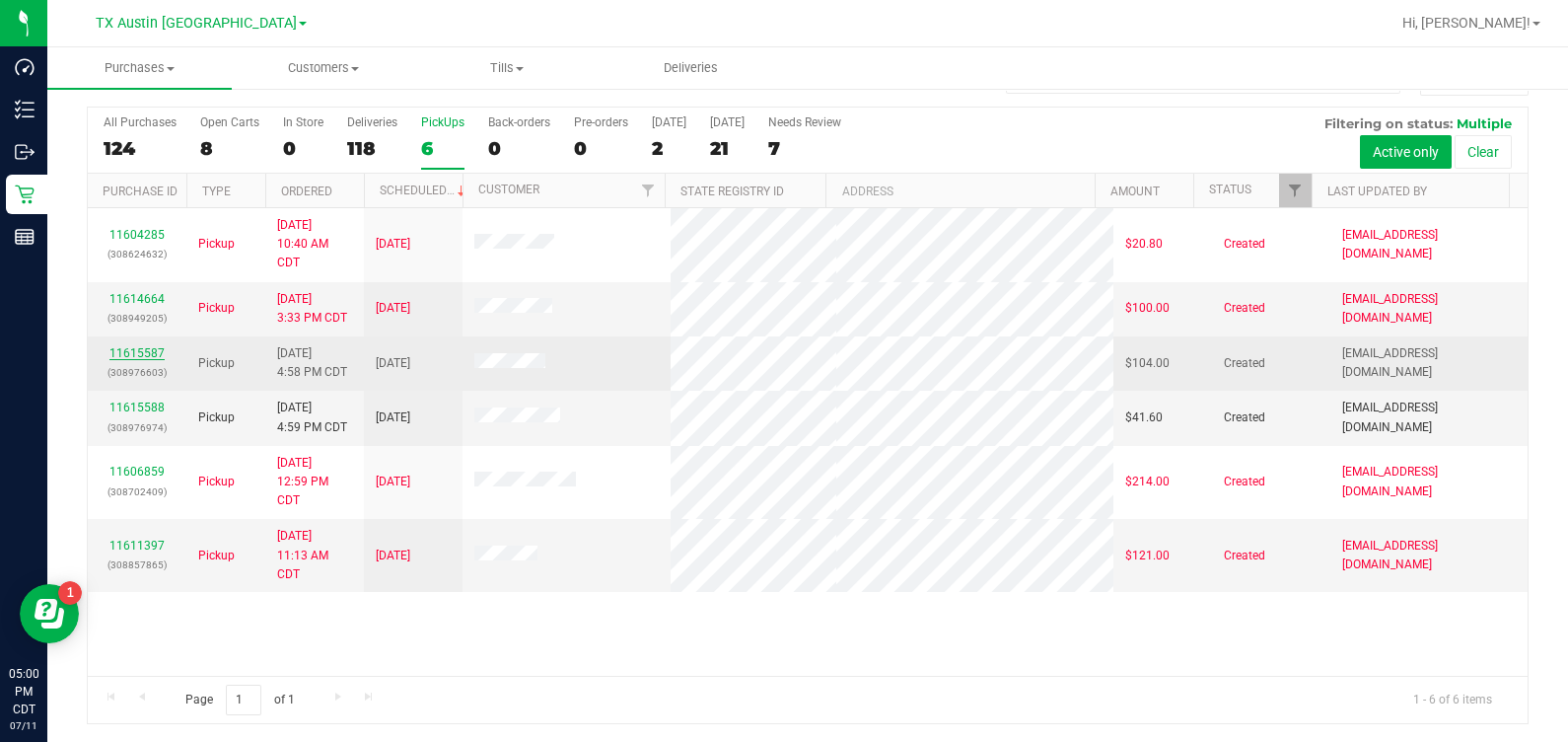 click on "11615587" at bounding box center [137, 353] 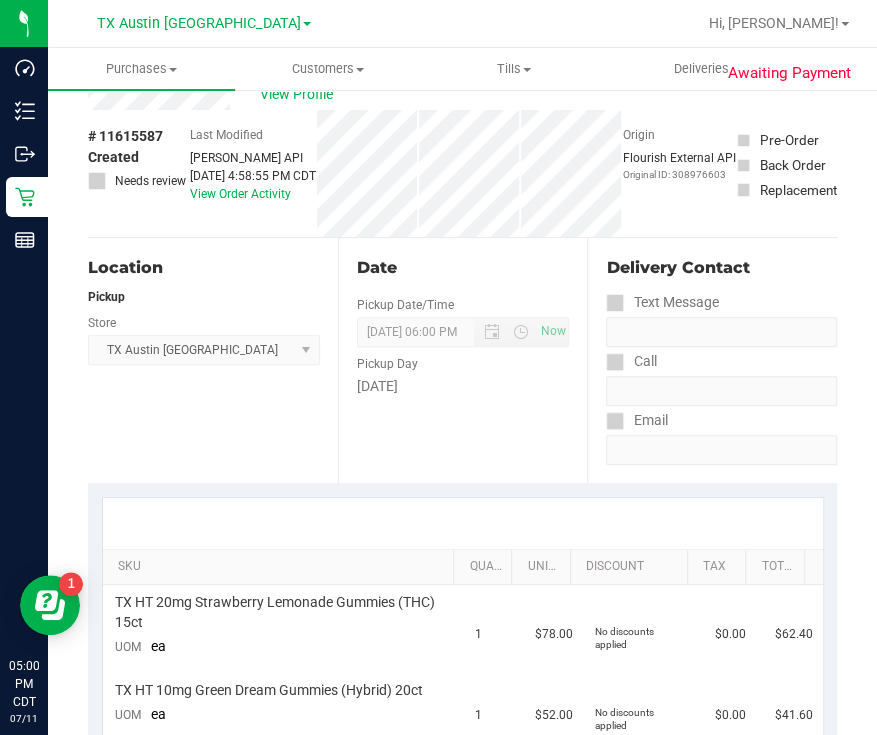 scroll, scrollTop: 0, scrollLeft: 0, axis: both 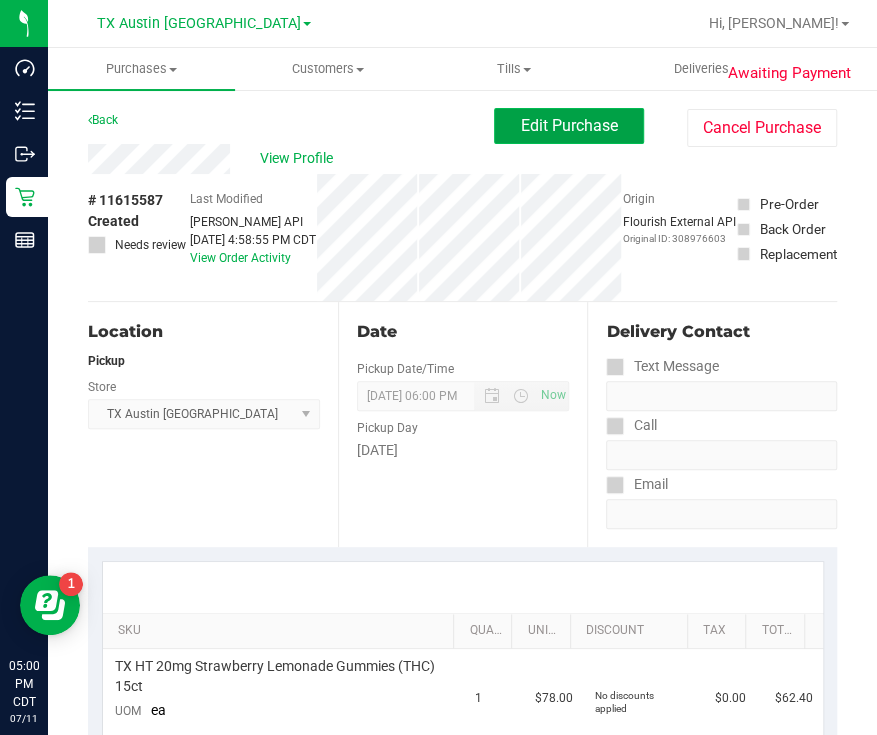 drag, startPoint x: 497, startPoint y: 253, endPoint x: 518, endPoint y: 124, distance: 130.69812 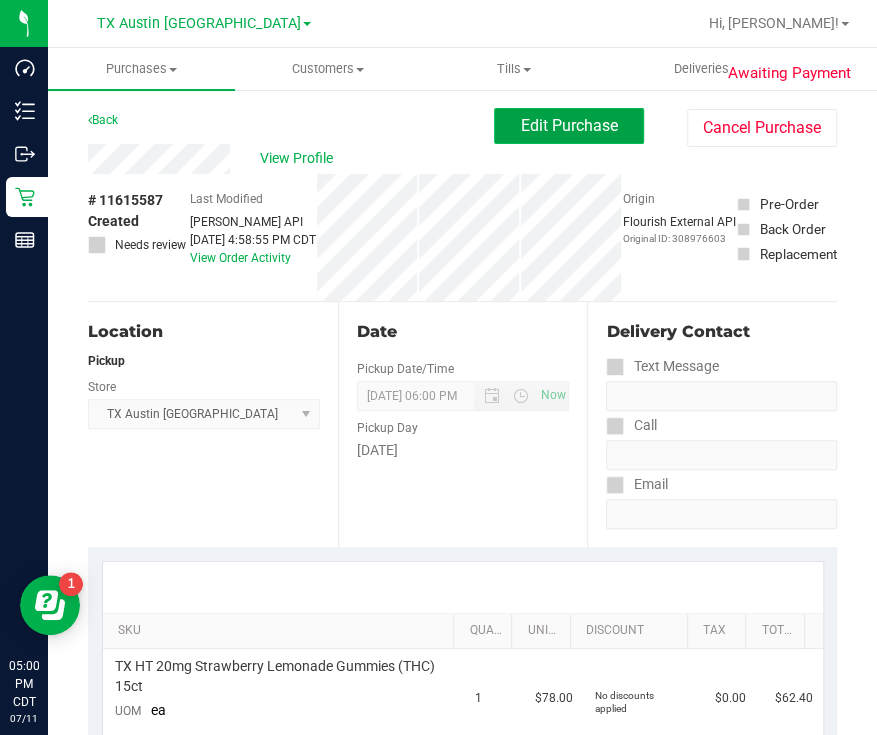 click on "Edit Purchase" at bounding box center (569, 125) 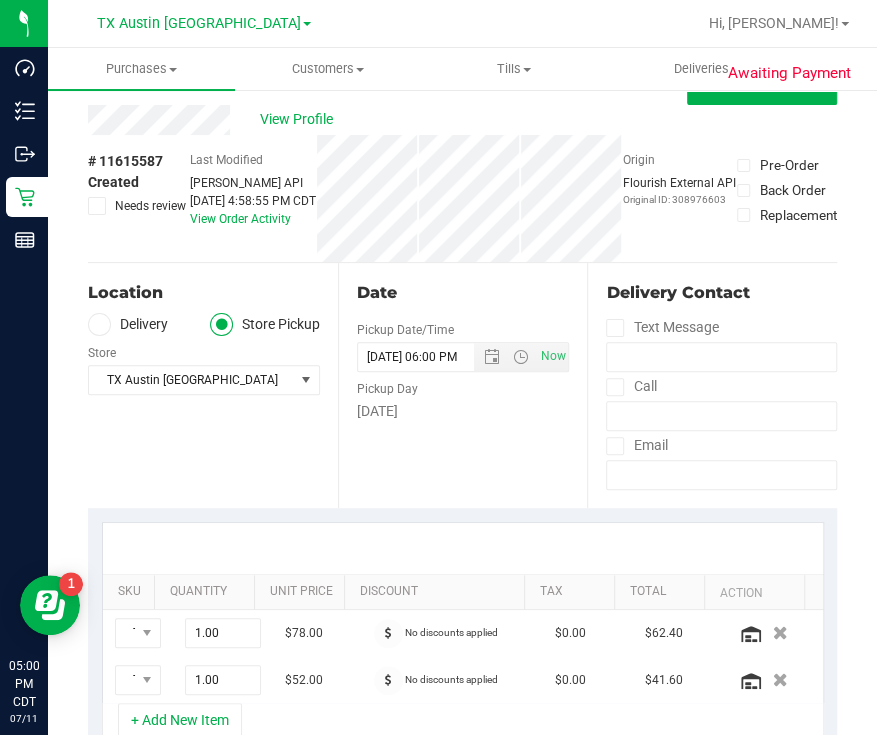 scroll, scrollTop: 37, scrollLeft: 0, axis: vertical 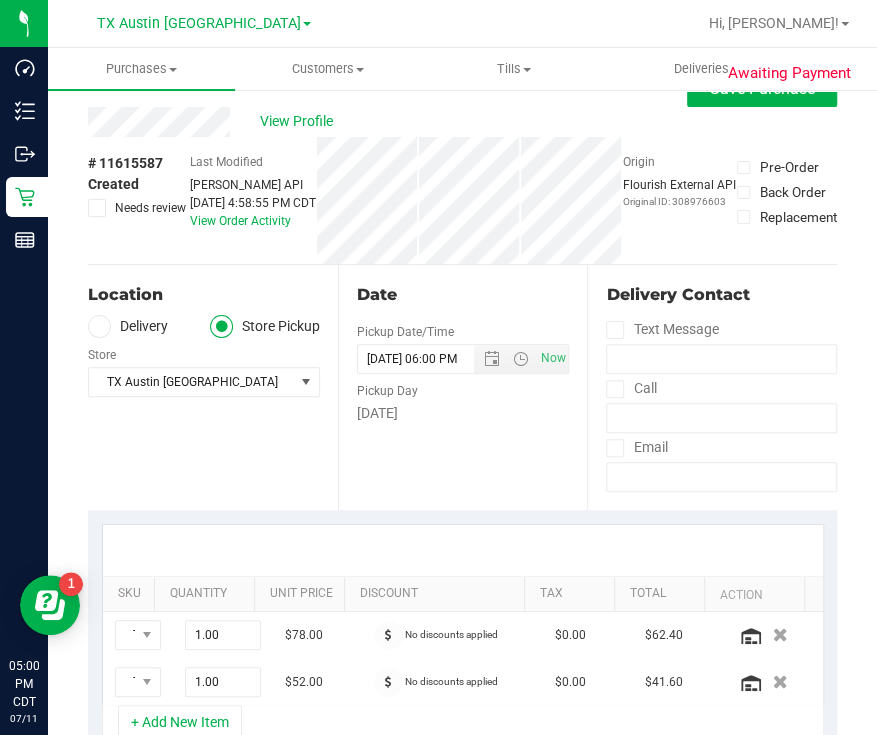 click on "Delivery" at bounding box center (128, 326) 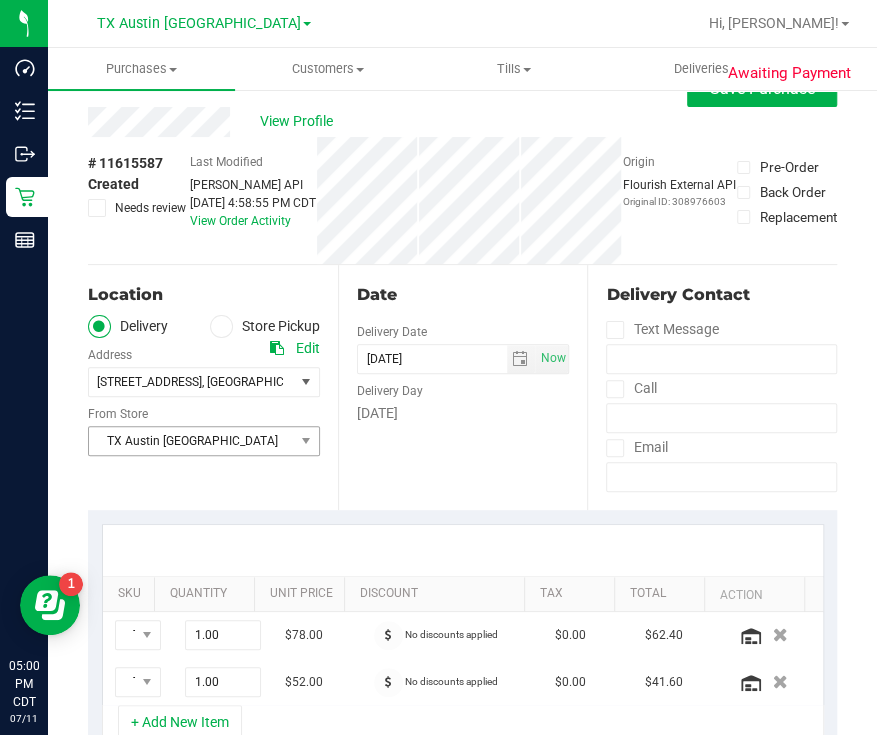 click on "TX Austin [GEOGRAPHIC_DATA]" at bounding box center (191, 441) 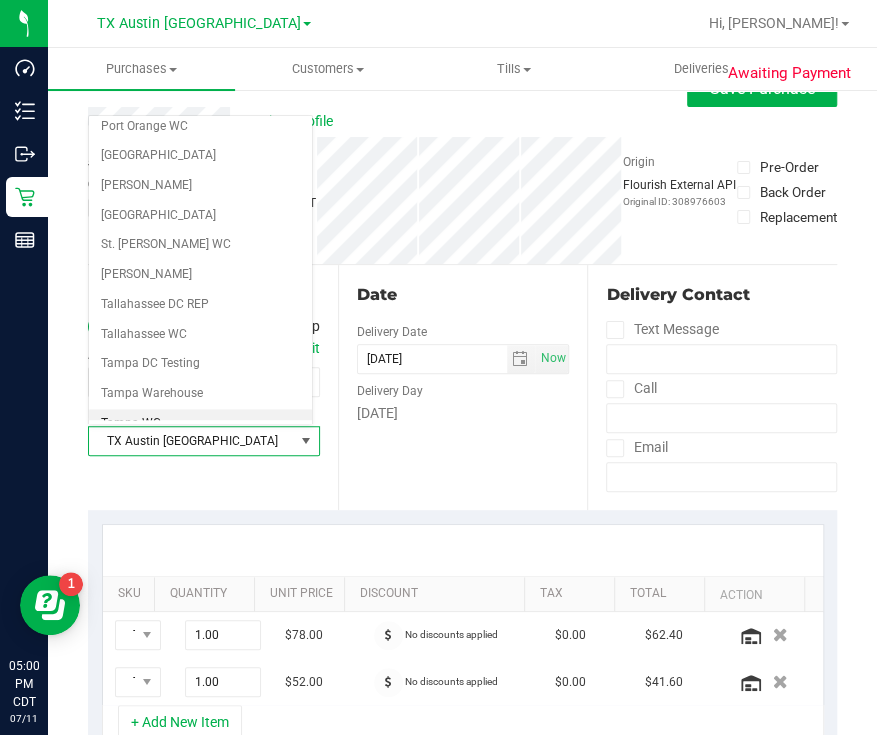 scroll, scrollTop: 1300, scrollLeft: 0, axis: vertical 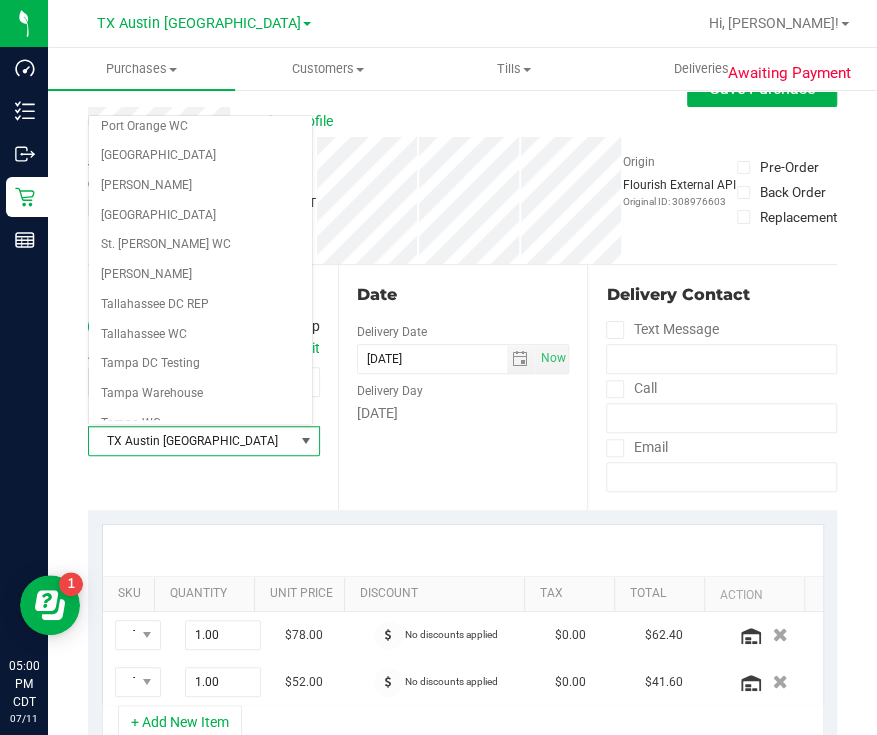click on "TX South-[GEOGRAPHIC_DATA] Retail" at bounding box center (200, 555) 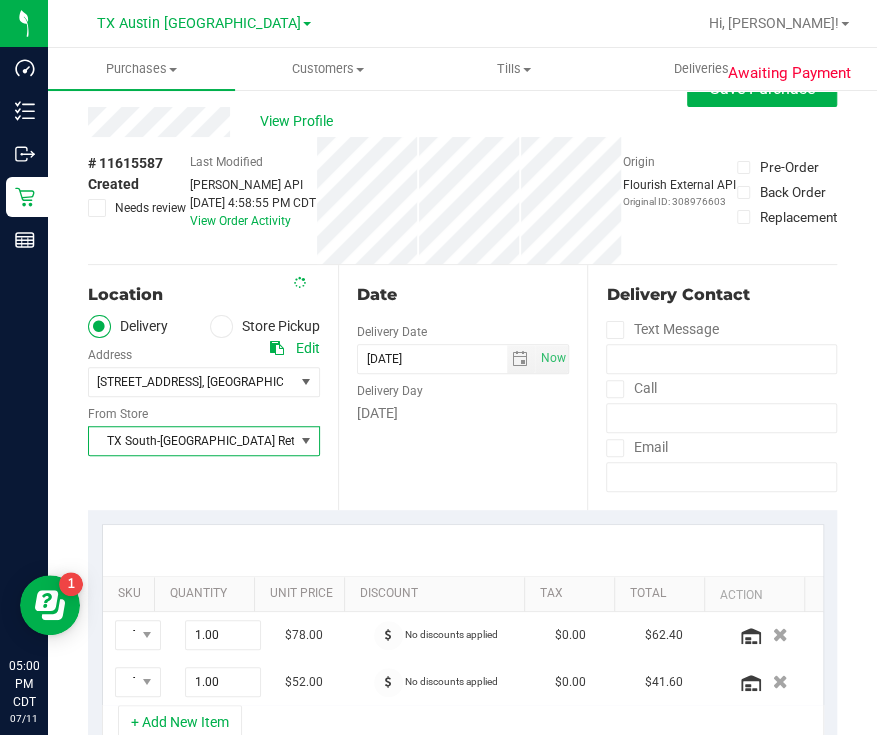 scroll, scrollTop: 1315, scrollLeft: 0, axis: vertical 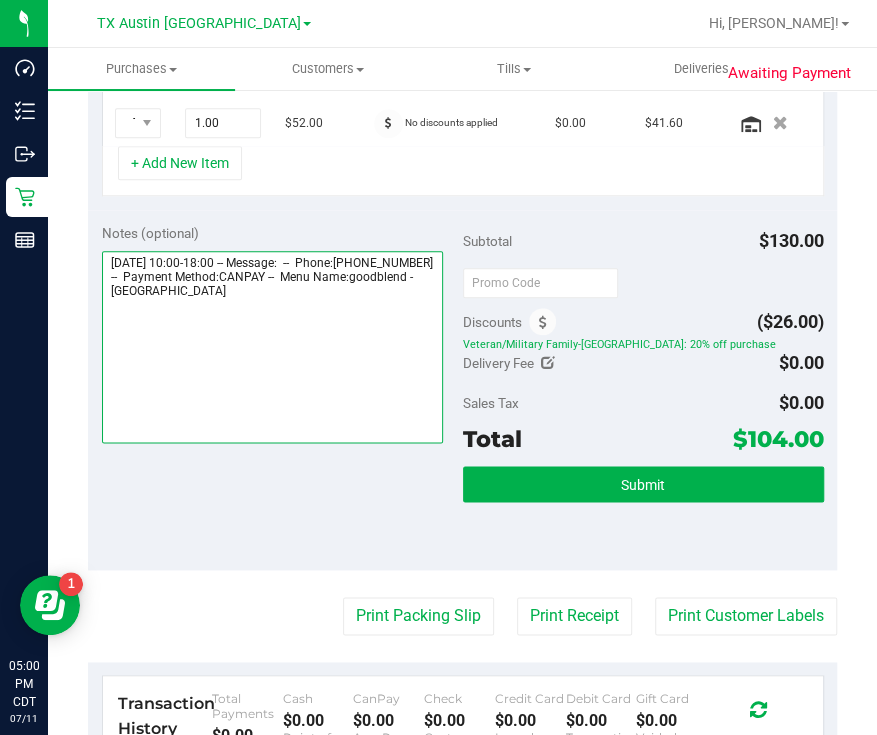 click at bounding box center [272, 347] 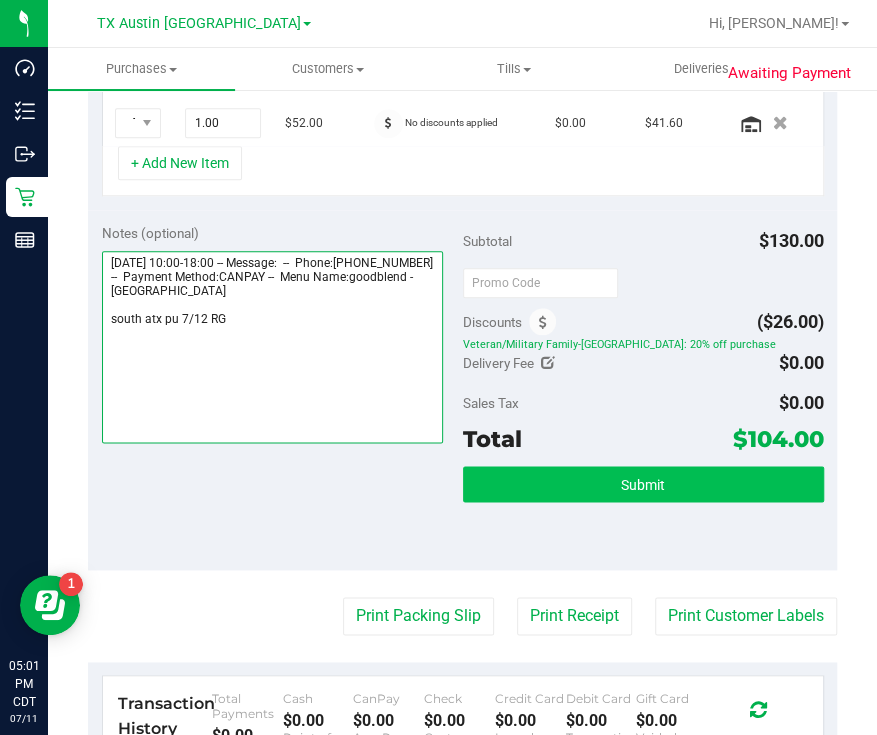 type on "[DATE] 10:00-18:00 -- Message:  --  Phone:[PHONE_NUMBER] --  Payment Method:CANPAY --  Menu Name:goodblend - [GEOGRAPHIC_DATA]
south atx pu 7/12 RG" 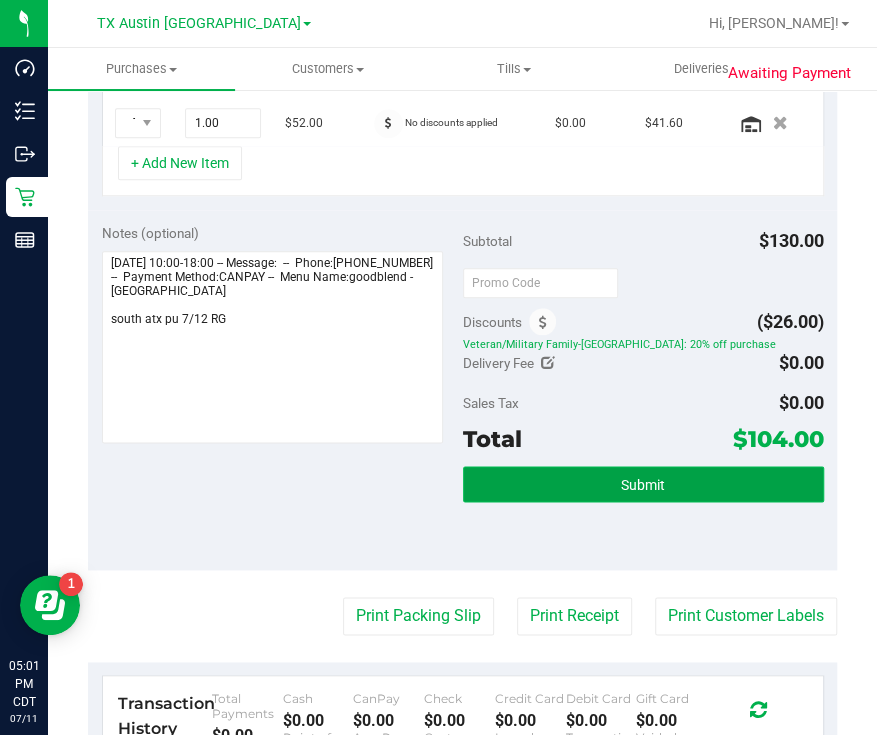click on "Submit" at bounding box center (643, 484) 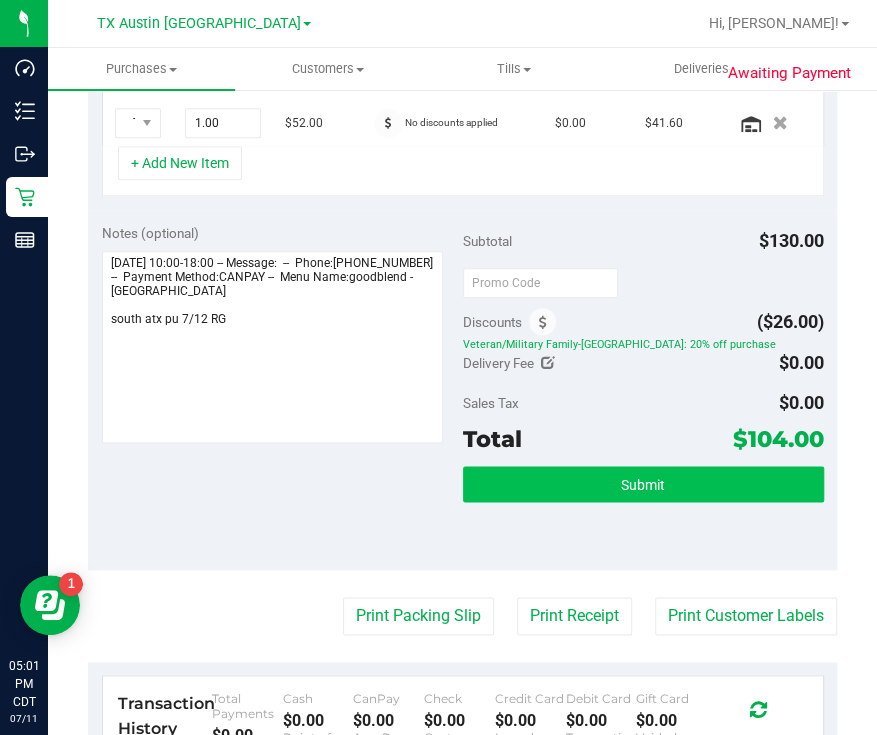 scroll, scrollTop: 600, scrollLeft: 0, axis: vertical 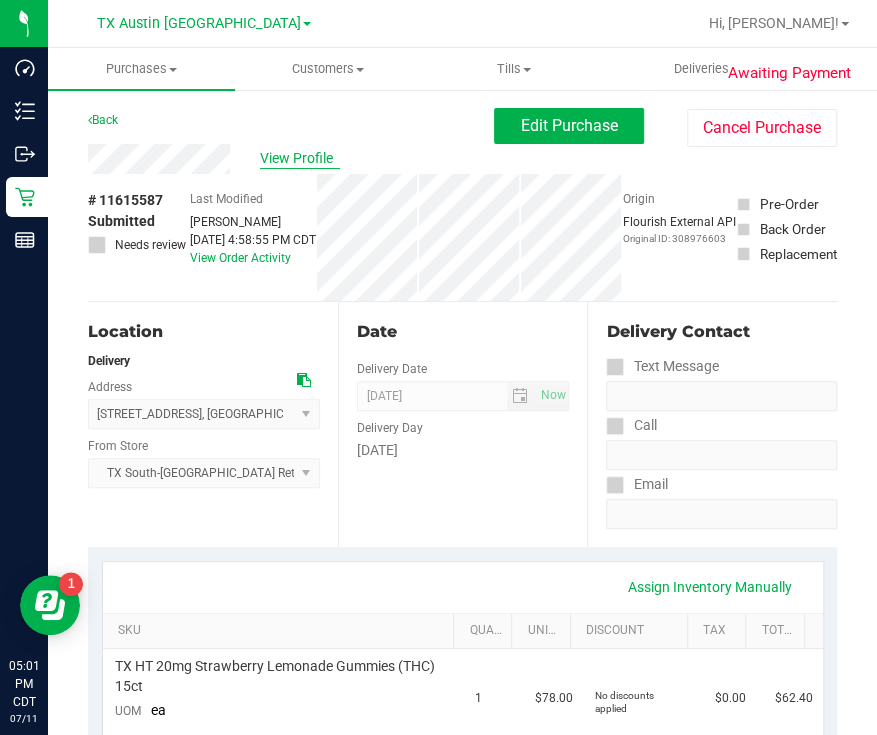 click on "View Profile" at bounding box center [300, 158] 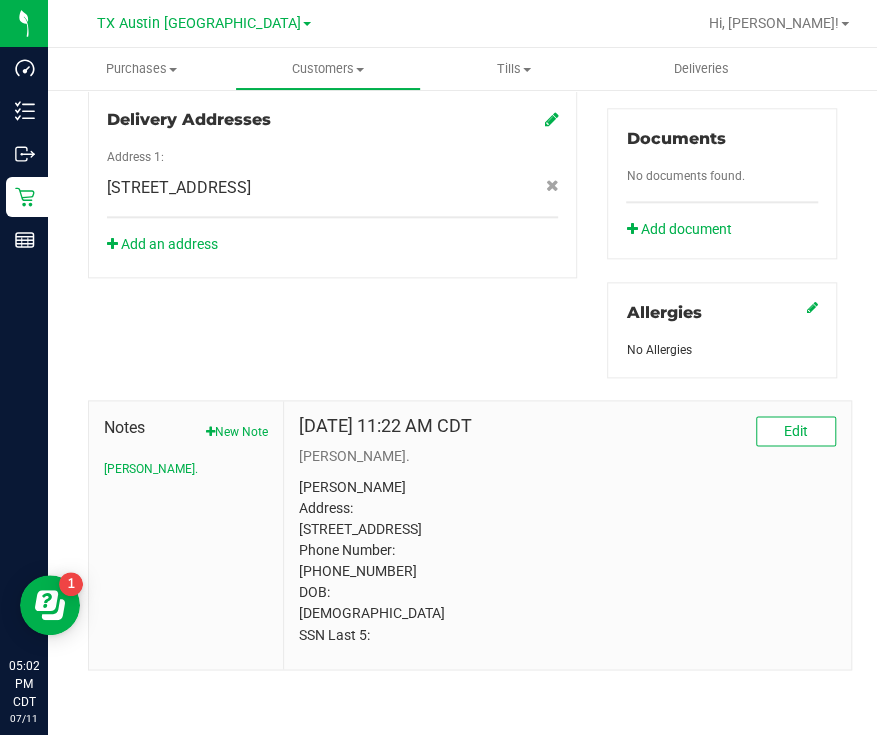scroll, scrollTop: 0, scrollLeft: 0, axis: both 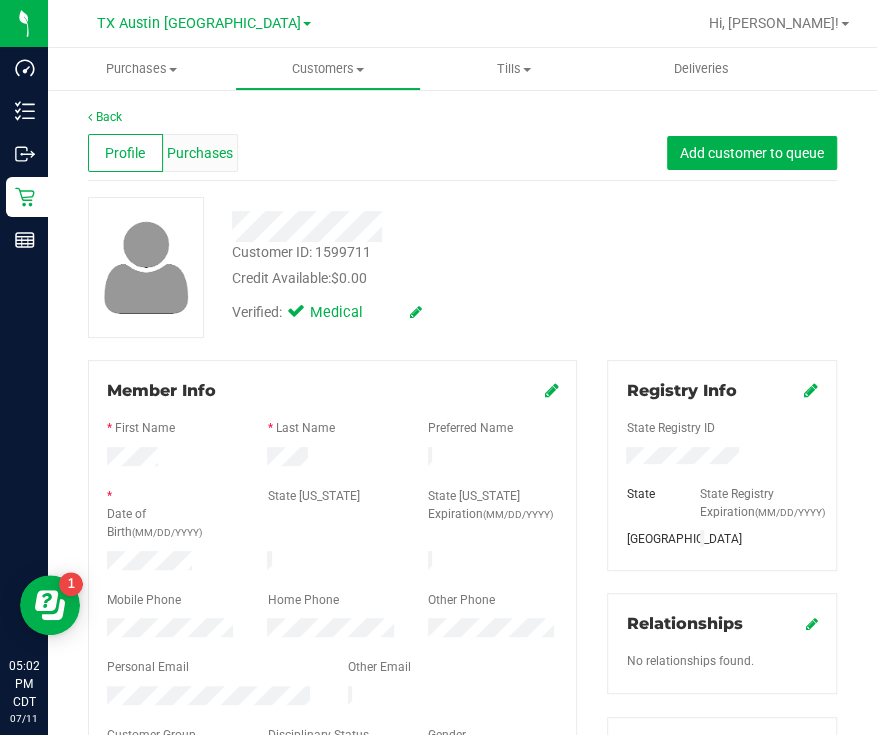 click on "Purchases" at bounding box center (200, 153) 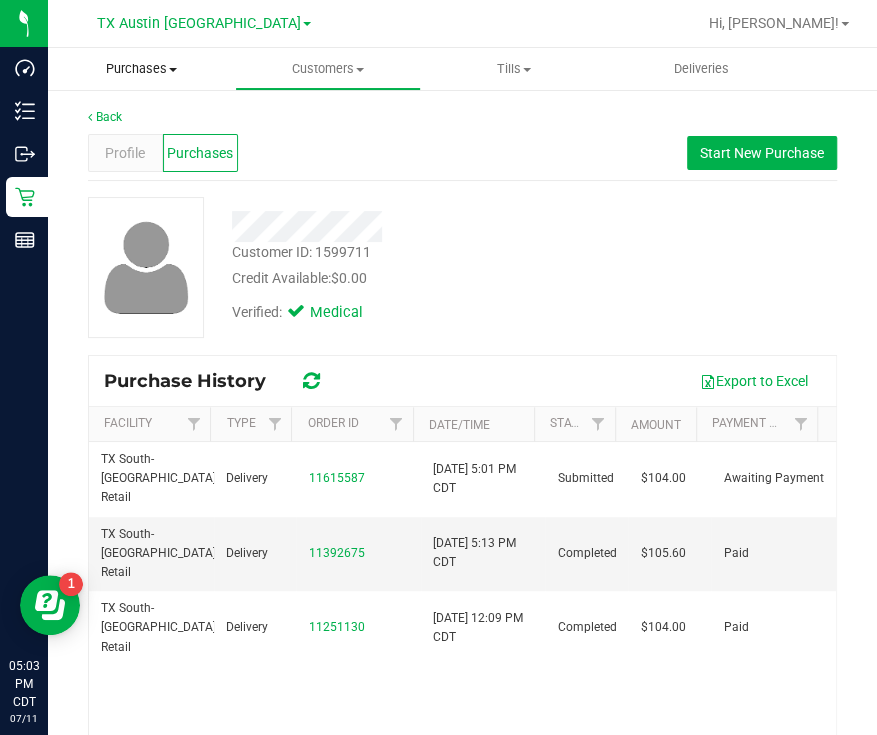 click on "Purchases" at bounding box center (141, 69) 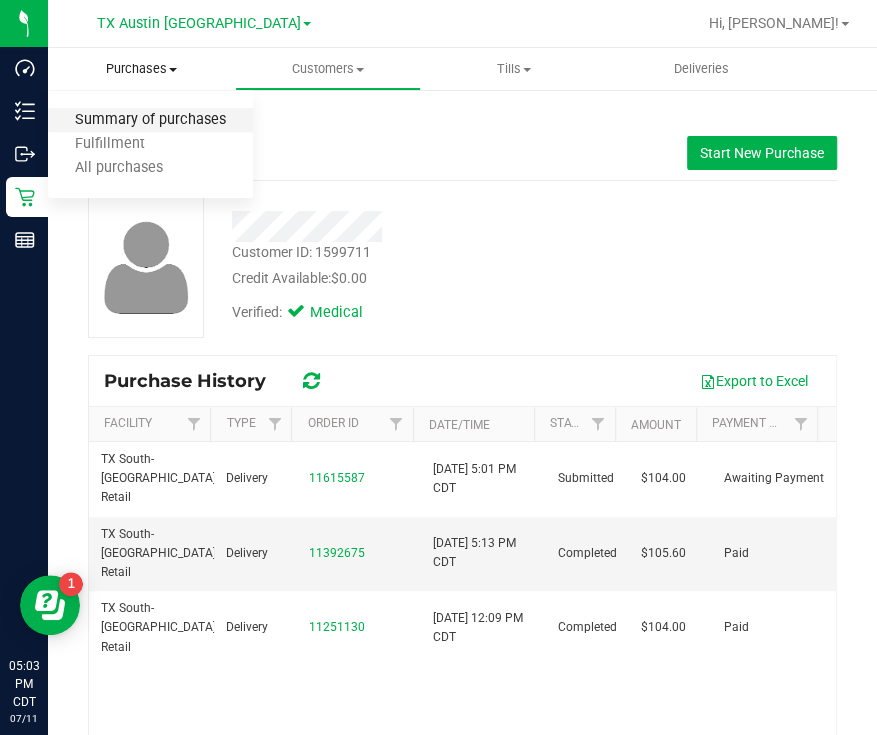 click on "Summary of purchases" at bounding box center [150, 120] 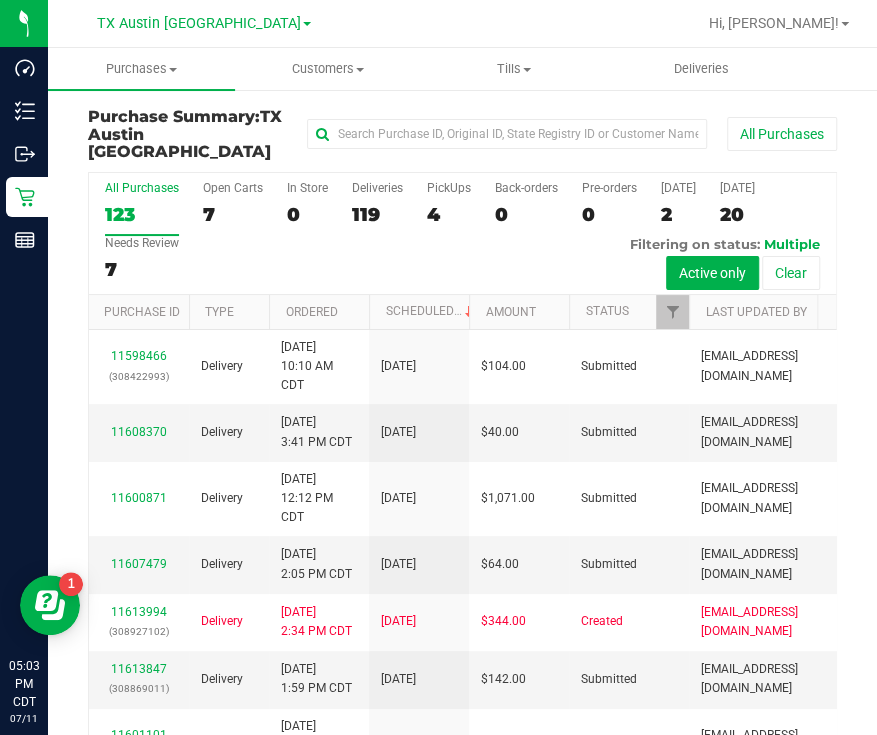 click on "4" at bounding box center (449, 214) 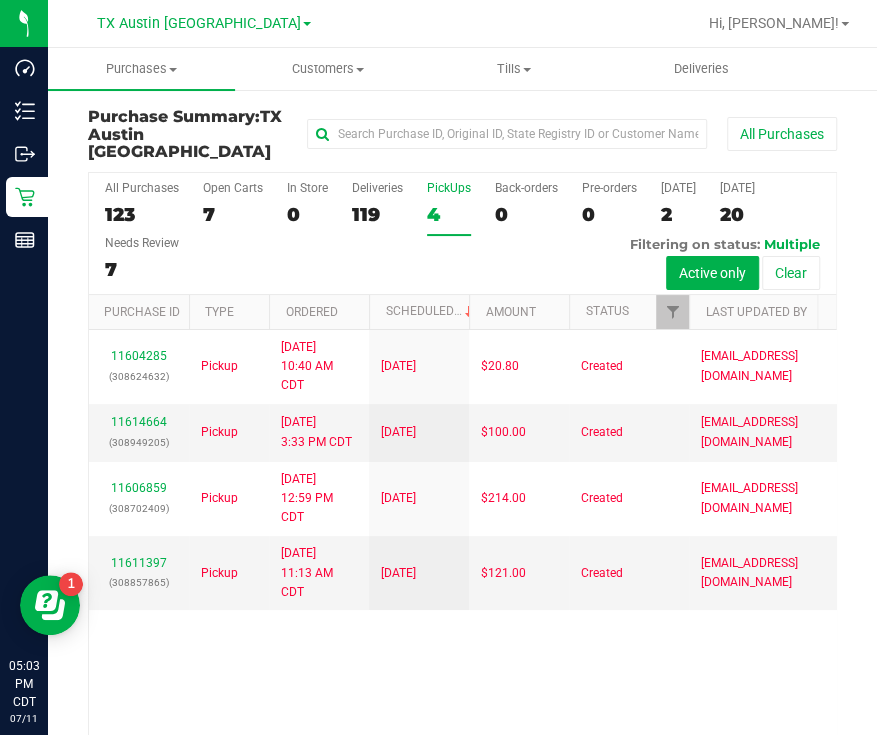 scroll, scrollTop: 113, scrollLeft: 0, axis: vertical 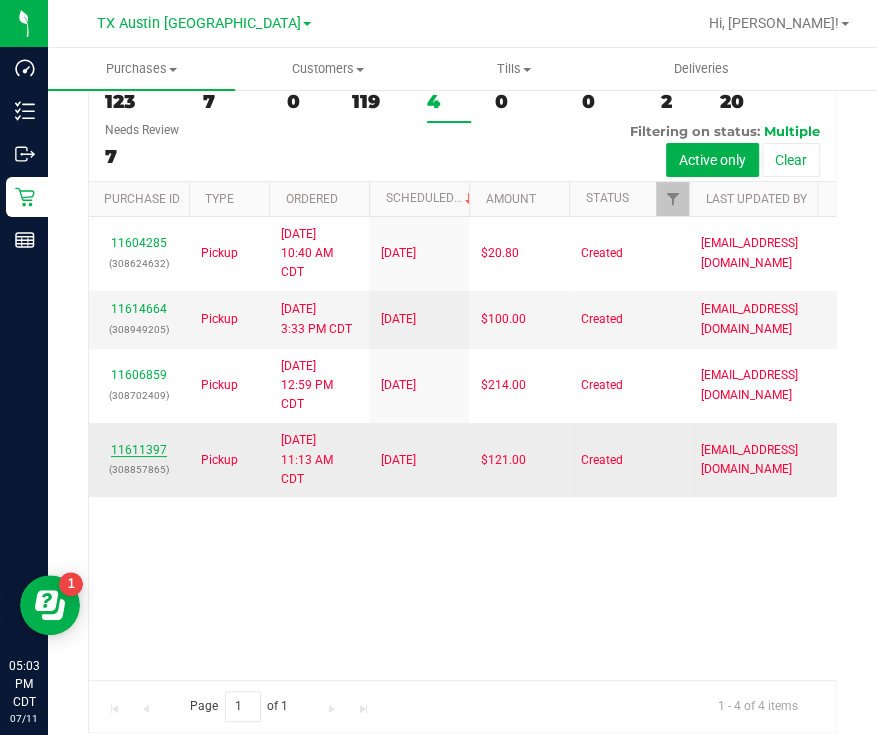 click on "11611397" at bounding box center [139, 450] 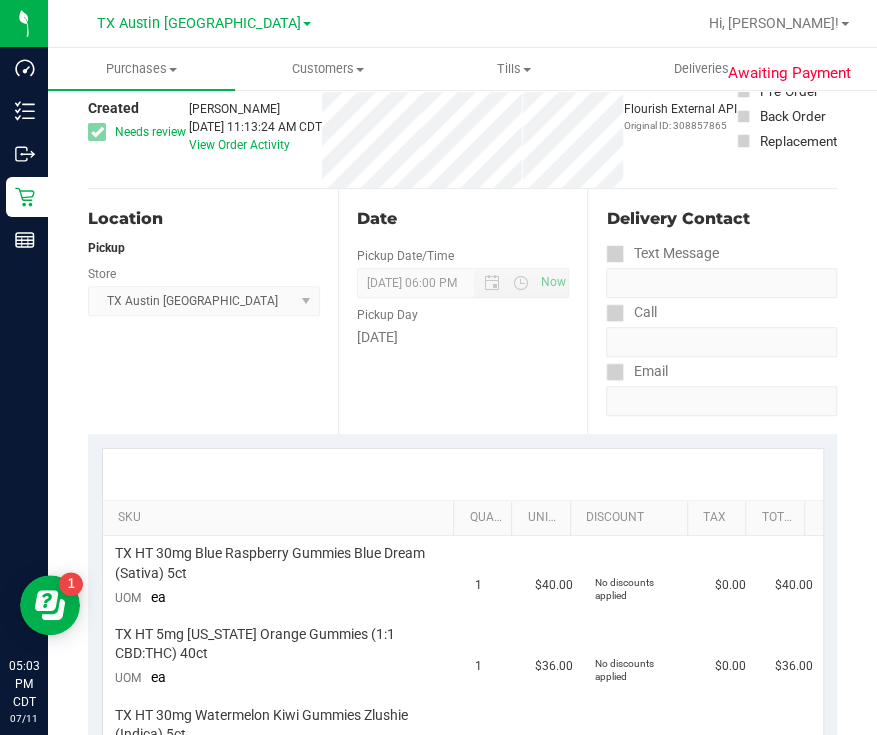 scroll, scrollTop: 0, scrollLeft: 0, axis: both 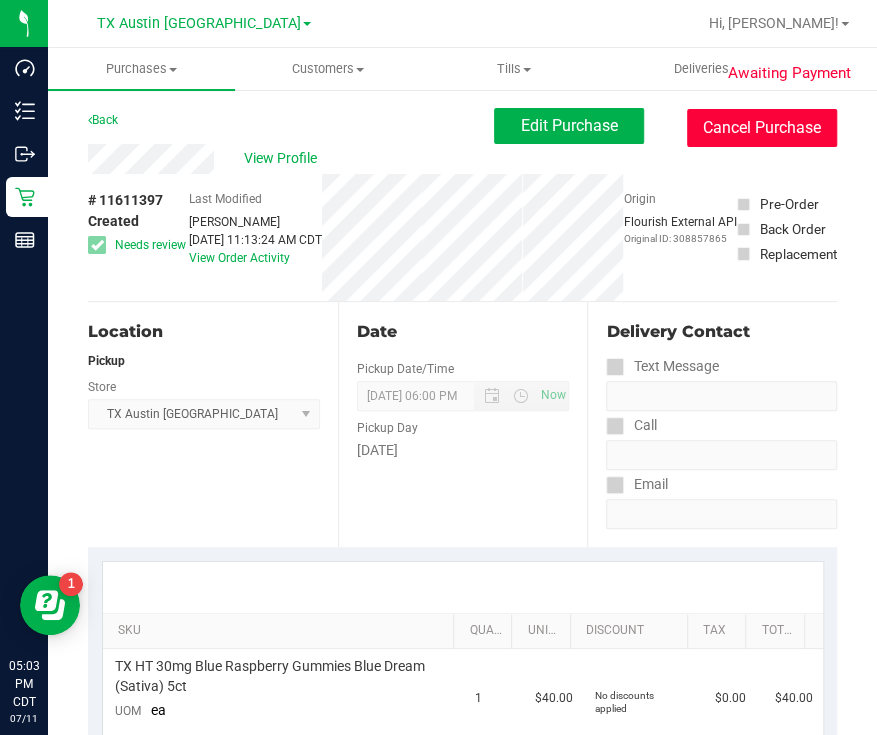 click on "Cancel Purchase" at bounding box center (762, 128) 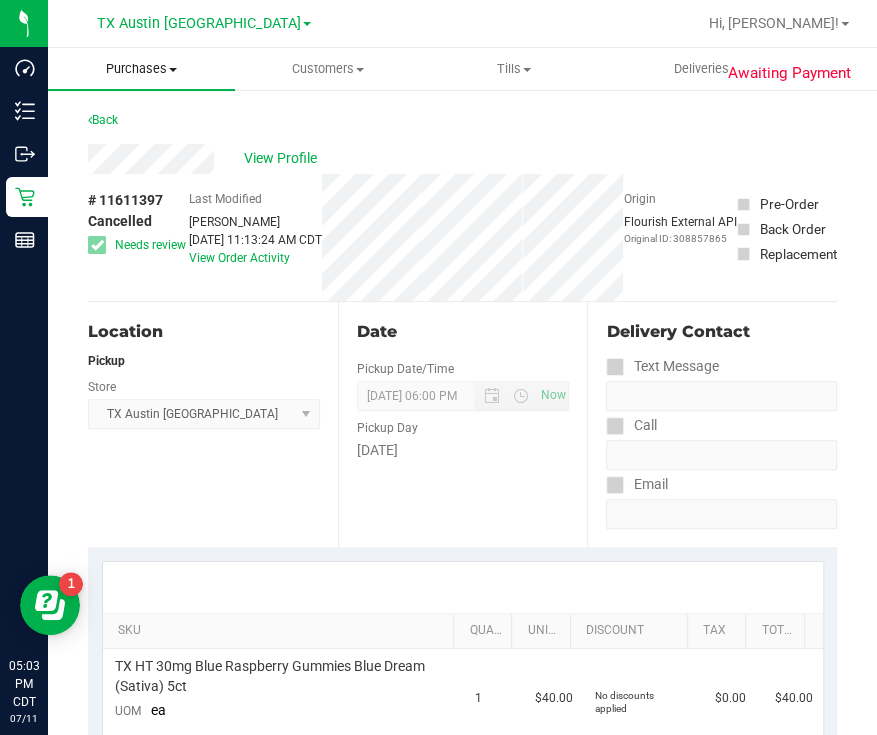 click on "Purchases" at bounding box center (141, 69) 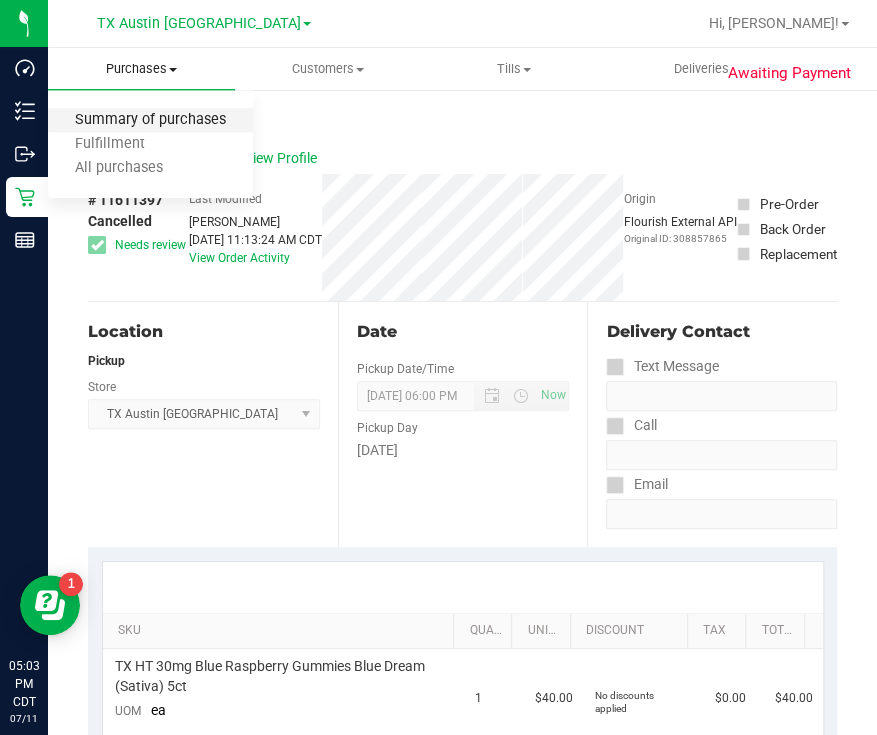 click on "Summary of purchases" at bounding box center [150, 120] 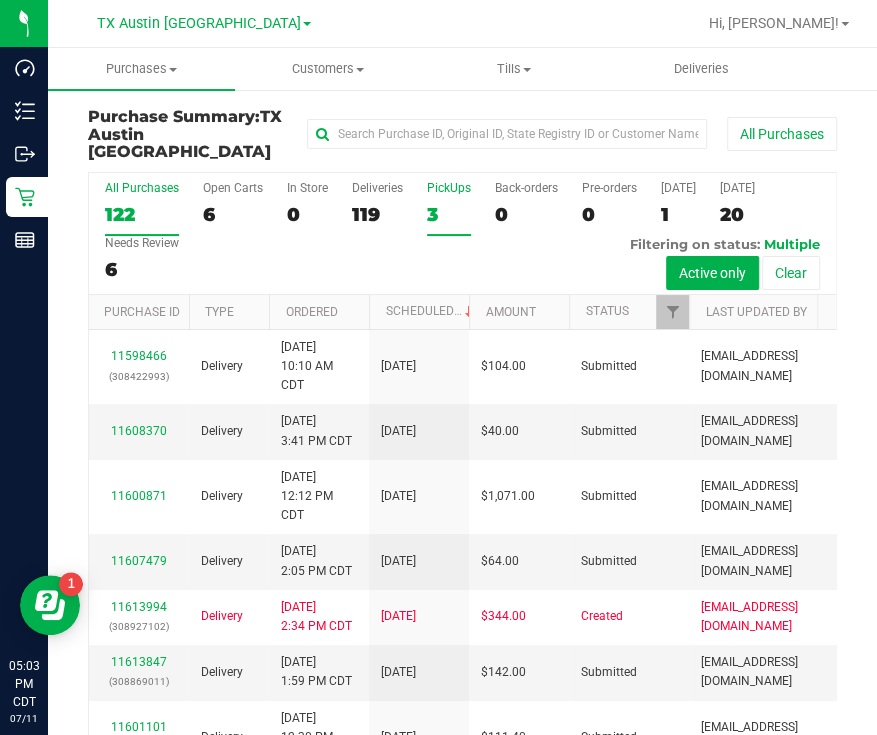 click on "3" at bounding box center (449, 214) 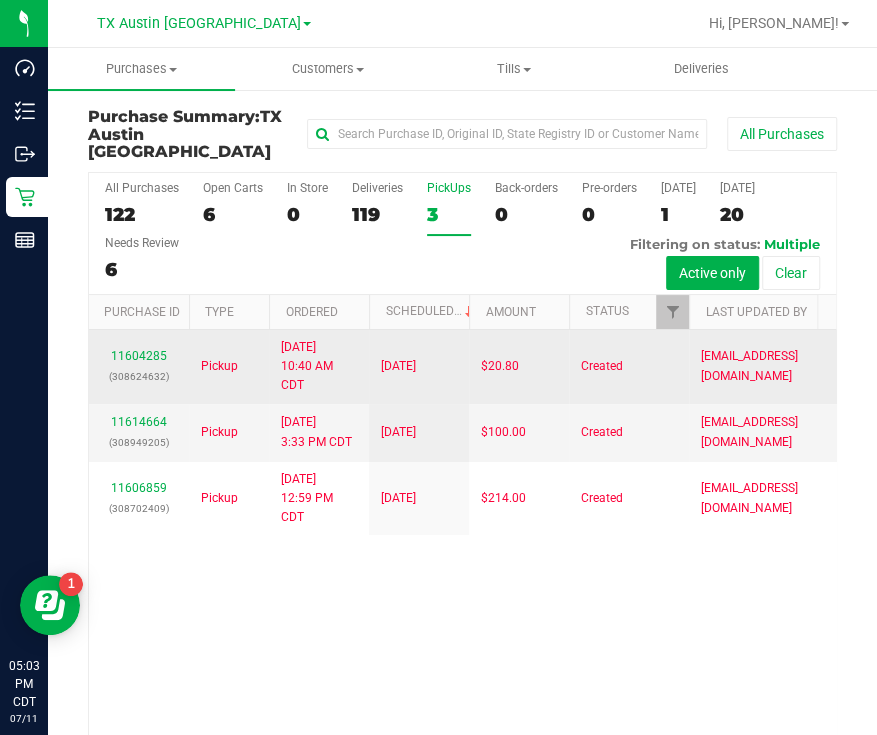 scroll, scrollTop: 113, scrollLeft: 0, axis: vertical 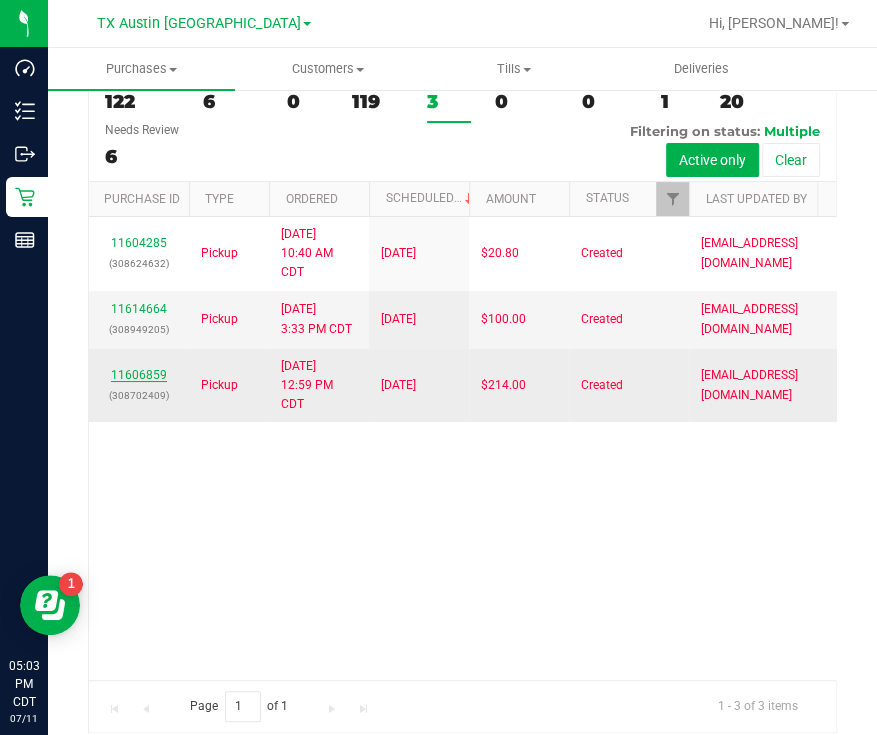 click on "11606859" at bounding box center [139, 375] 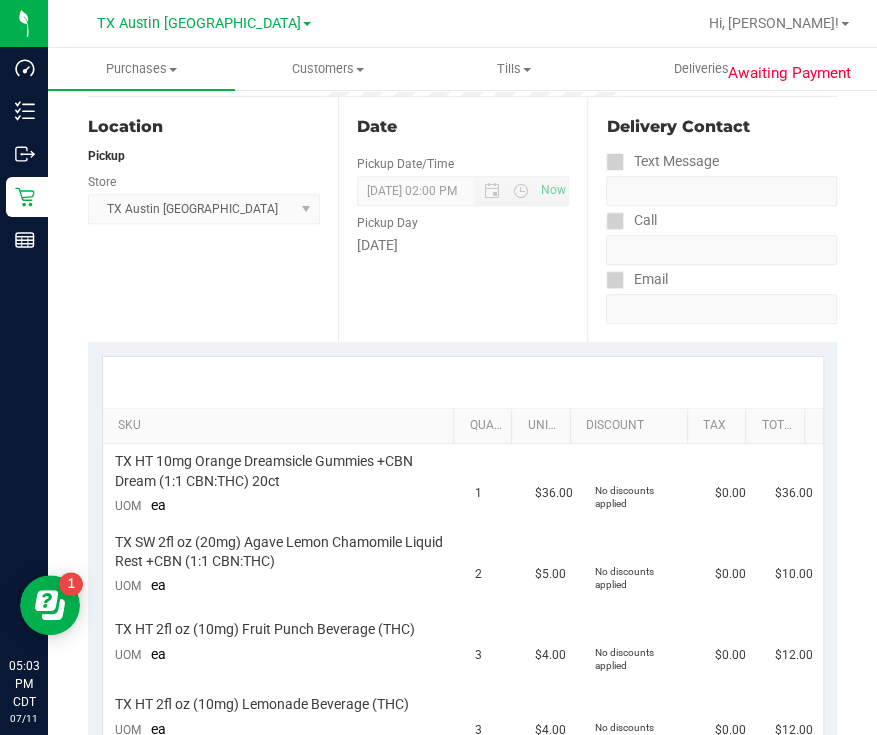 scroll, scrollTop: 0, scrollLeft: 0, axis: both 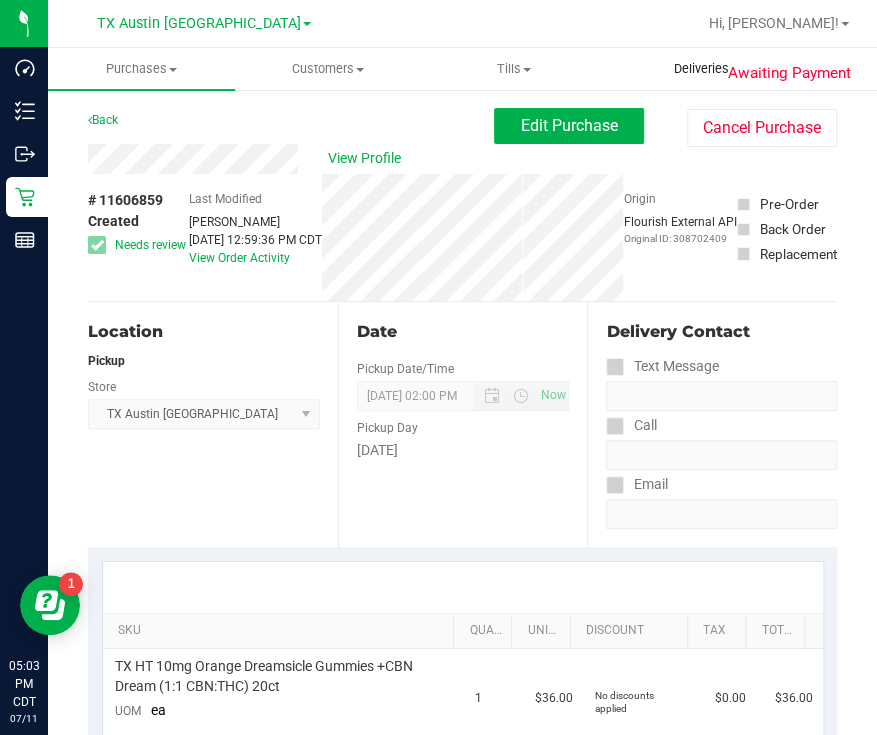click on "Deliveries" at bounding box center (701, 69) 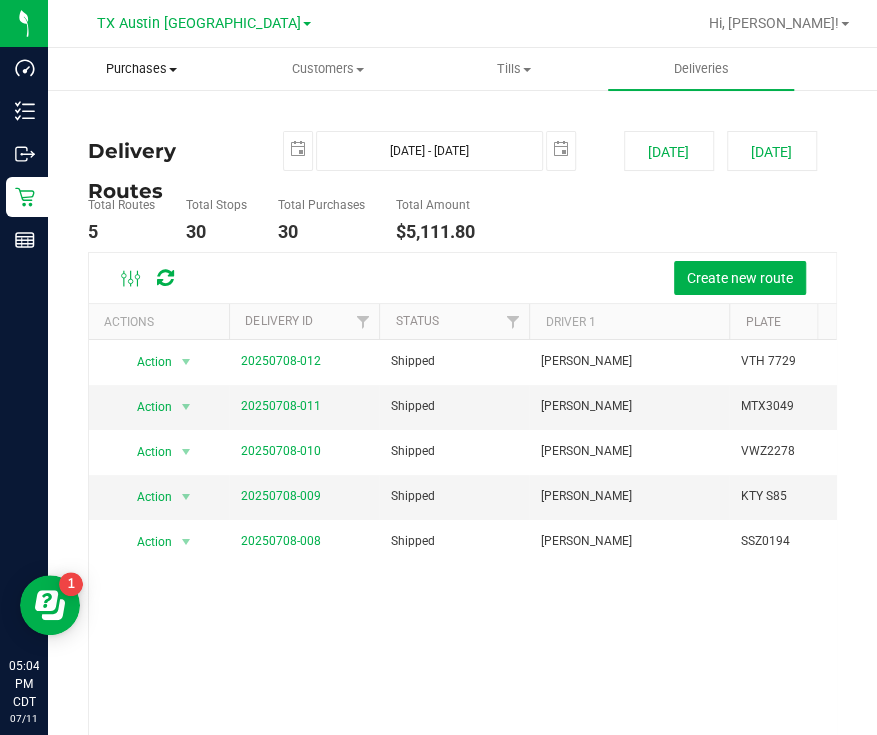 click on "Purchases" at bounding box center (141, 69) 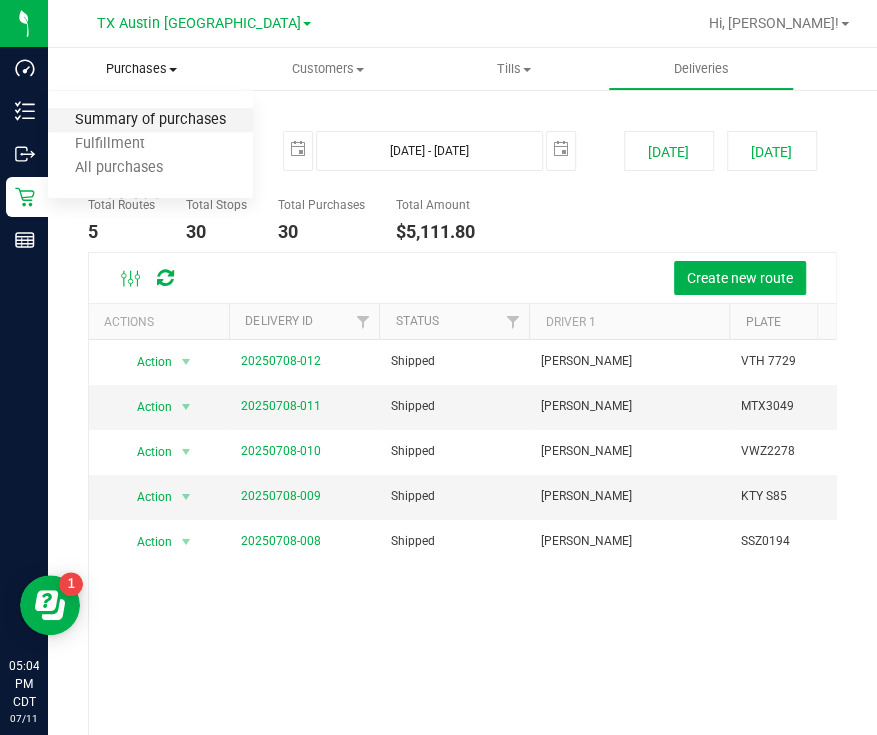 click on "Summary of purchases" at bounding box center [150, 120] 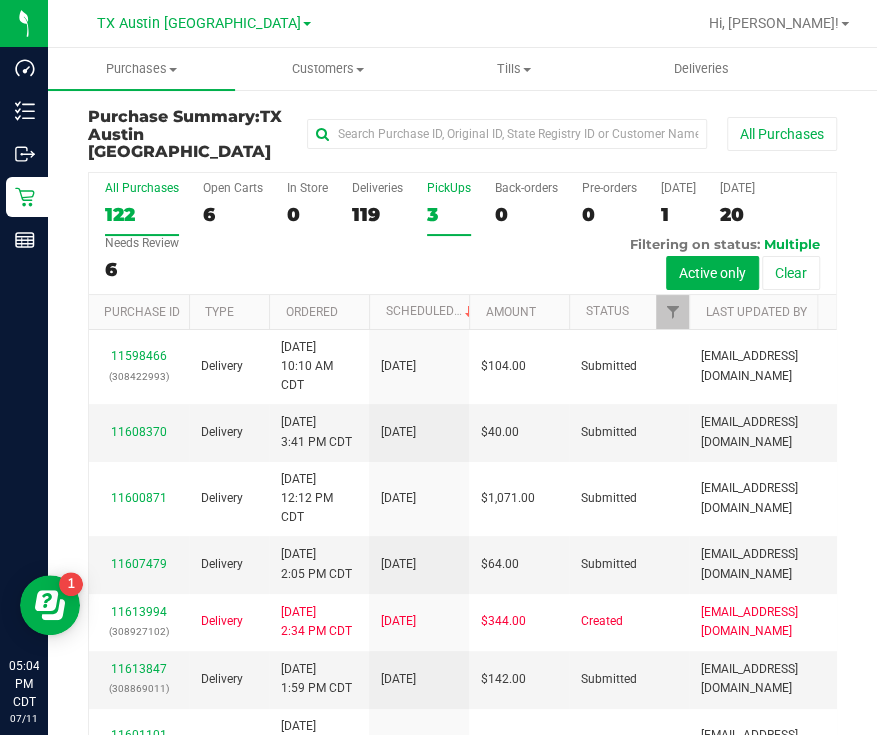 click on "3" at bounding box center (449, 214) 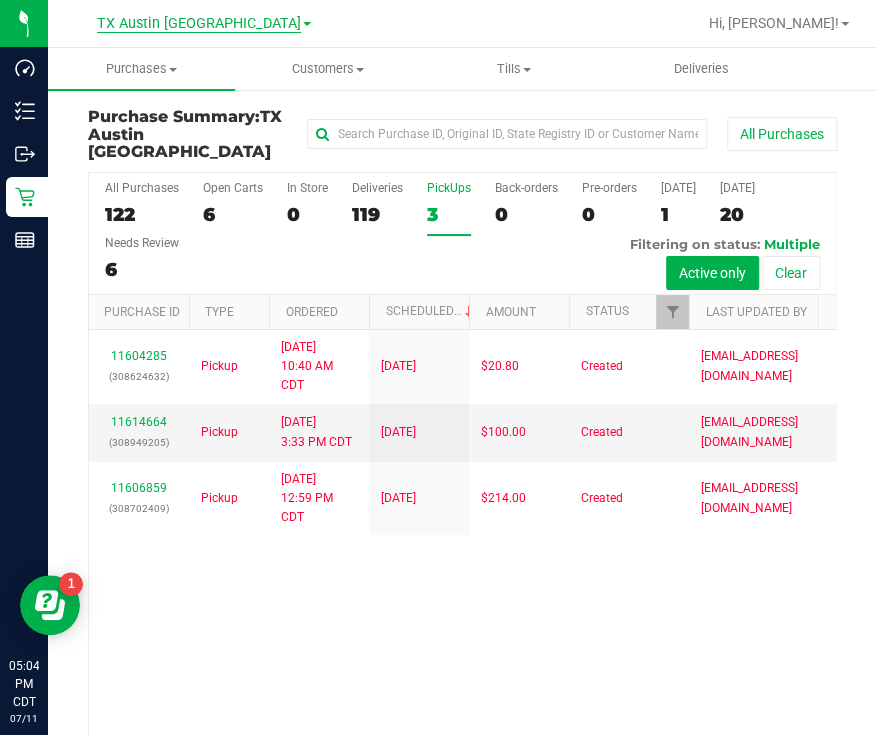 click on "TX Austin [GEOGRAPHIC_DATA]" at bounding box center (199, 24) 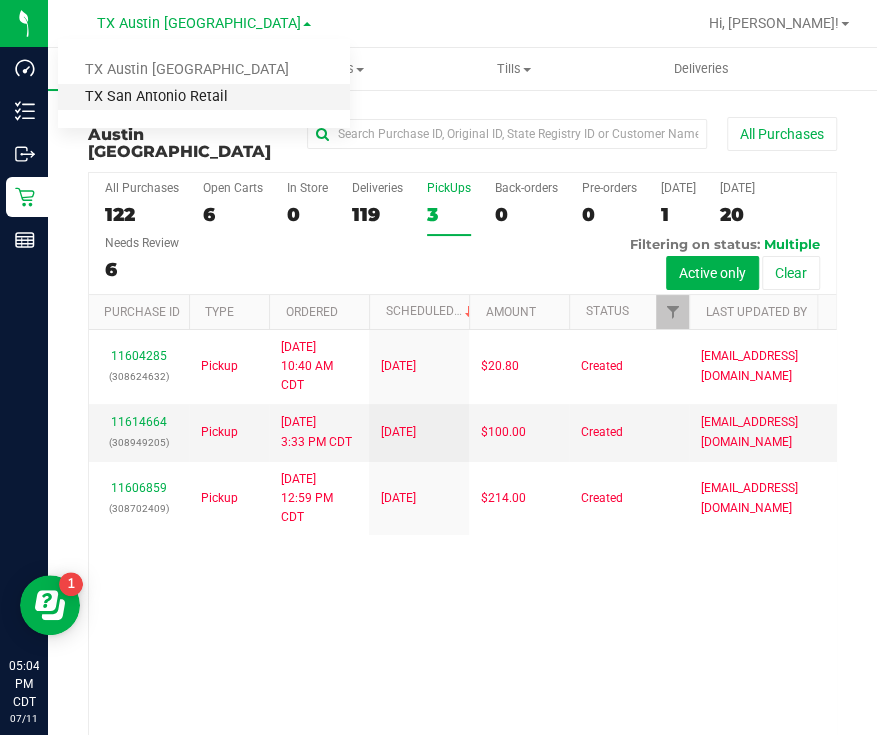 click on "TX San Antonio Retail" at bounding box center (204, 97) 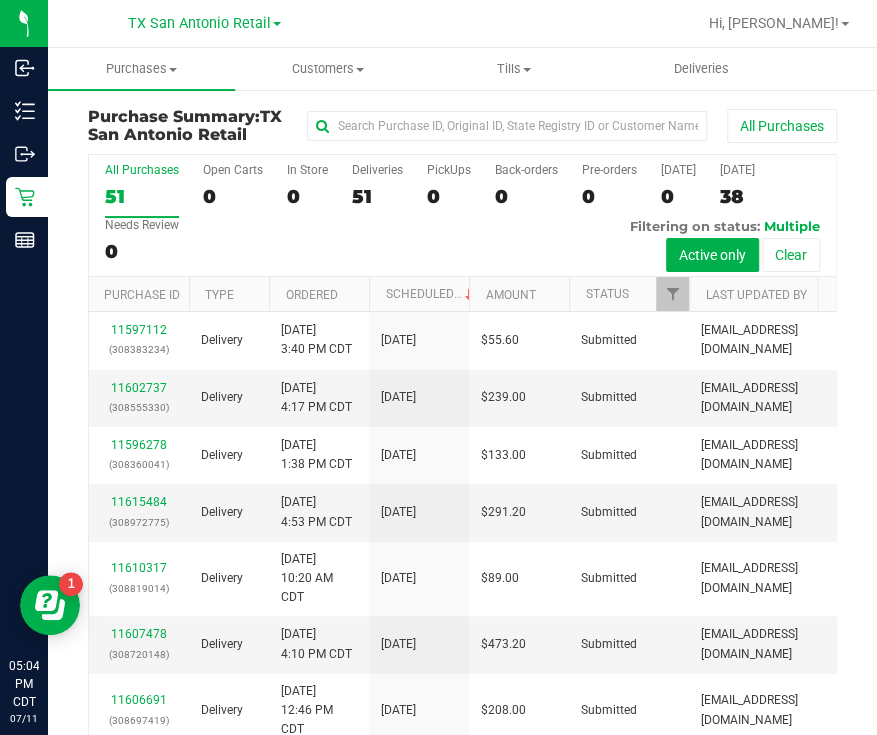 click on "TX San Antonio Retail" at bounding box center [185, 125] 